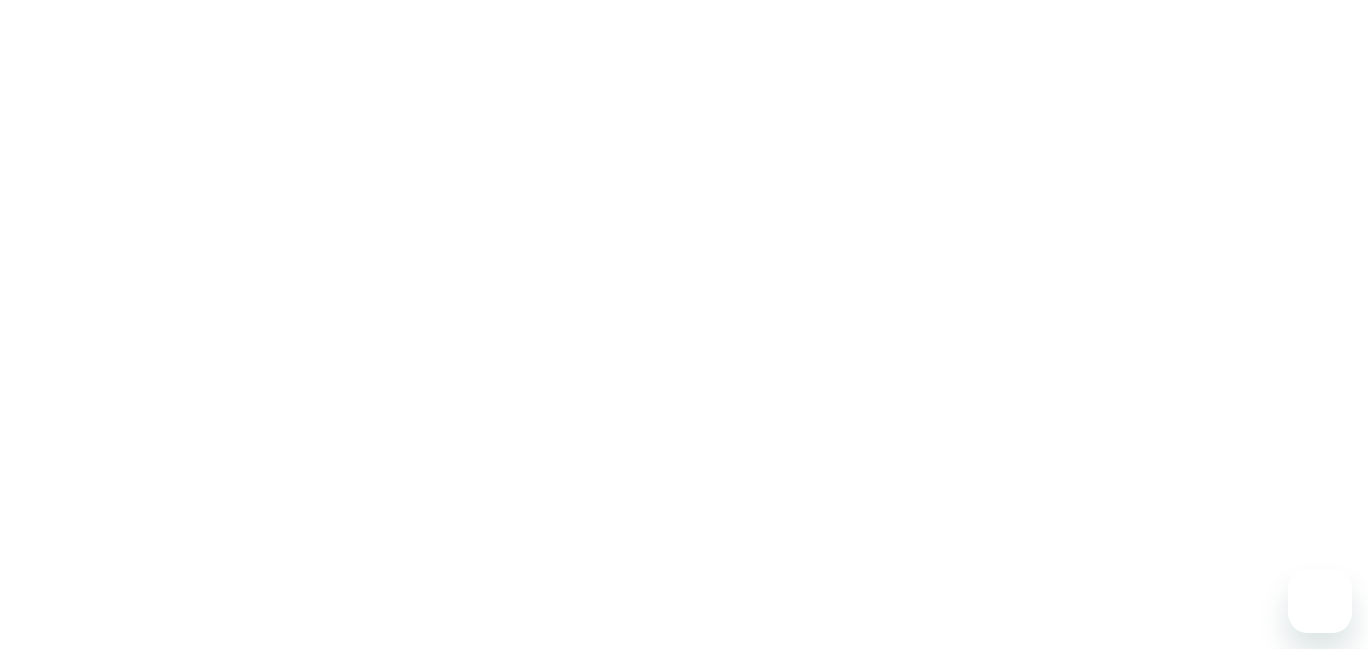 scroll, scrollTop: 0, scrollLeft: 0, axis: both 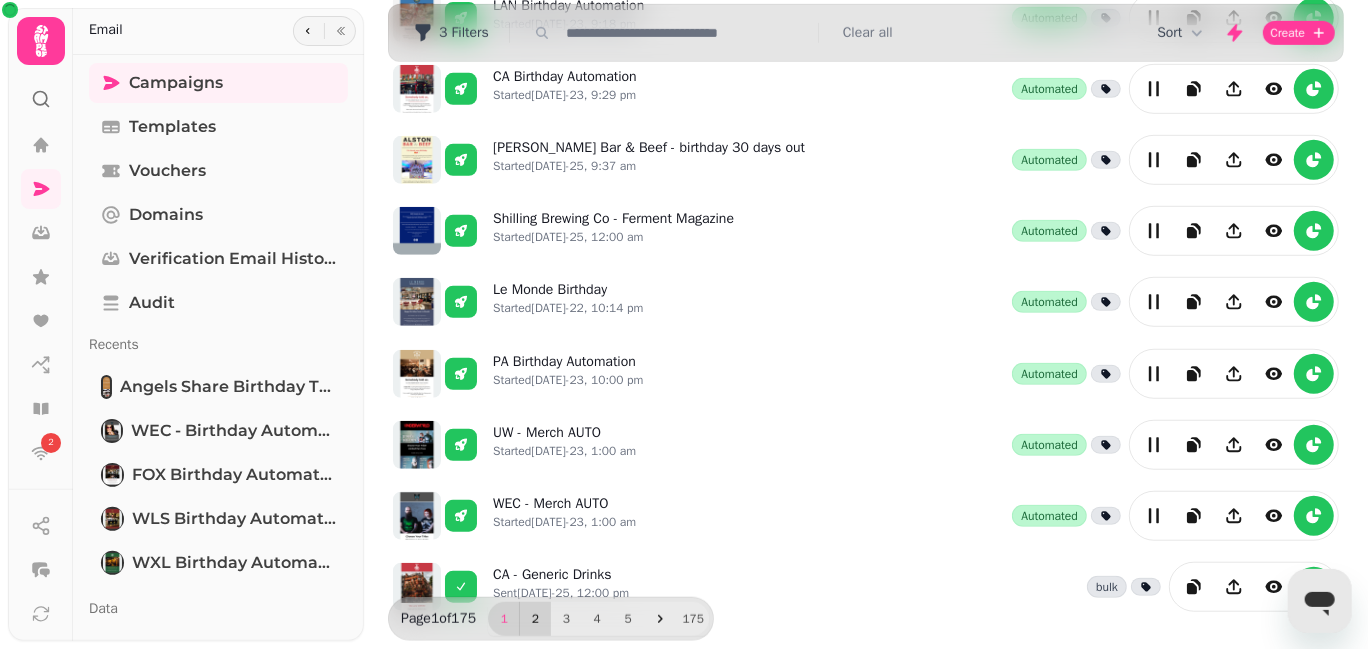 click on "2" at bounding box center [535, 619] 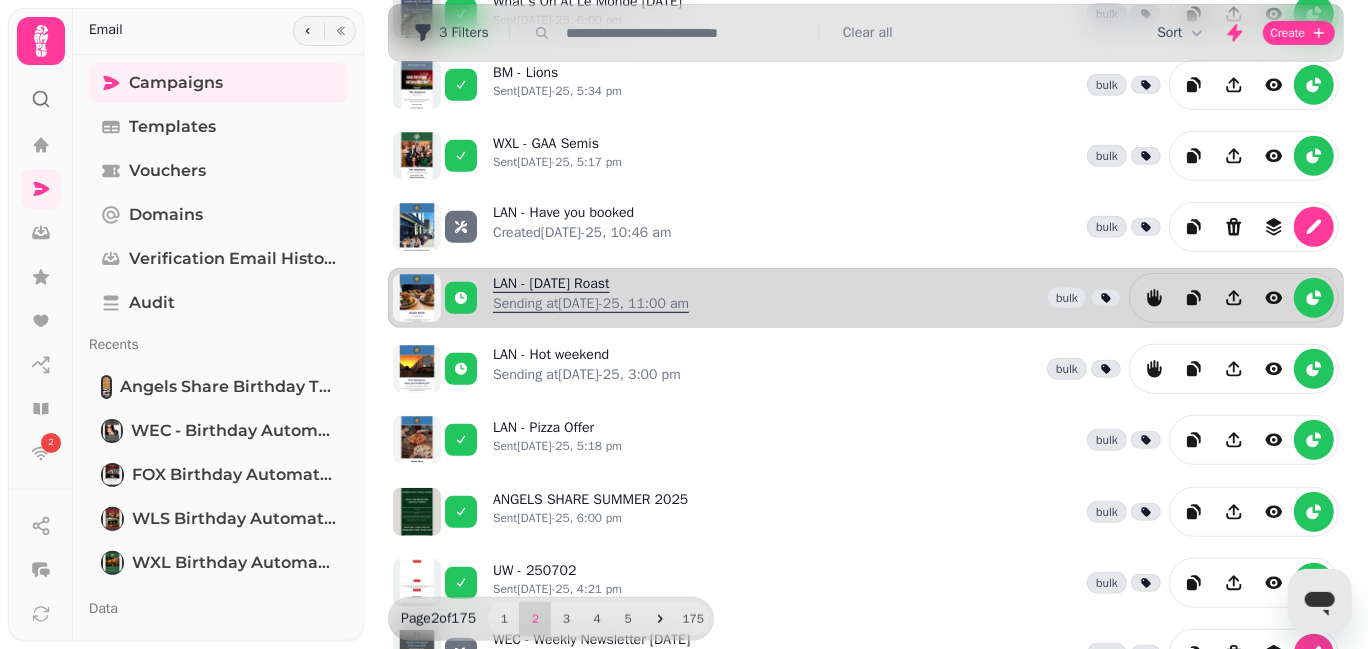 scroll, scrollTop: 480, scrollLeft: 0, axis: vertical 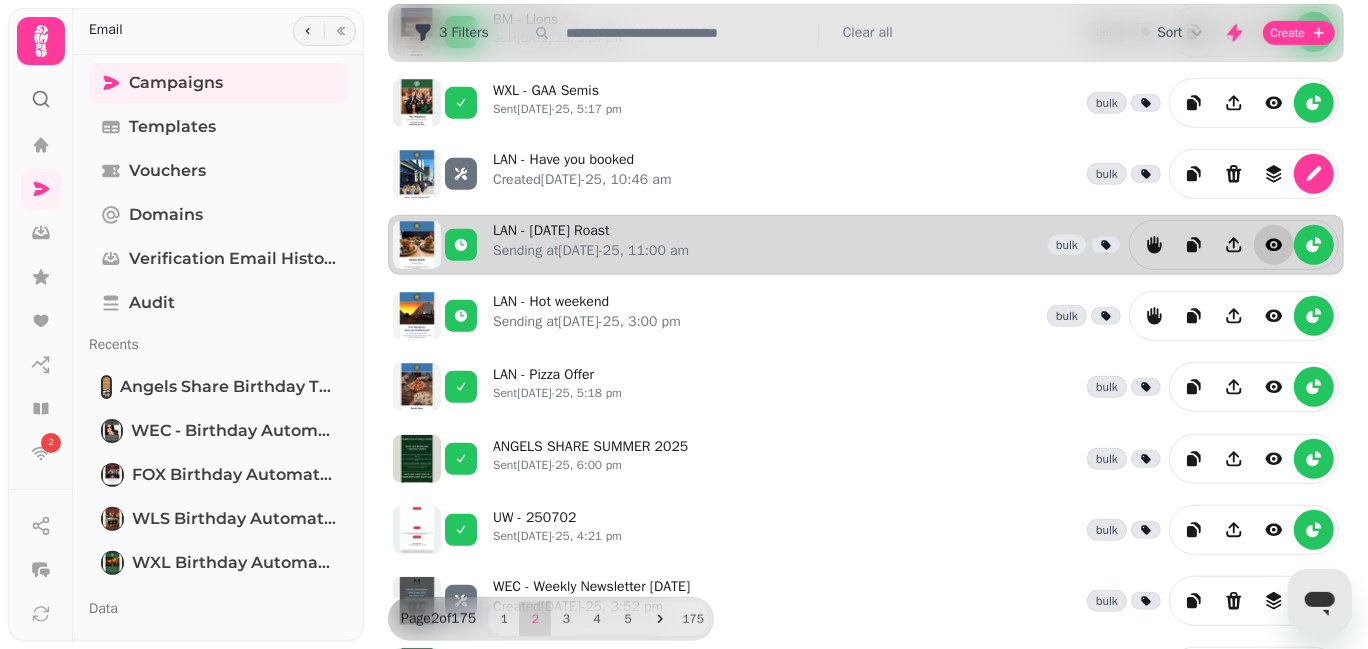 click 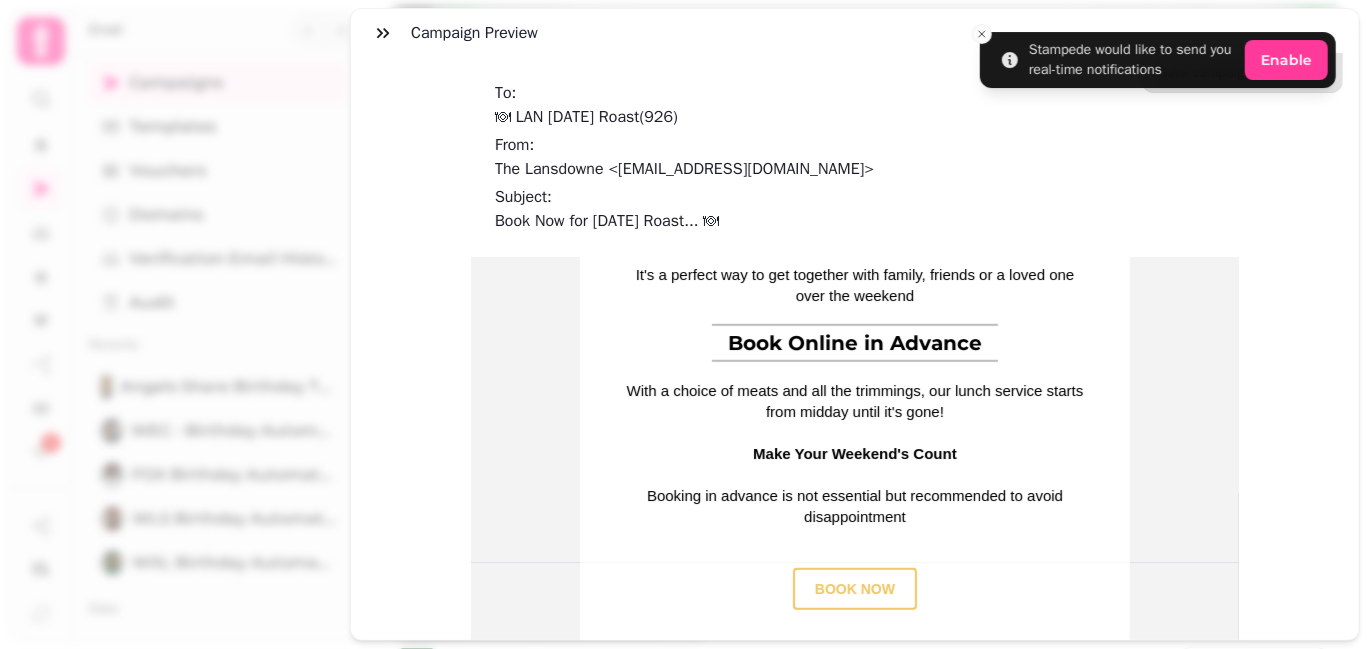 scroll, scrollTop: 780, scrollLeft: 0, axis: vertical 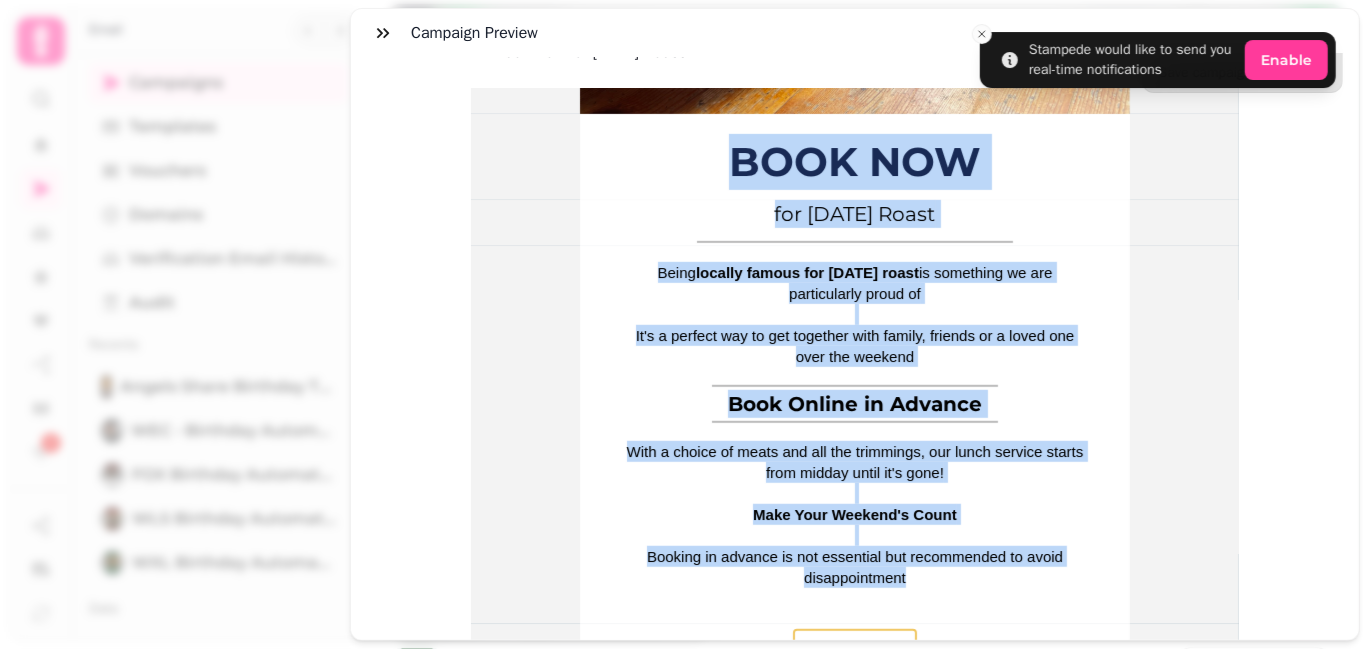 drag, startPoint x: 419, startPoint y: 247, endPoint x: 672, endPoint y: 78, distance: 304.25317 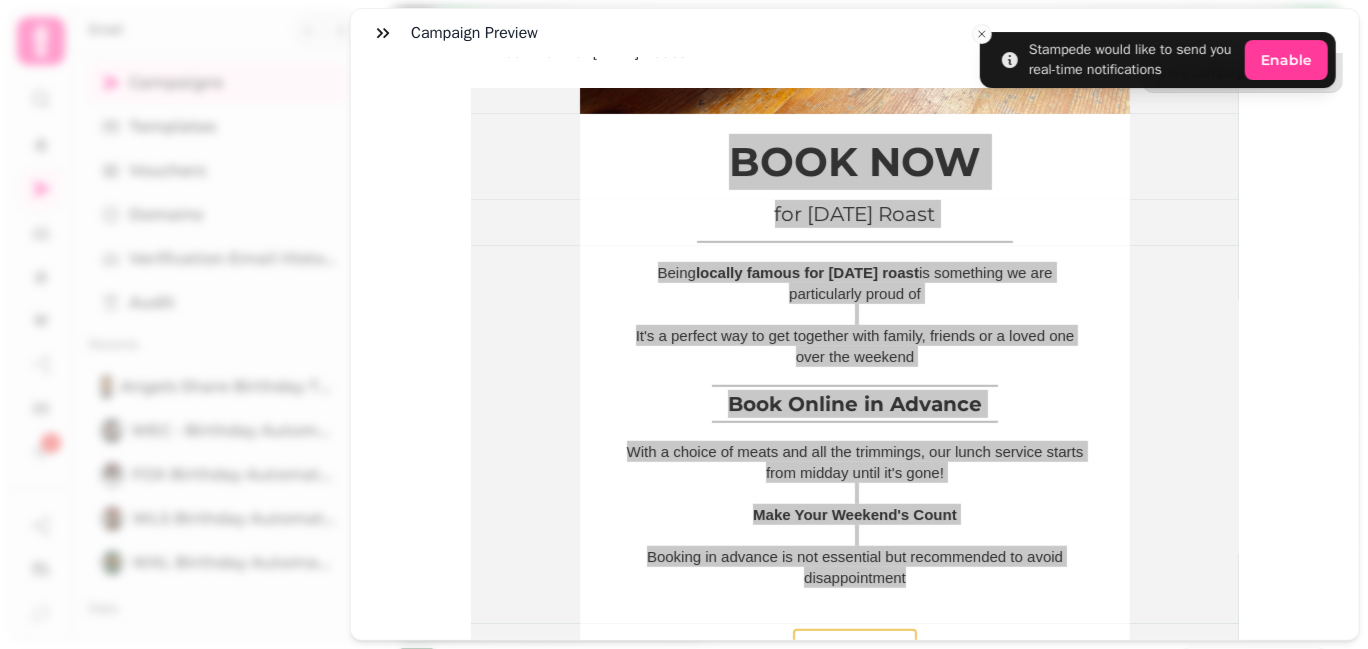 click on "Campaign preview" at bounding box center [855, 33] 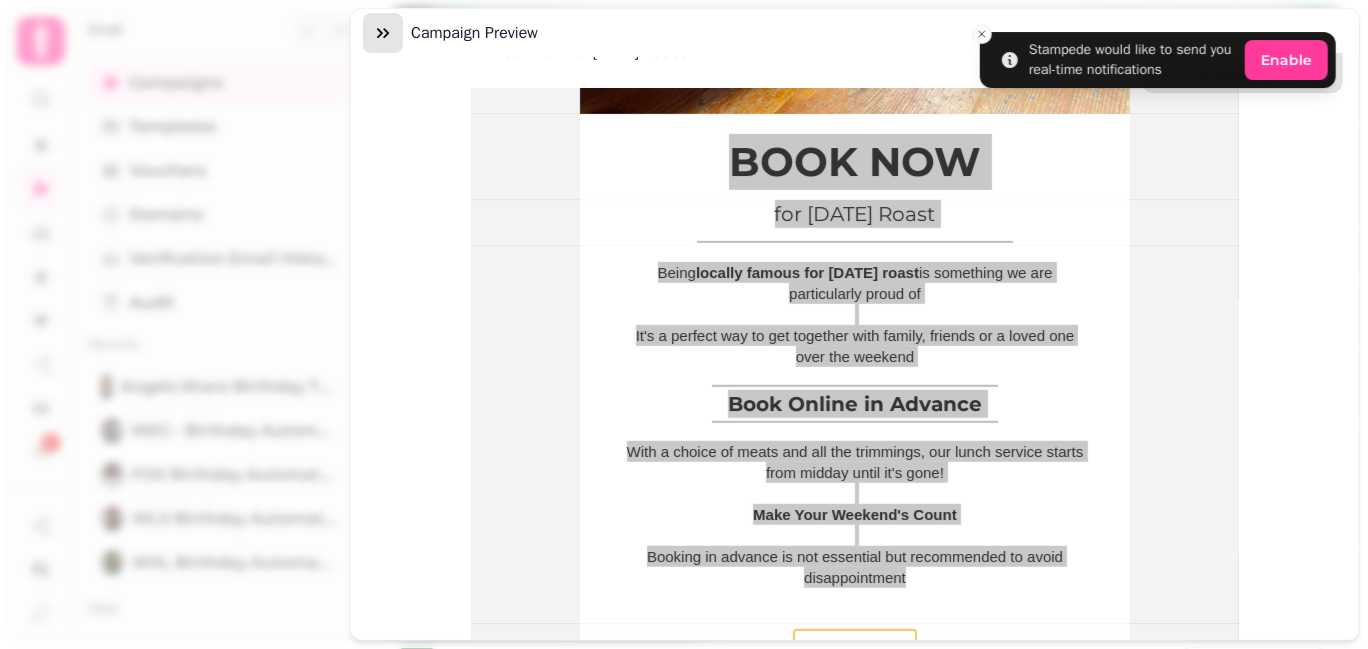 click 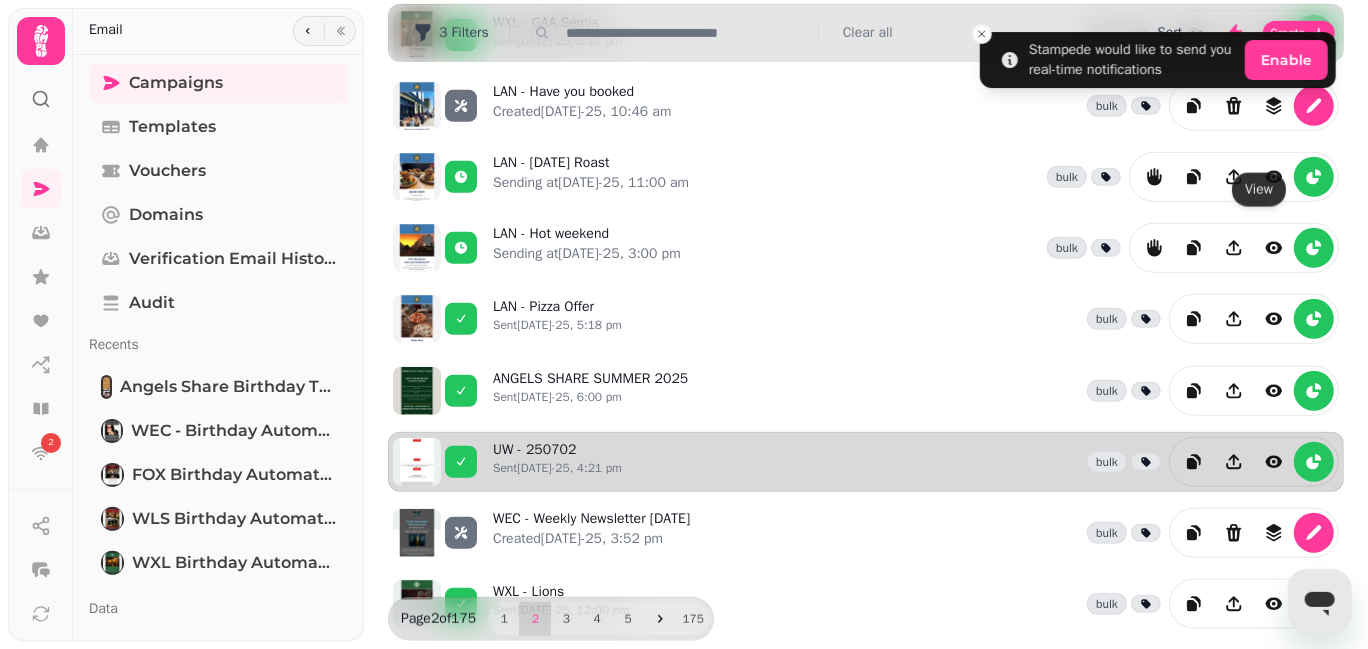 scroll, scrollTop: 565, scrollLeft: 0, axis: vertical 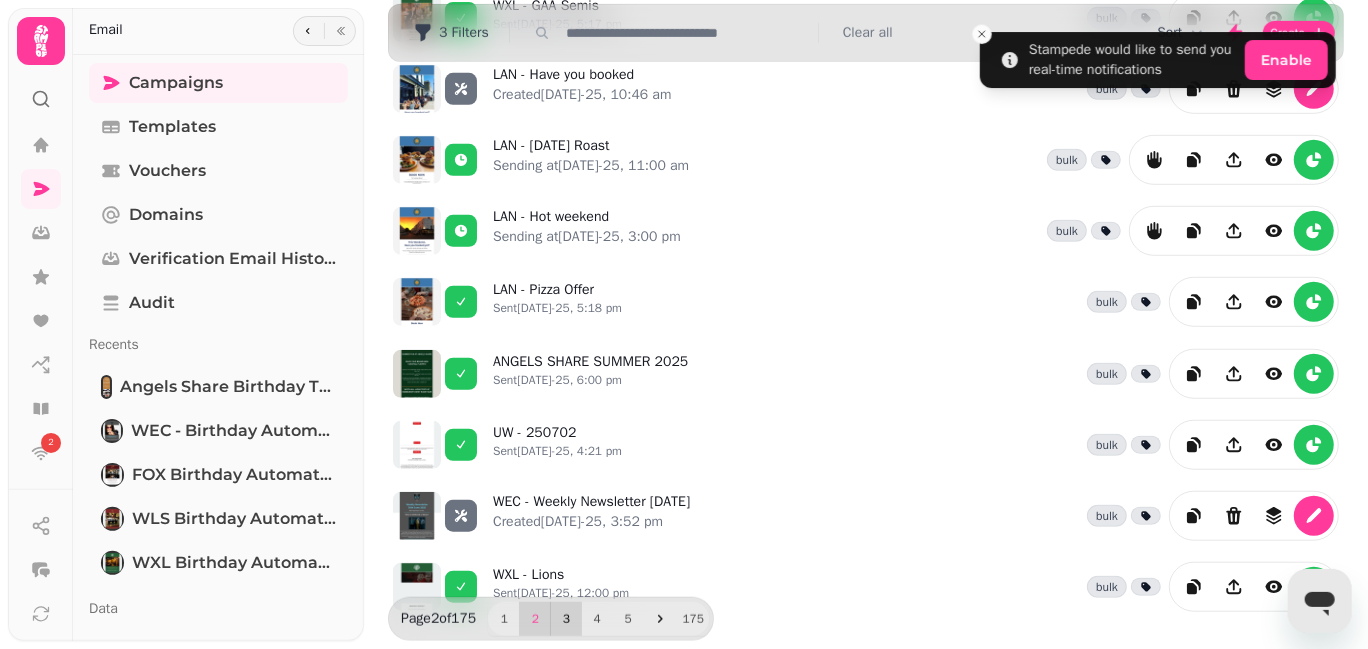 click on "3" at bounding box center (566, 619) 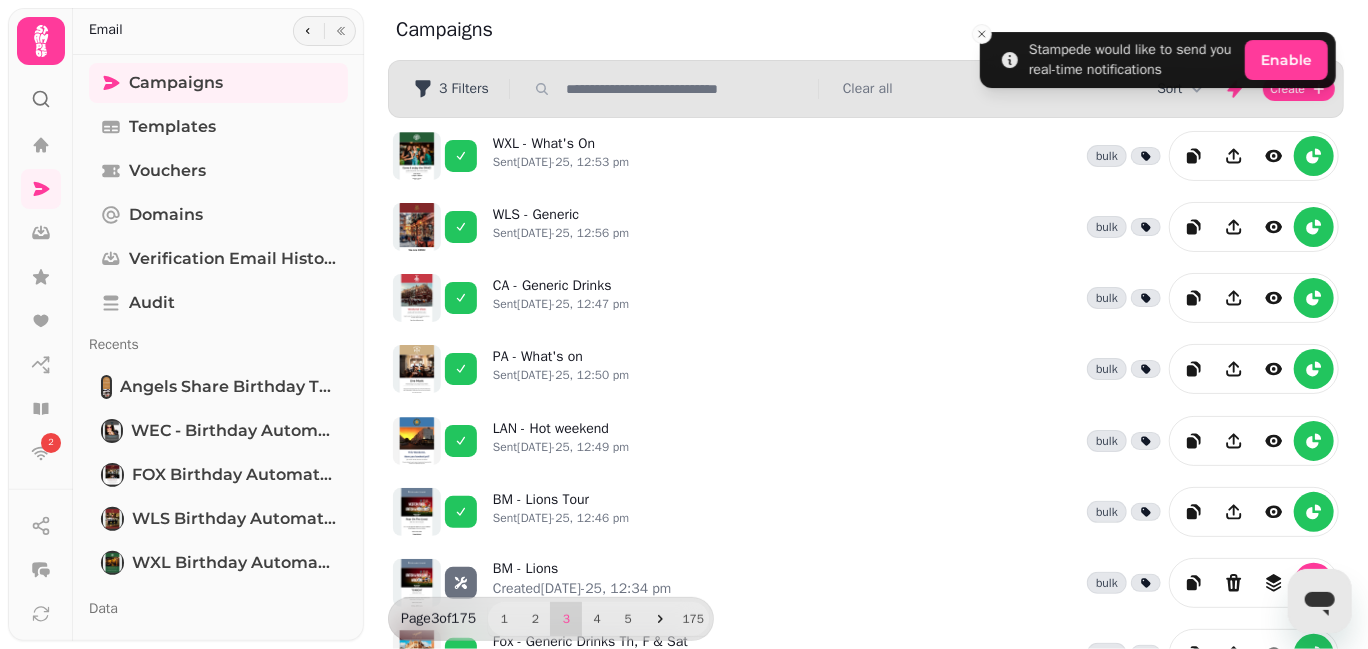 scroll, scrollTop: 565, scrollLeft: 0, axis: vertical 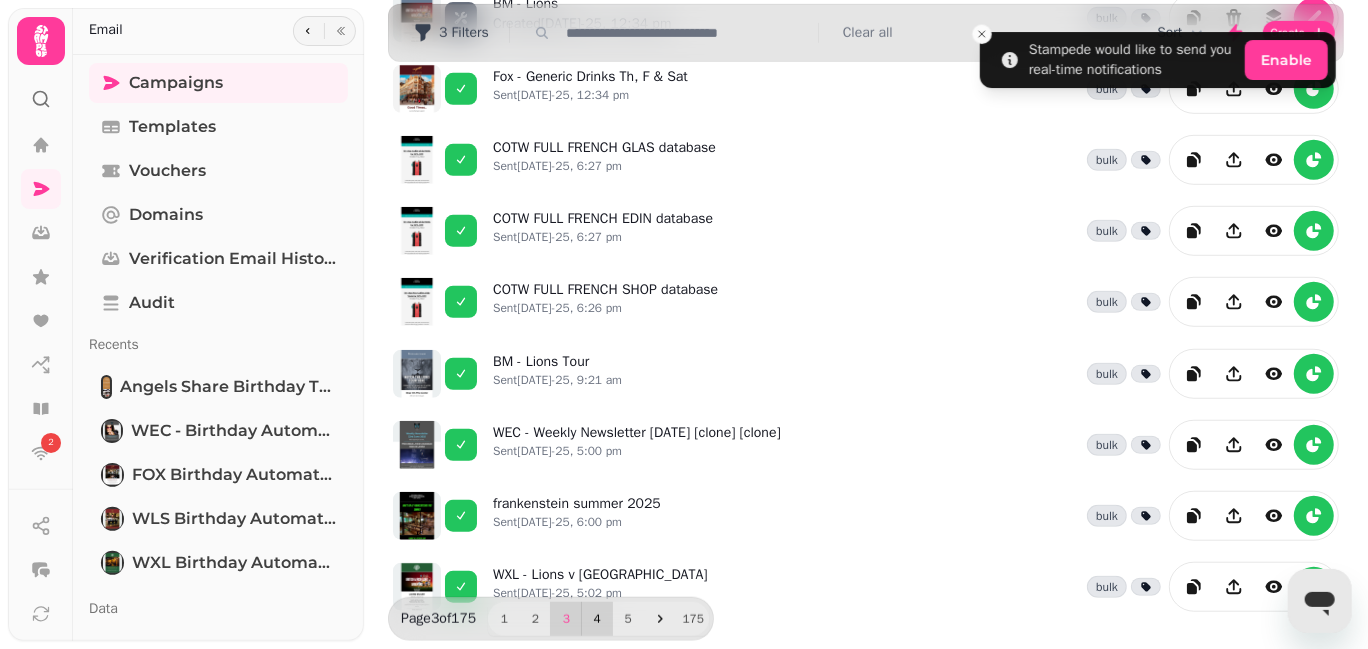 click on "4" at bounding box center (597, 619) 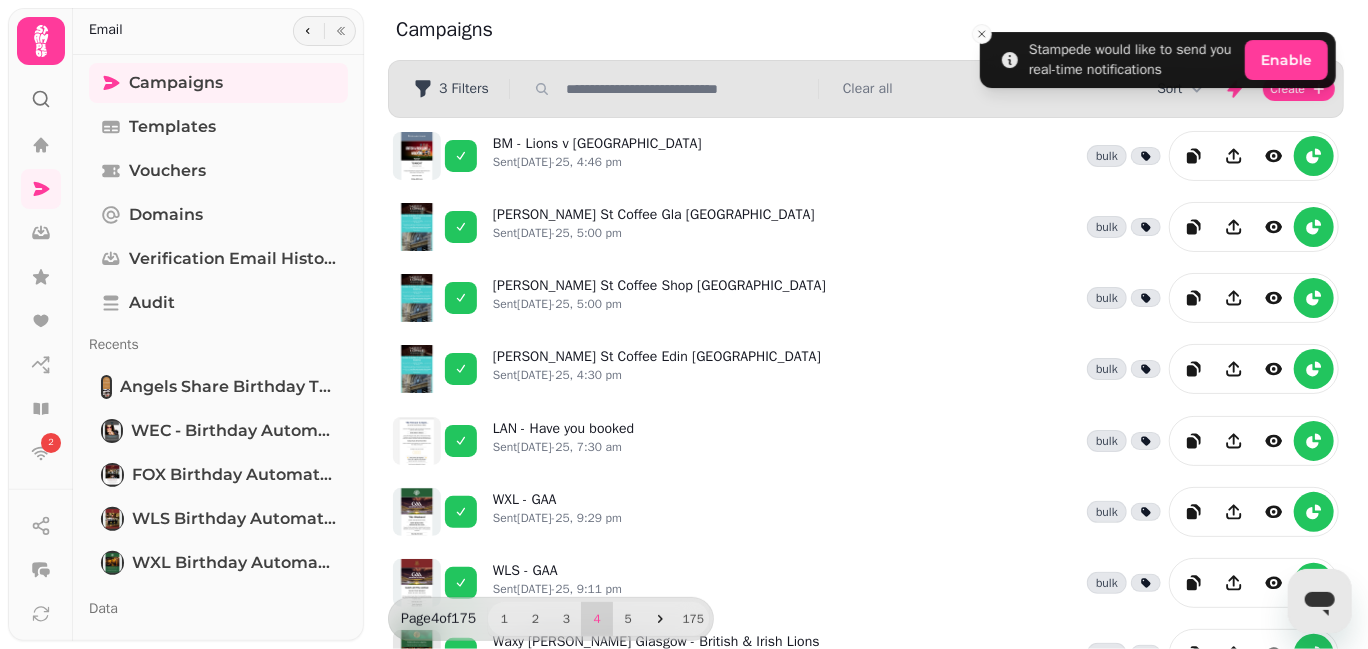 scroll, scrollTop: 565, scrollLeft: 0, axis: vertical 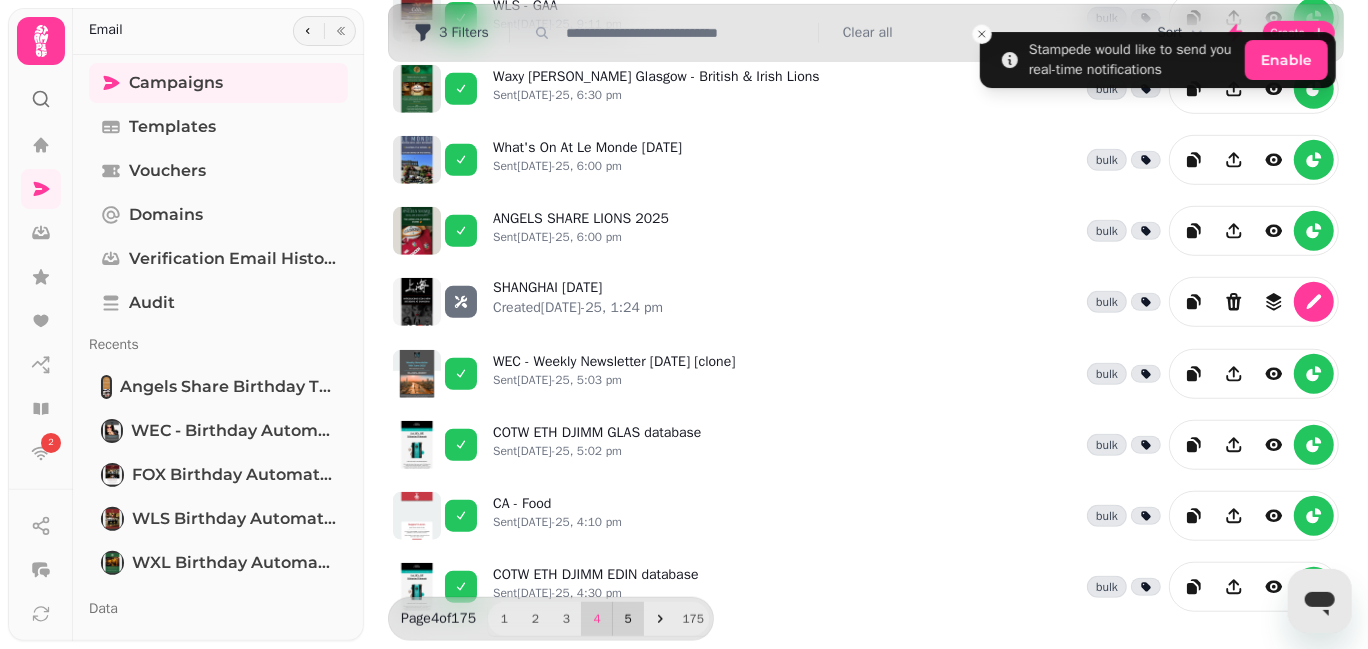 click on "5" at bounding box center (628, 619) 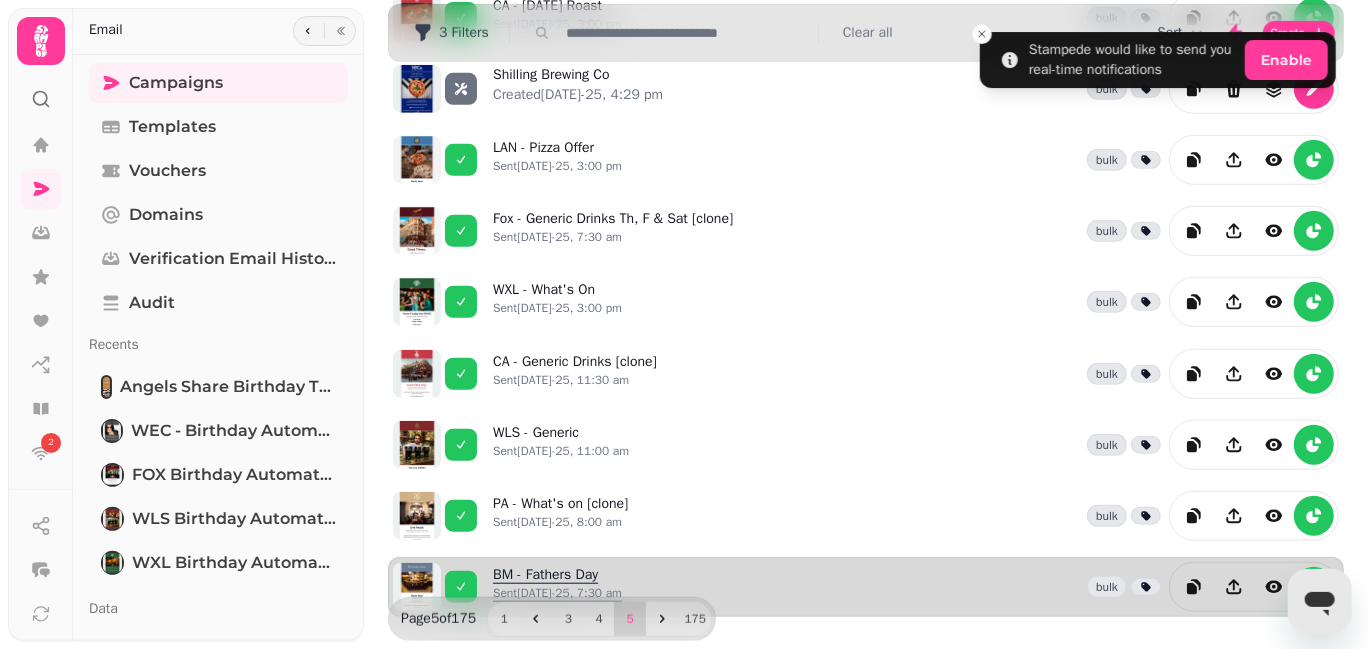 scroll, scrollTop: 565, scrollLeft: 0, axis: vertical 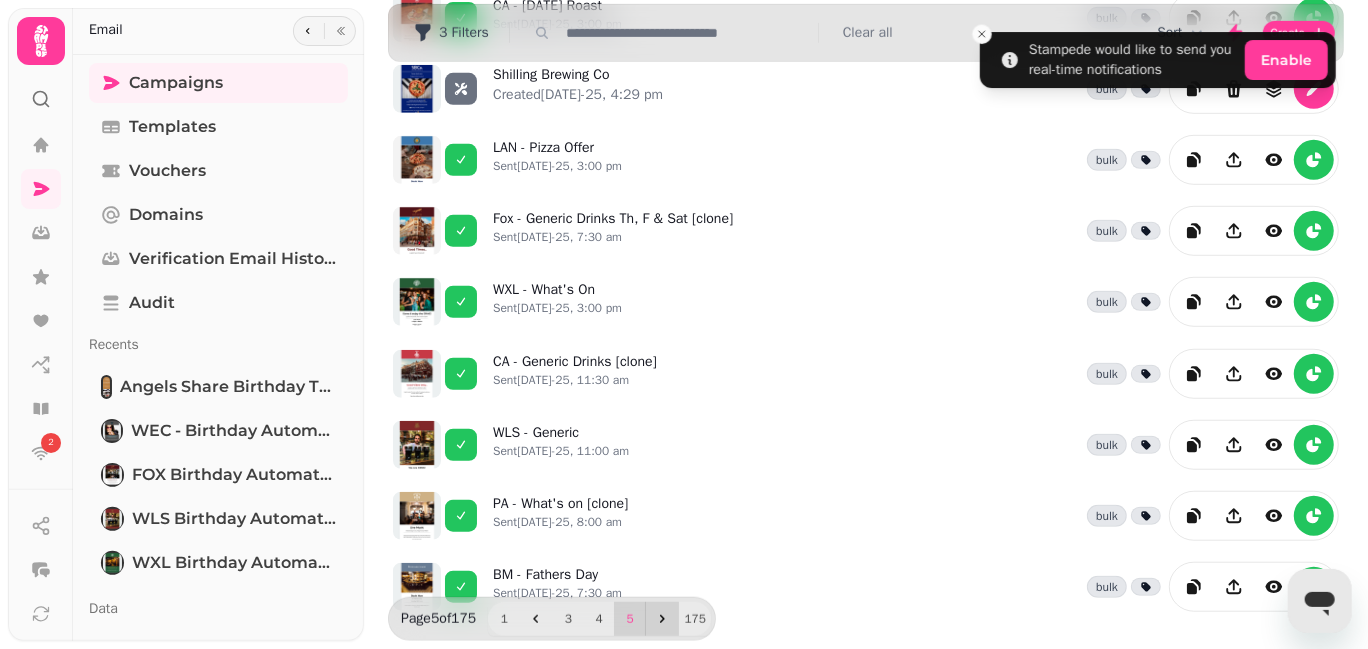 click 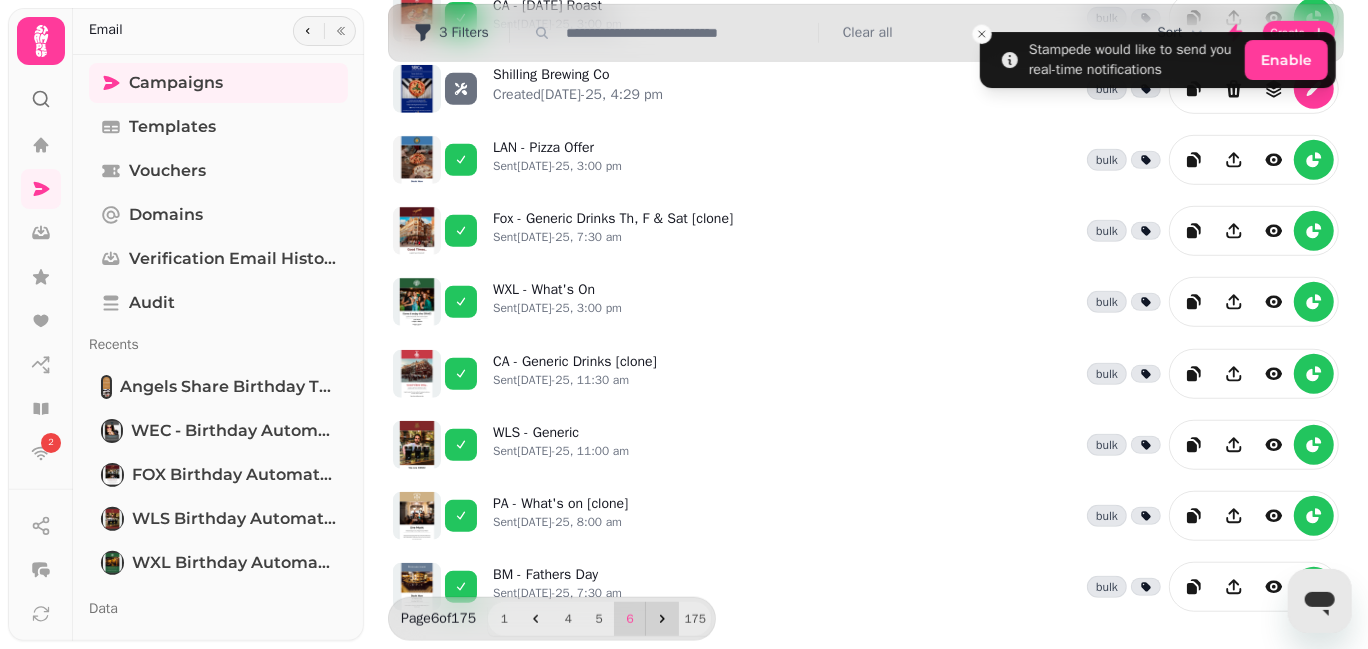 click 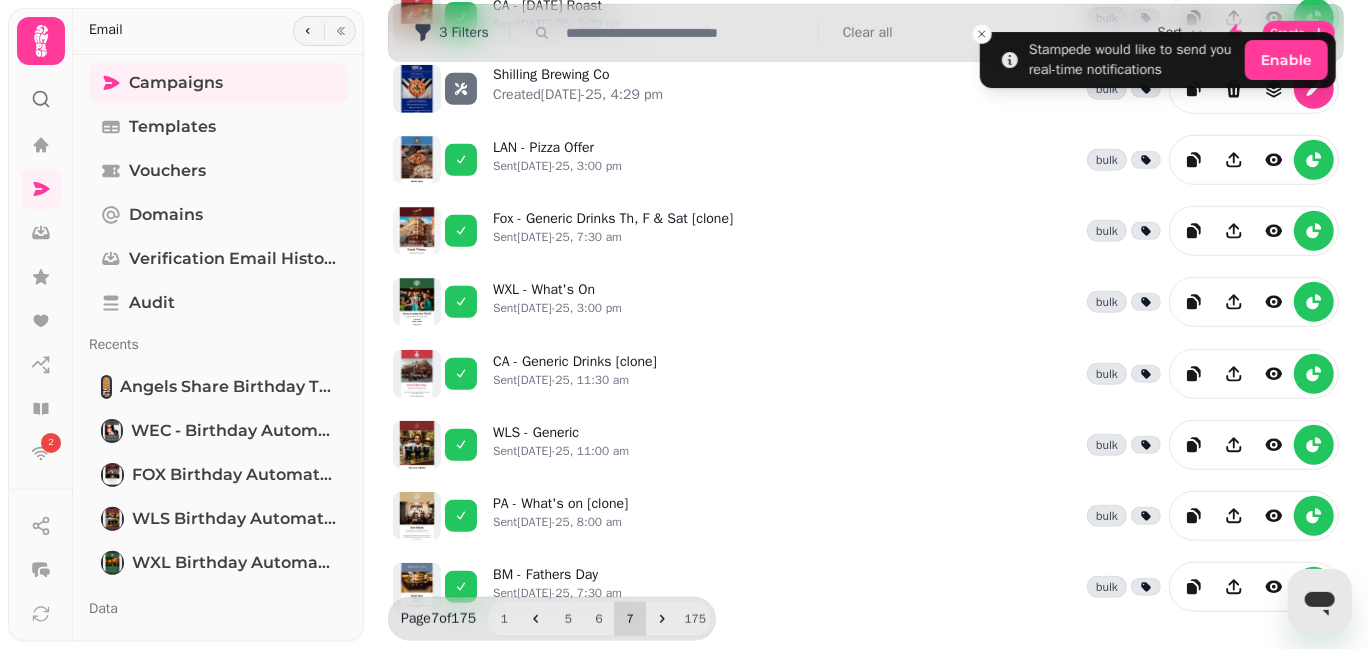 click on "7" at bounding box center (630, 619) 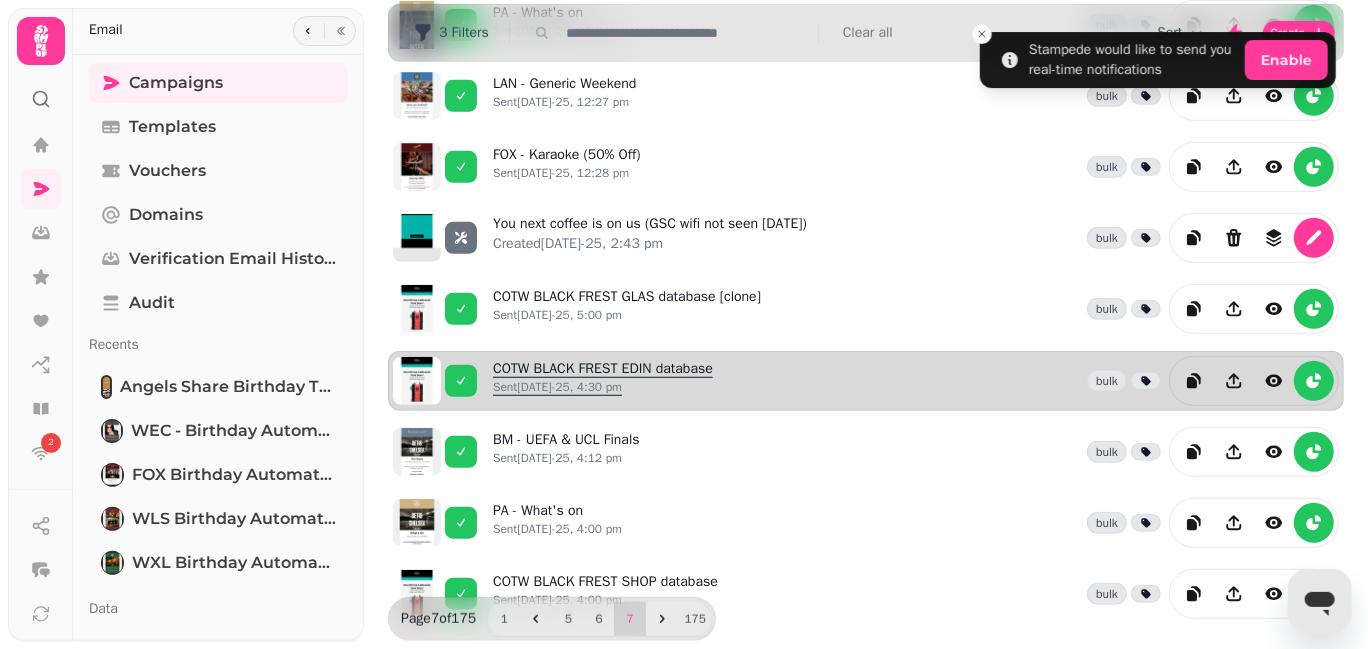 scroll, scrollTop: 565, scrollLeft: 0, axis: vertical 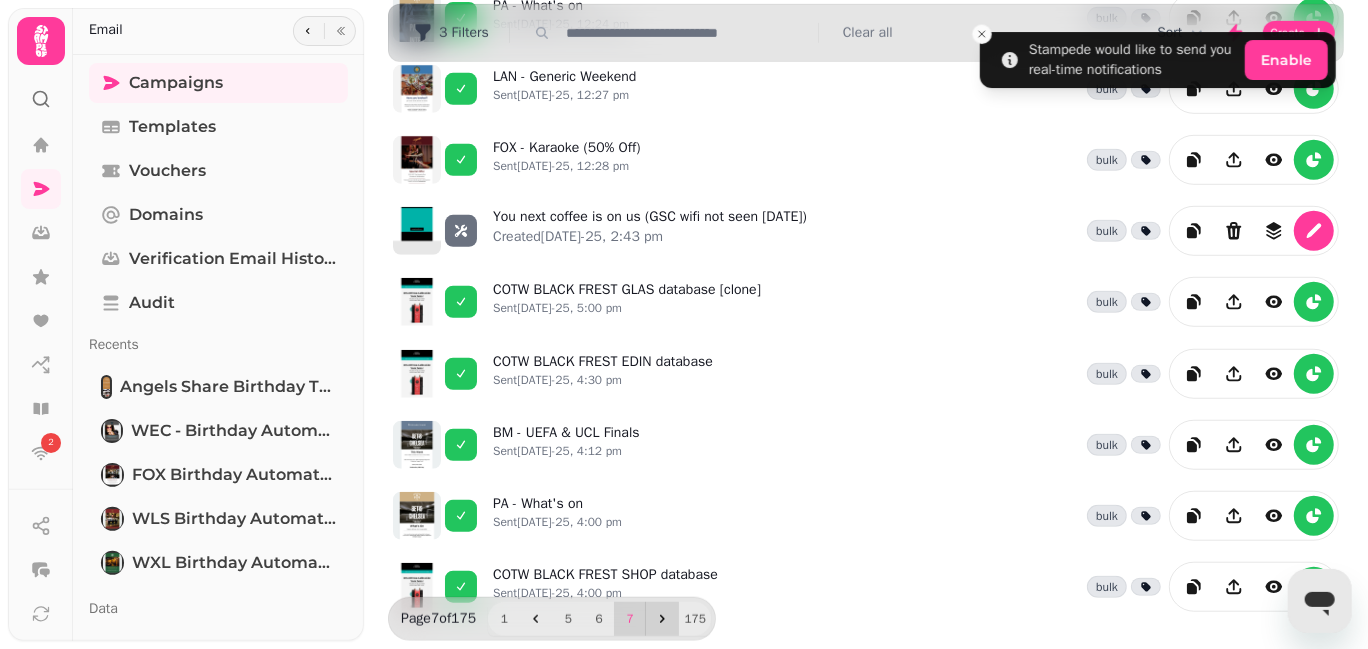 click 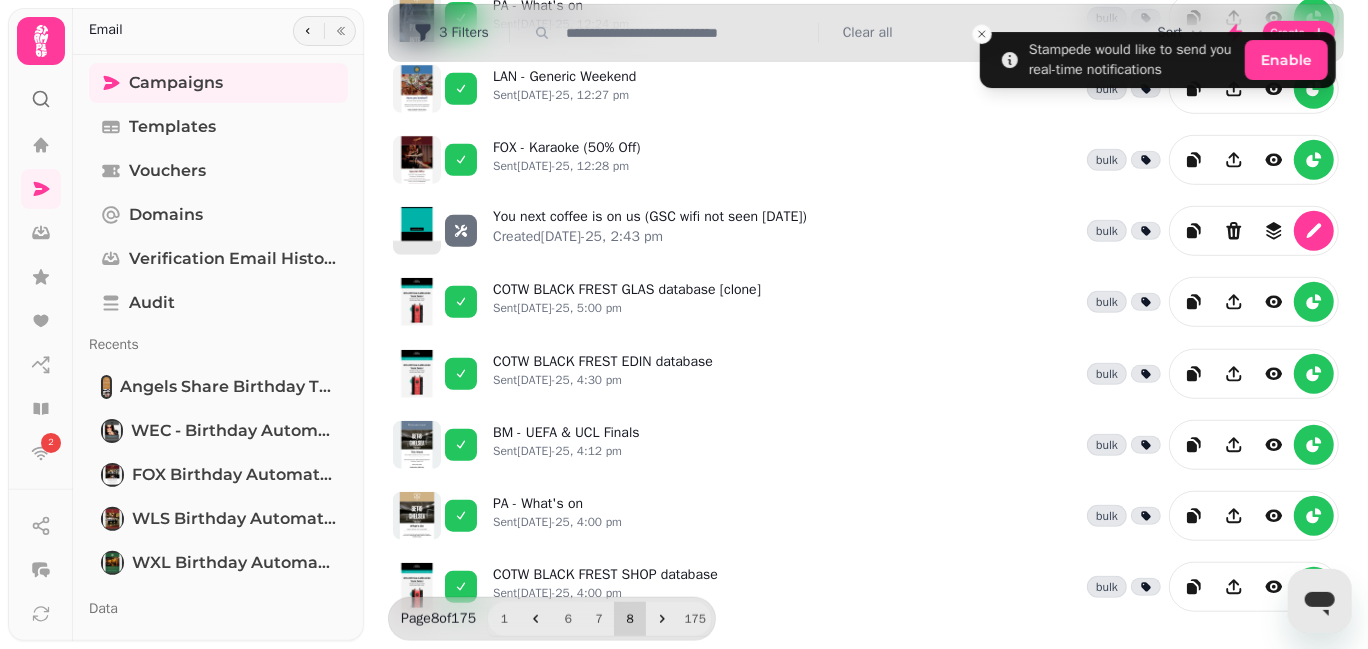 click on "8" at bounding box center [630, 619] 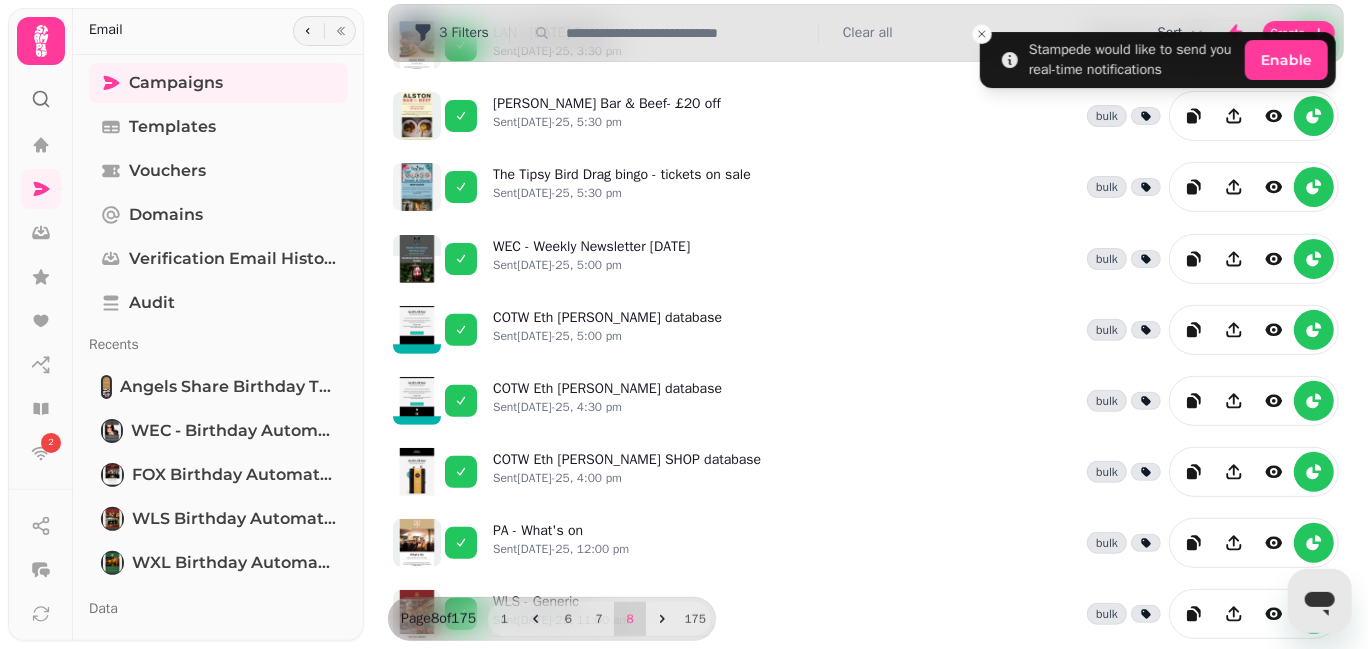 scroll, scrollTop: 0, scrollLeft: 0, axis: both 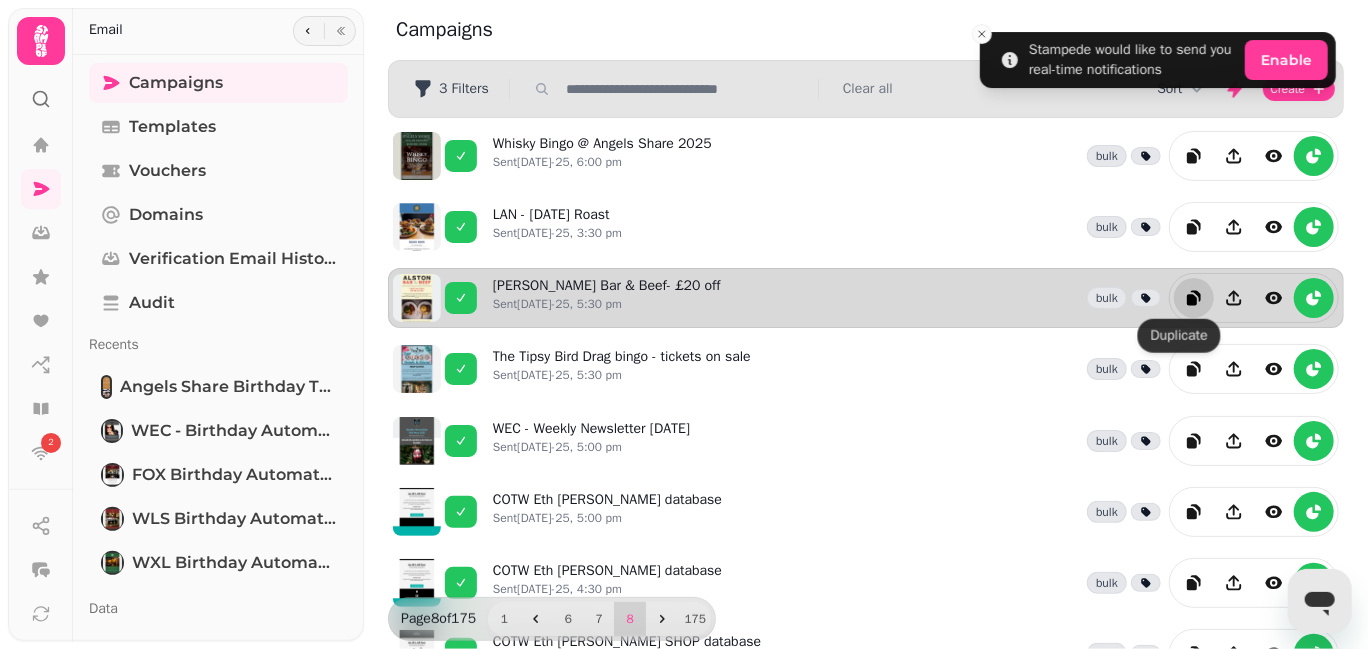 click 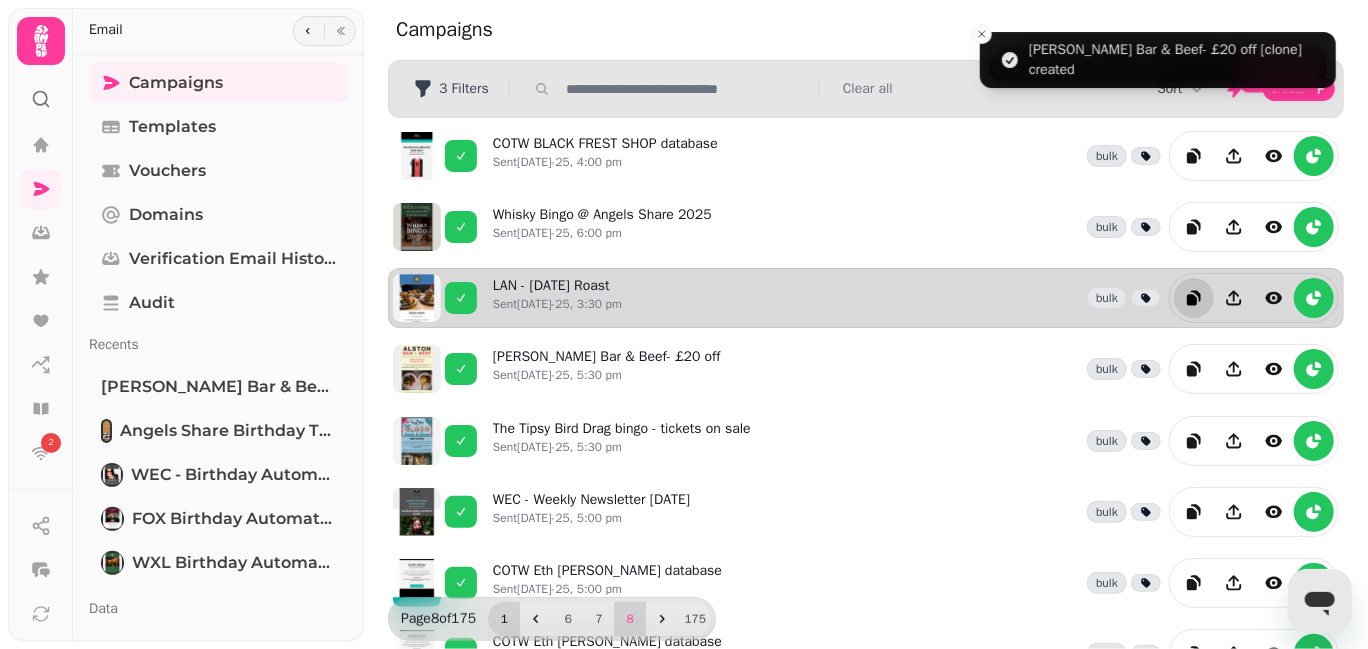 click on "1" at bounding box center (504, 619) 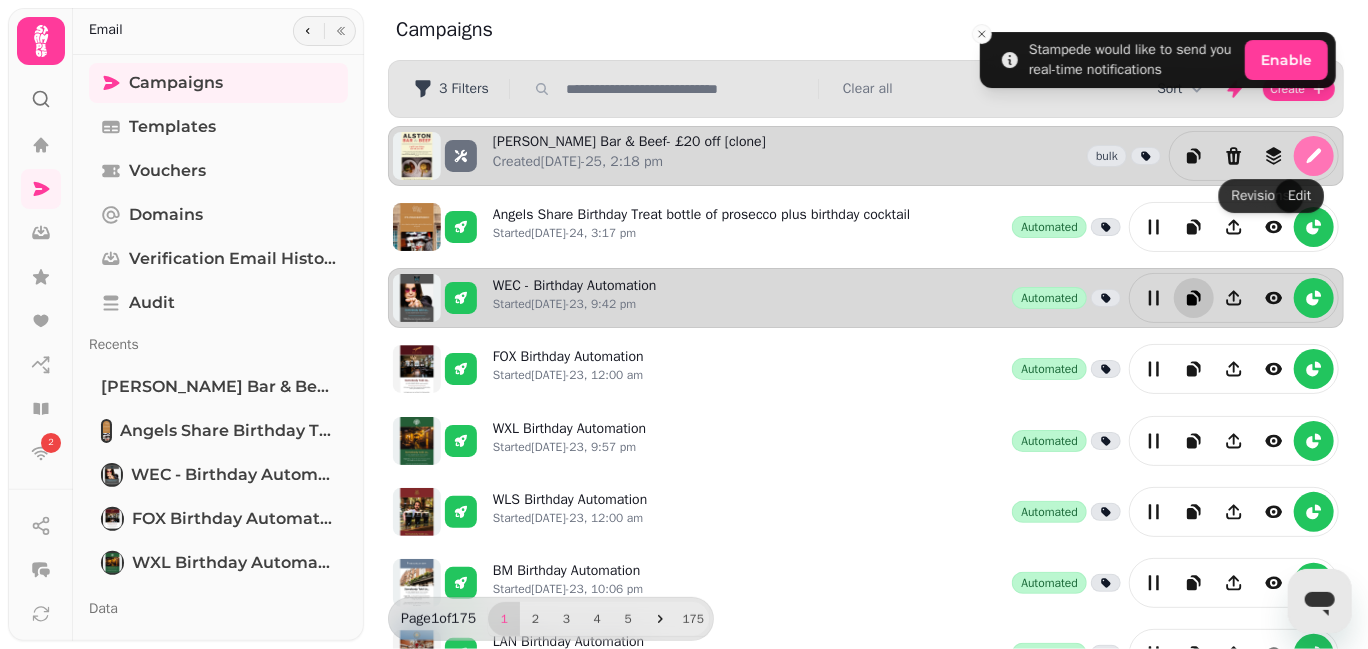 click 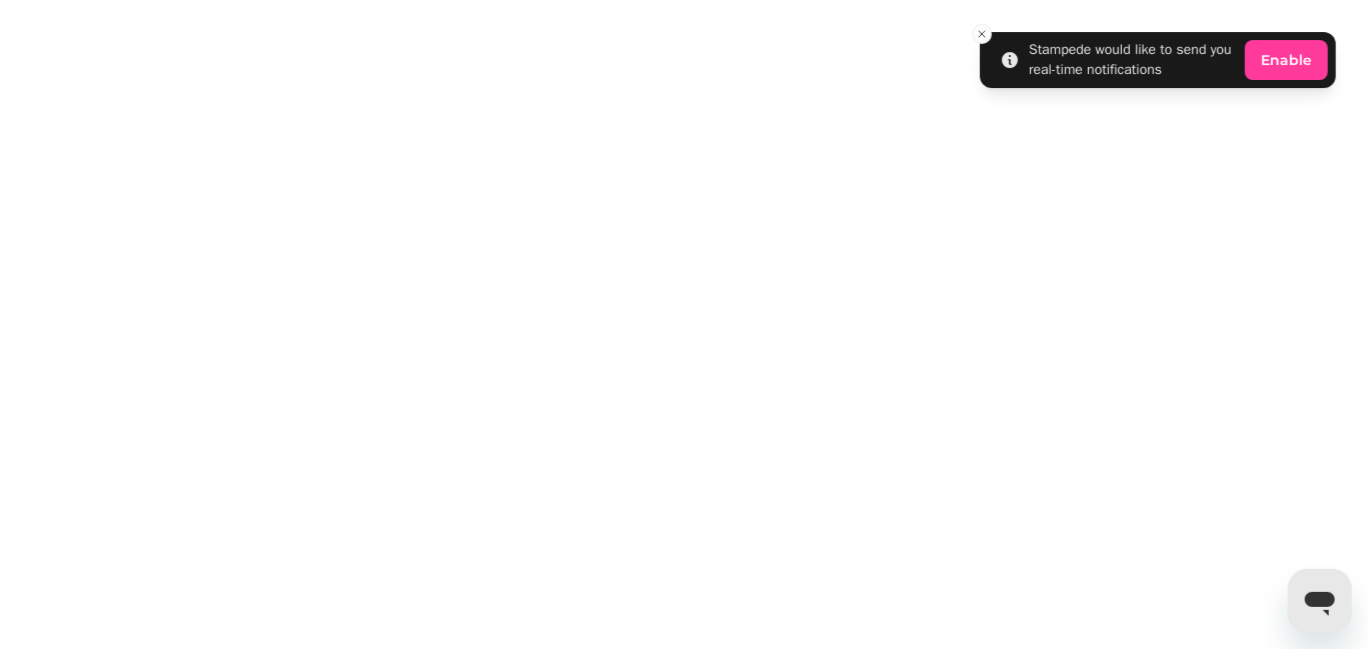 select on "**********" 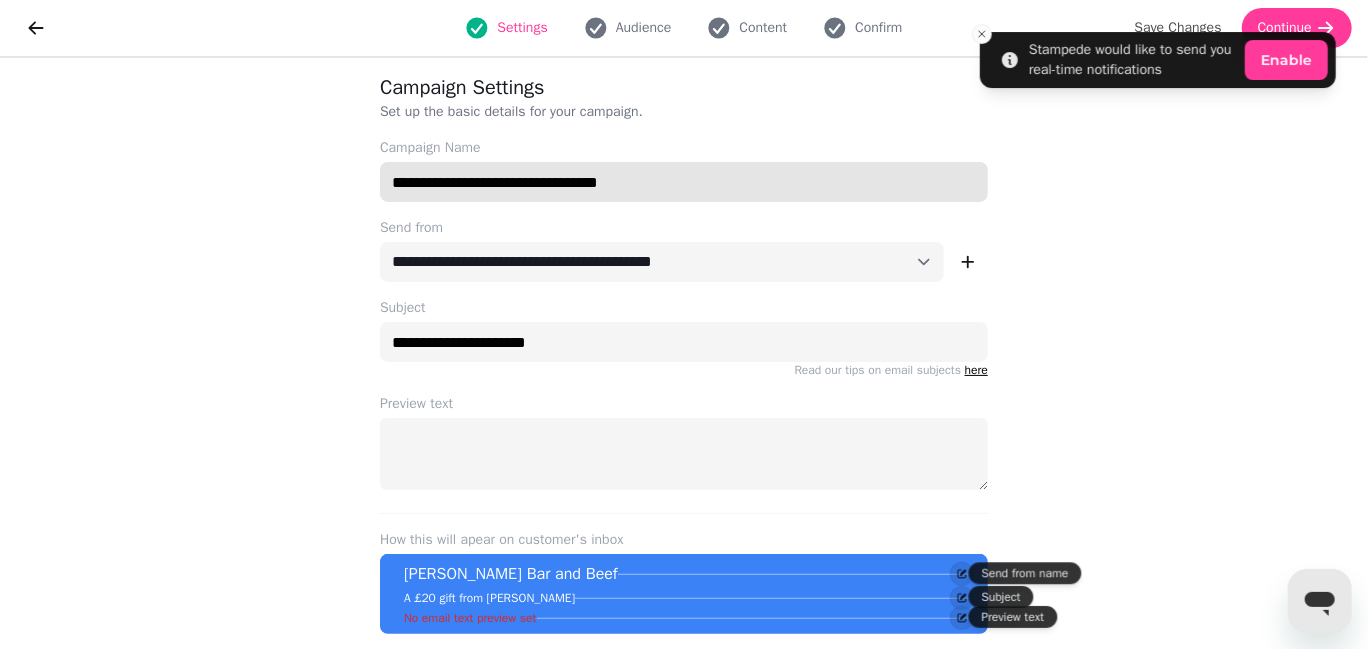 click on "**********" at bounding box center [684, 182] 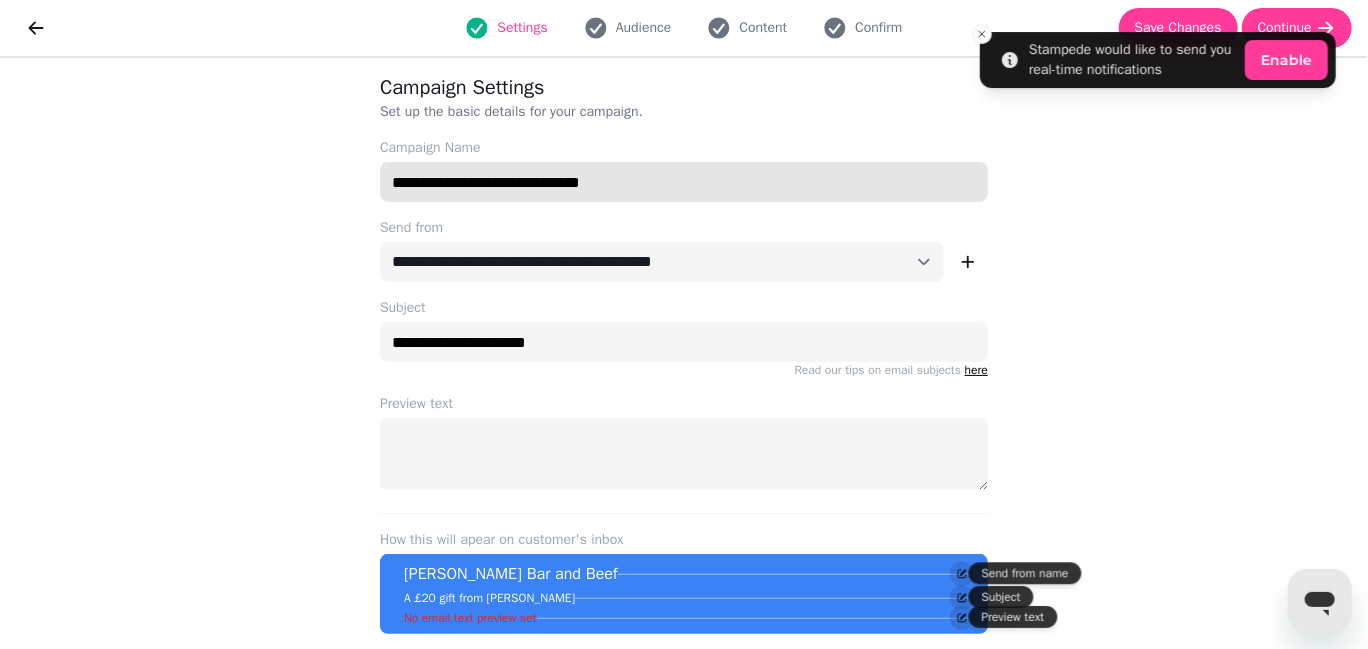 type on "**********" 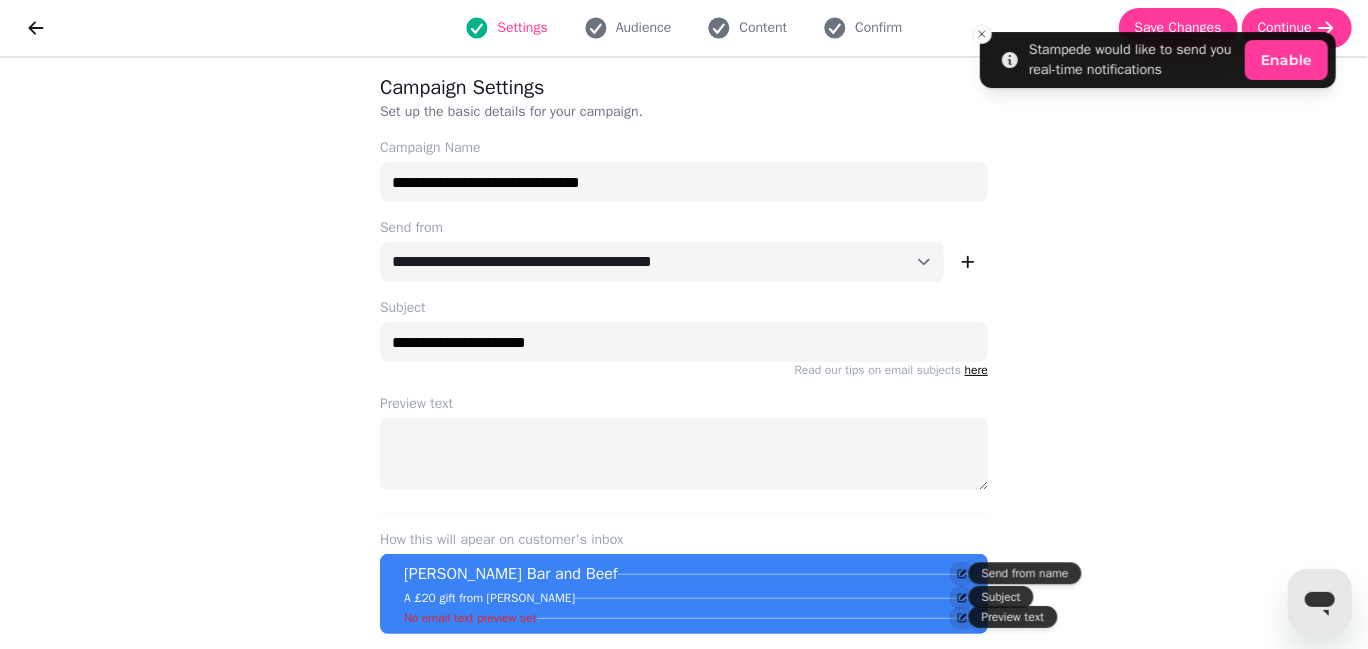click on "**********" at bounding box center [684, 353] 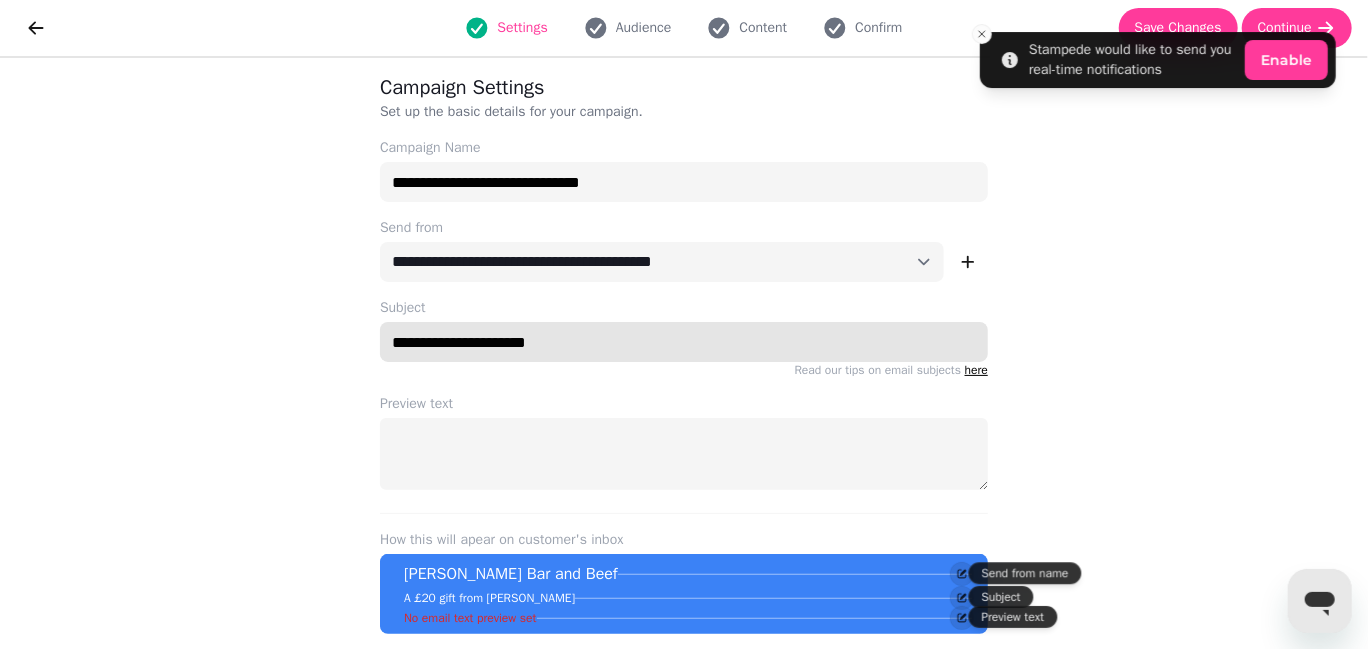 drag, startPoint x: 511, startPoint y: 336, endPoint x: 349, endPoint y: 336, distance: 162 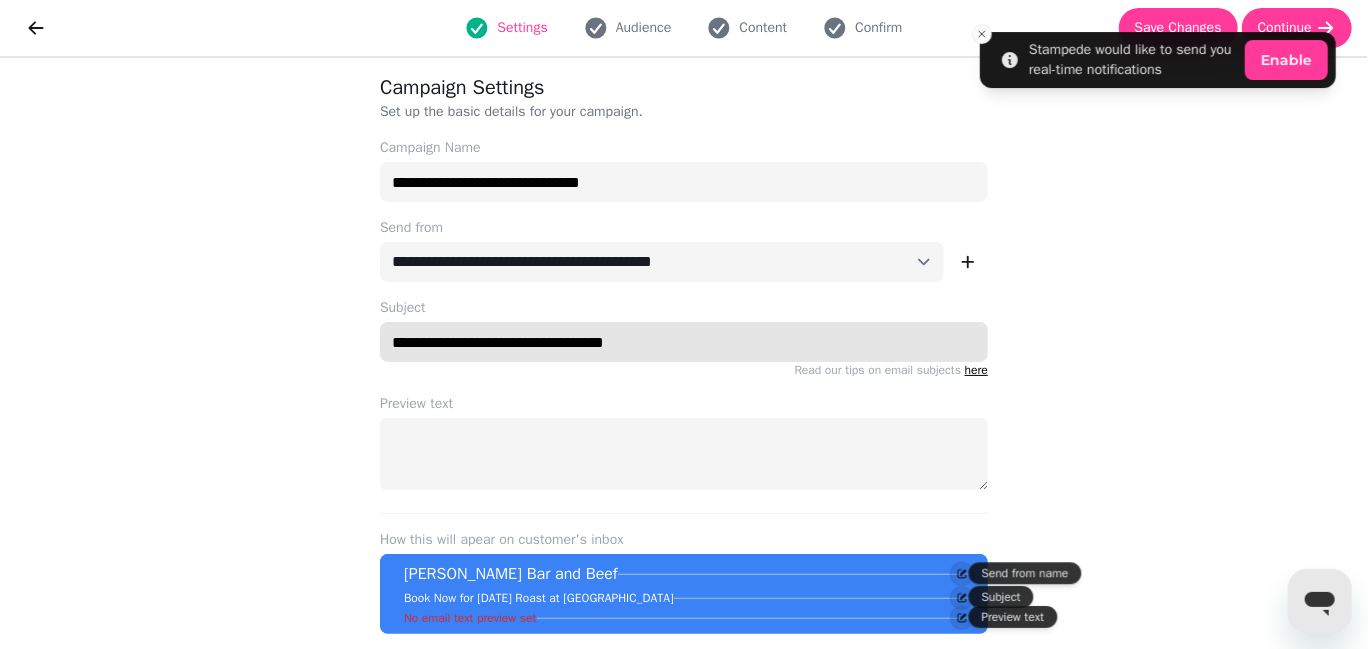 type on "**********" 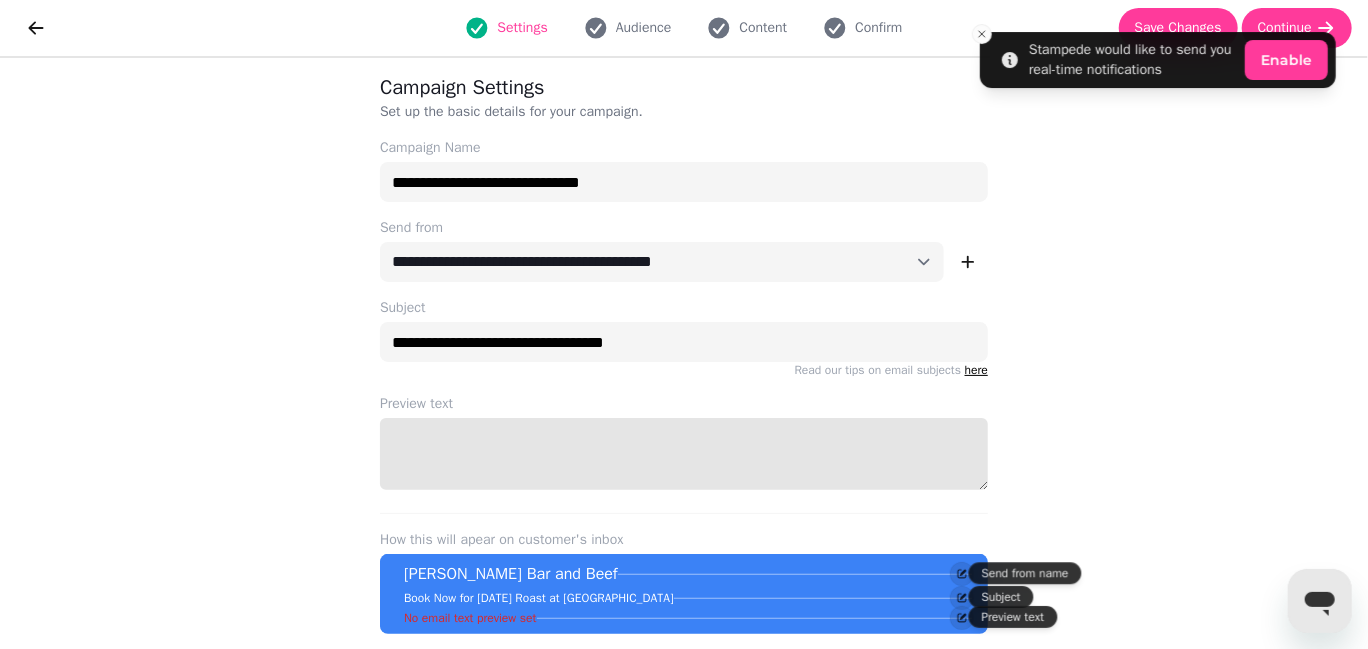 click on "Preview text" at bounding box center (684, 454) 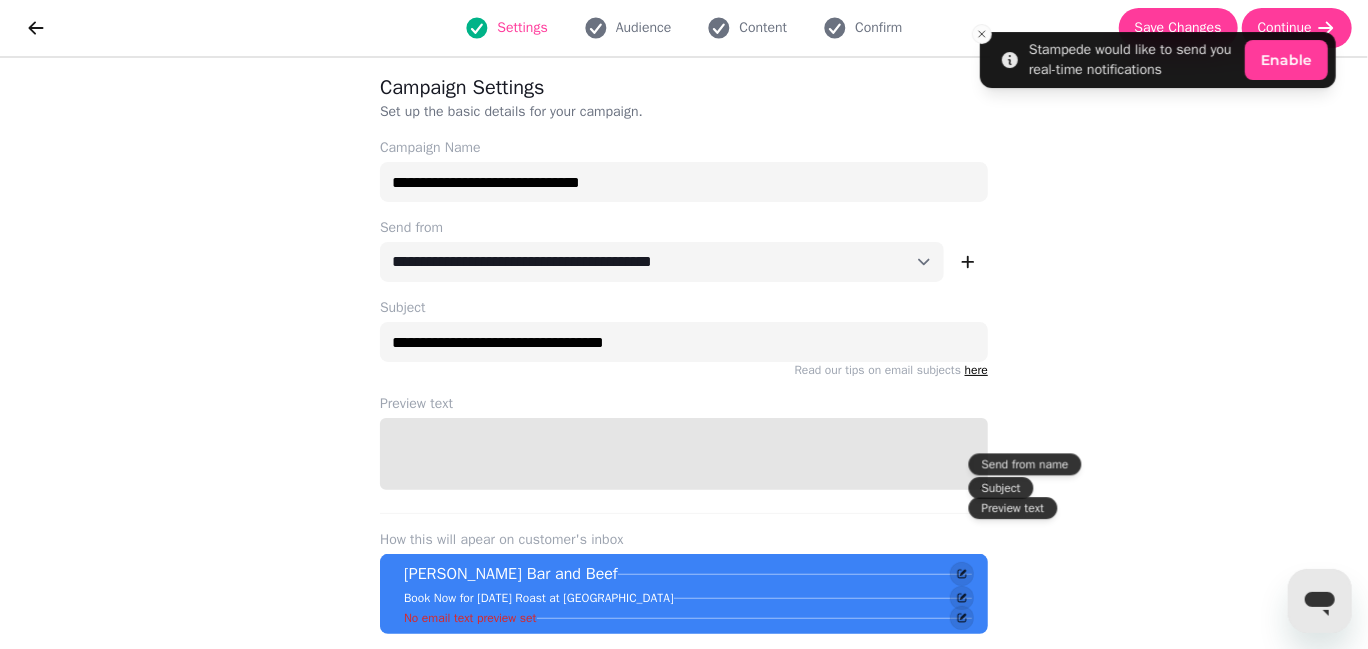 scroll, scrollTop: 108, scrollLeft: 0, axis: vertical 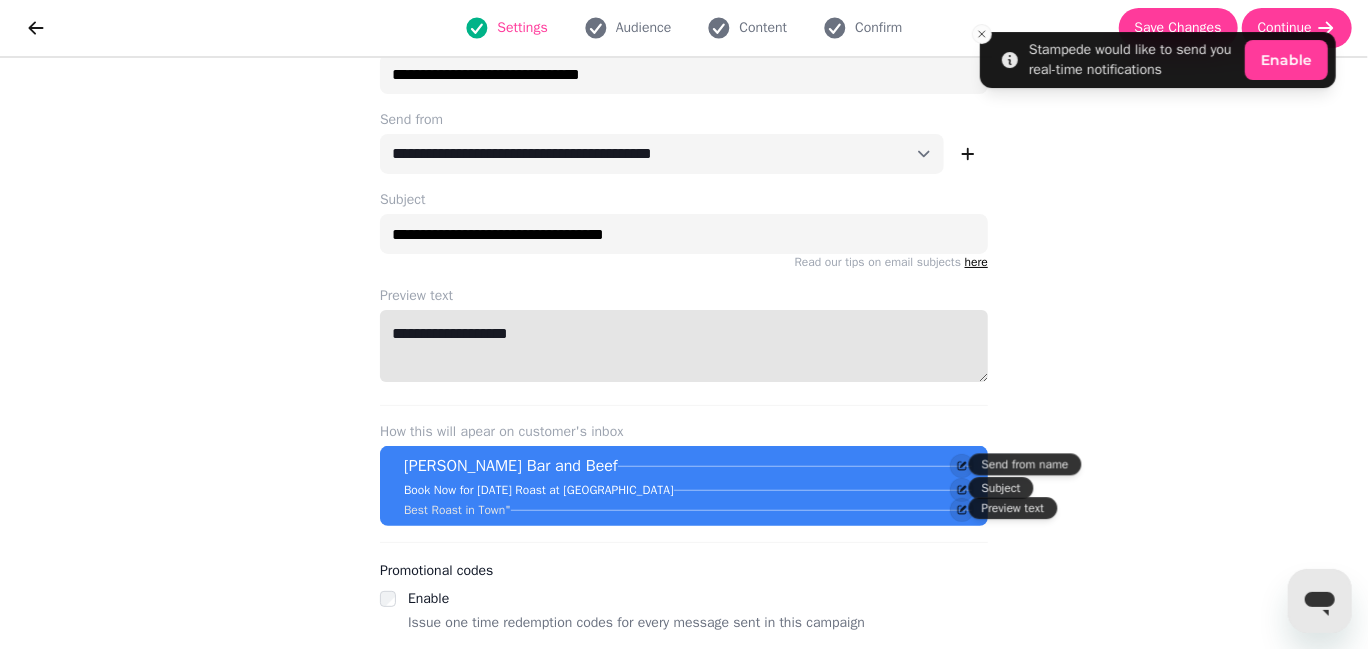 click on "**********" at bounding box center (684, 346) 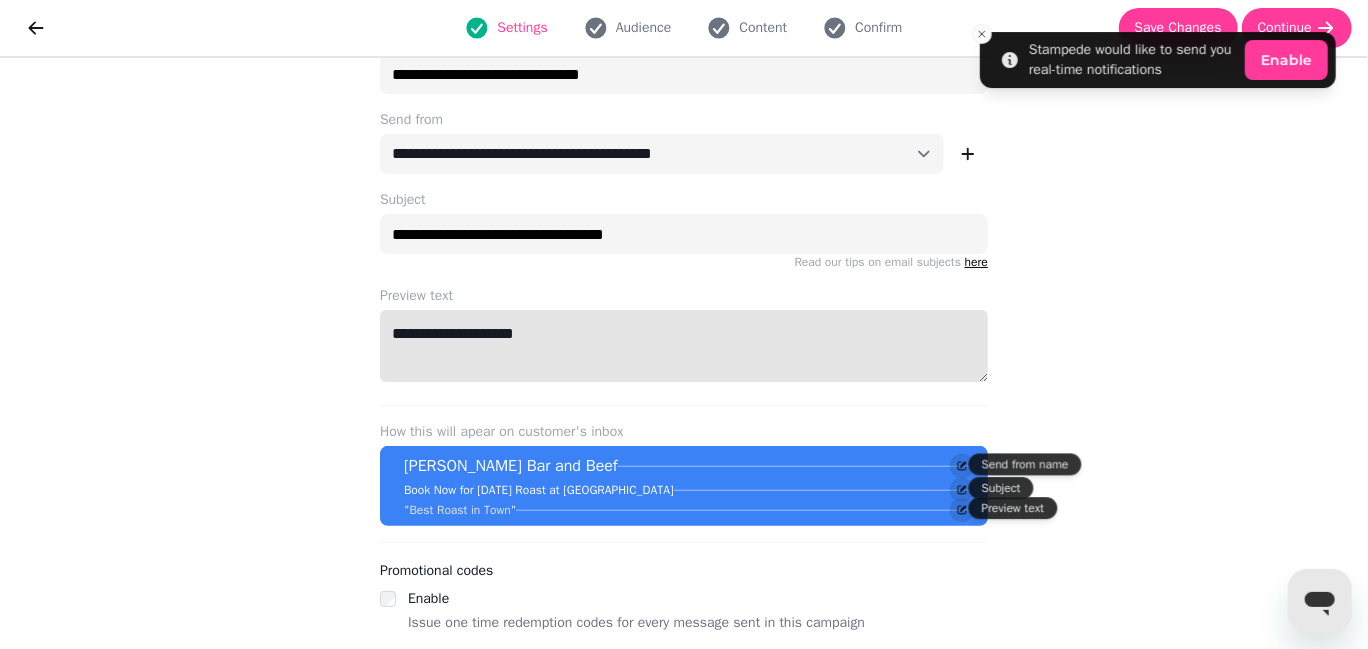 click on "**********" at bounding box center (684, 346) 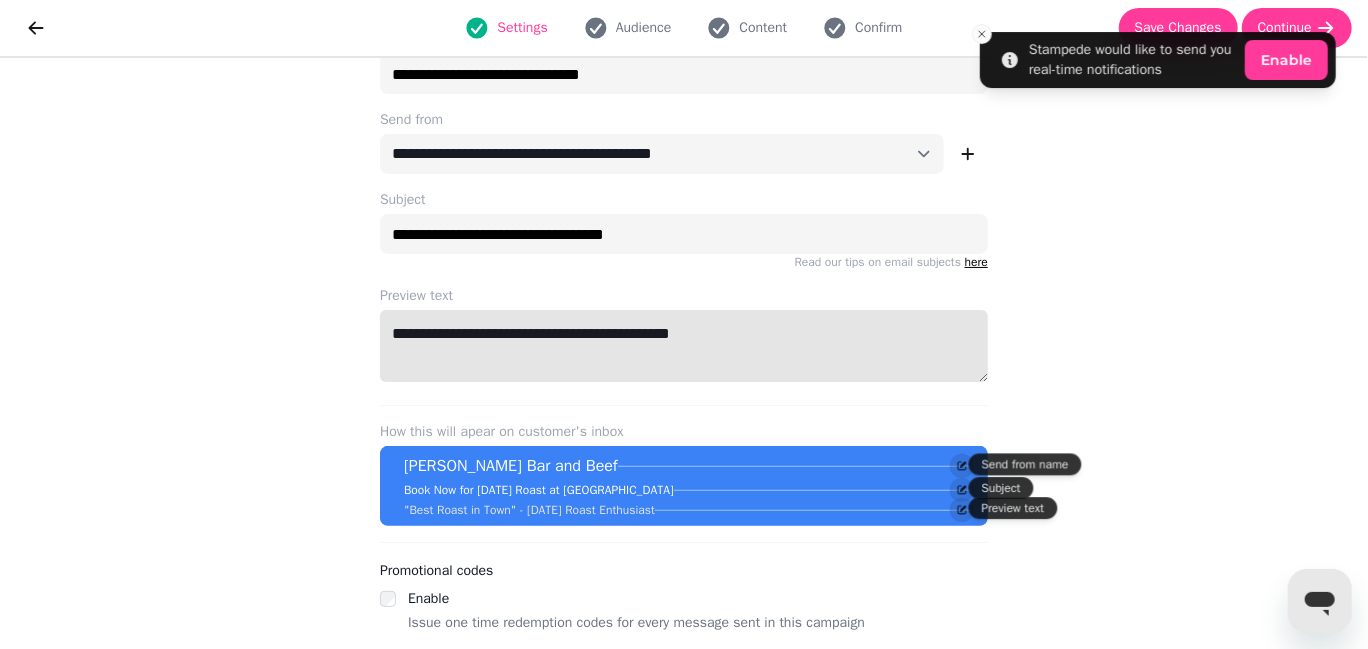 click on "**********" at bounding box center [684, 346] 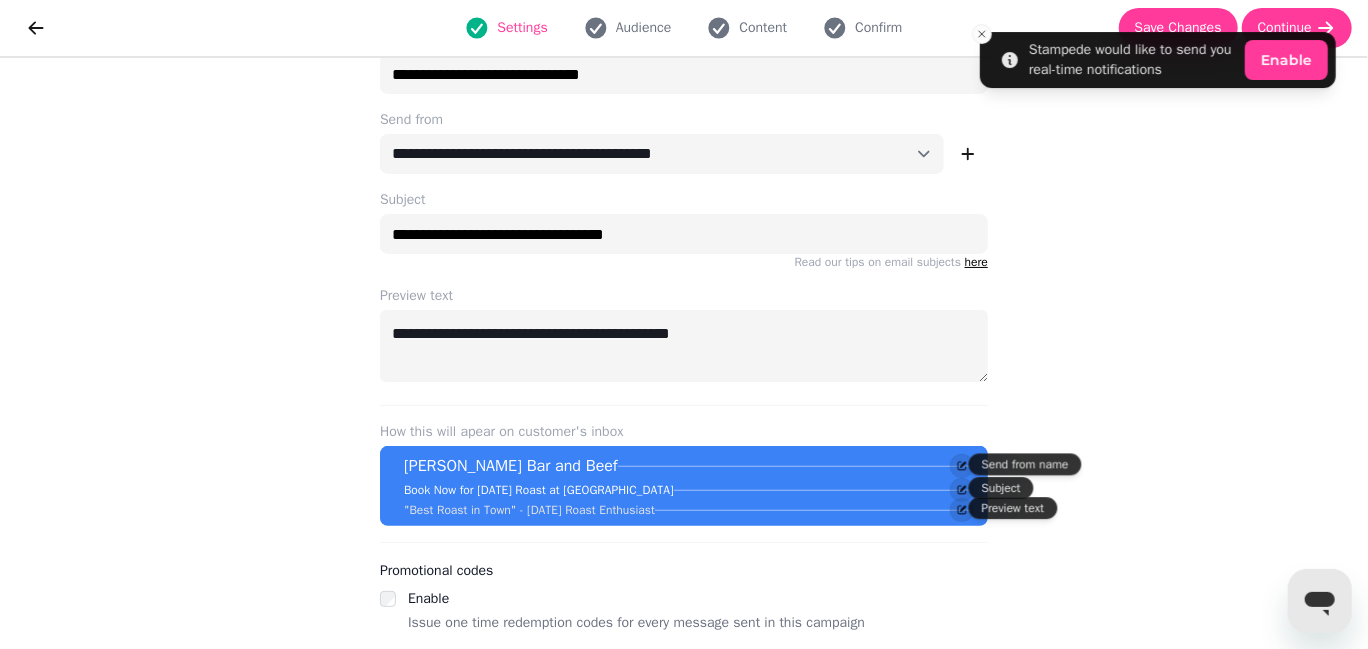 click on "**********" at bounding box center [684, 353] 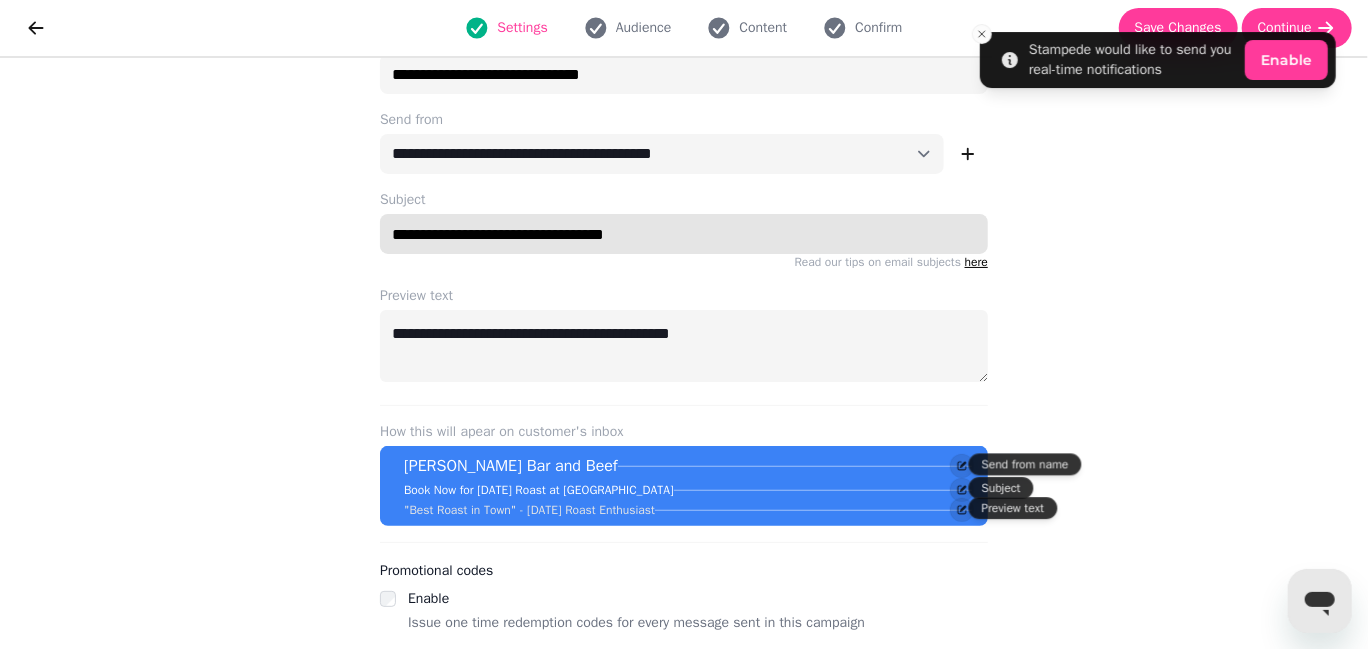 click on "**********" at bounding box center (684, 234) 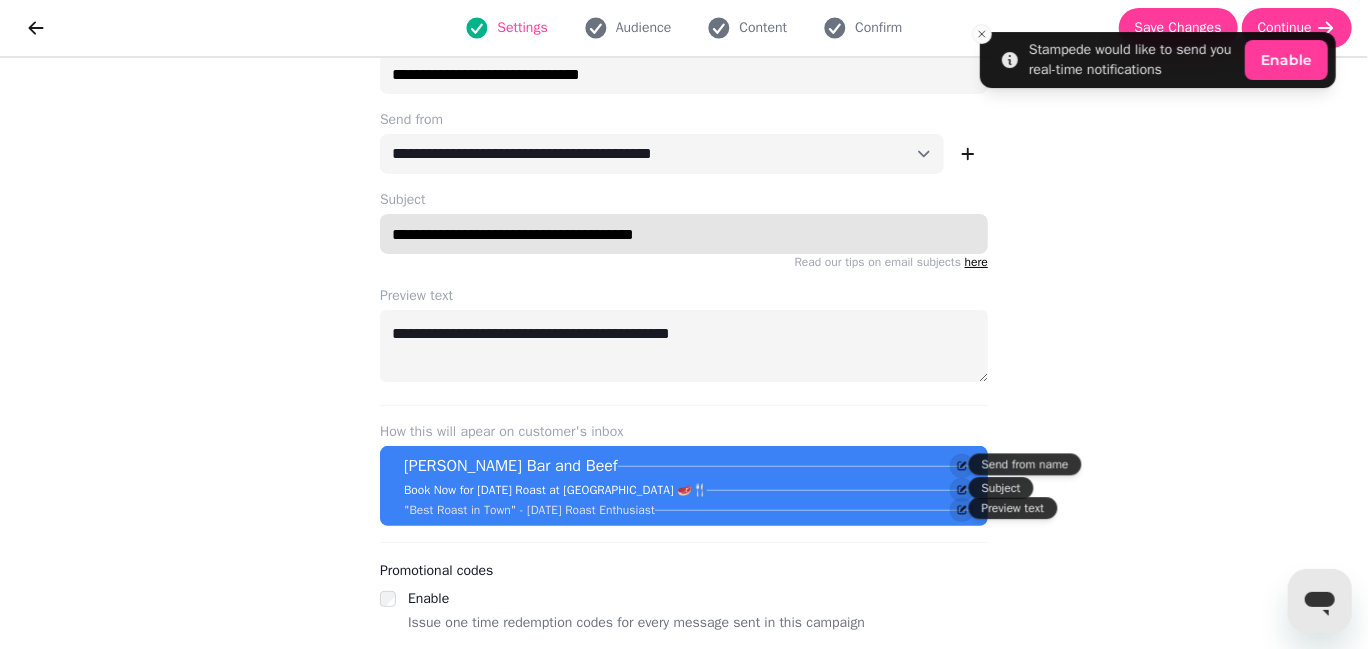 drag, startPoint x: 652, startPoint y: 235, endPoint x: 347, endPoint y: 231, distance: 305.0262 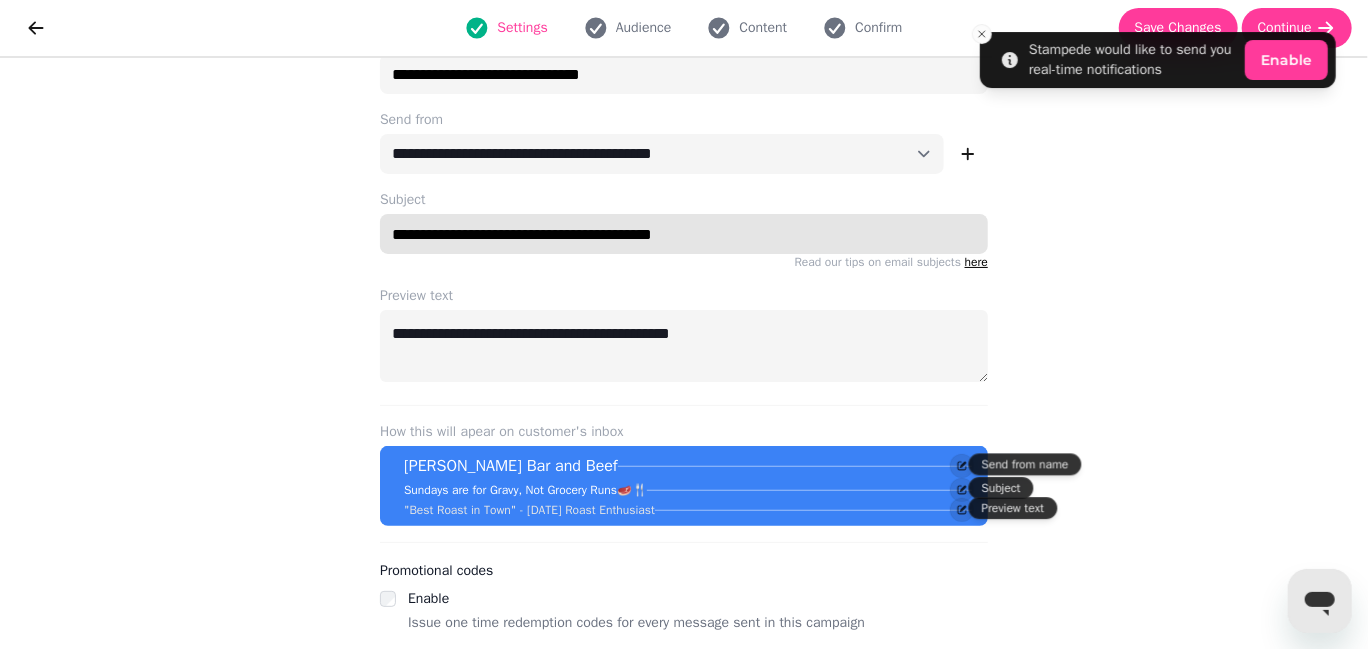 click on "**********" at bounding box center (684, 234) 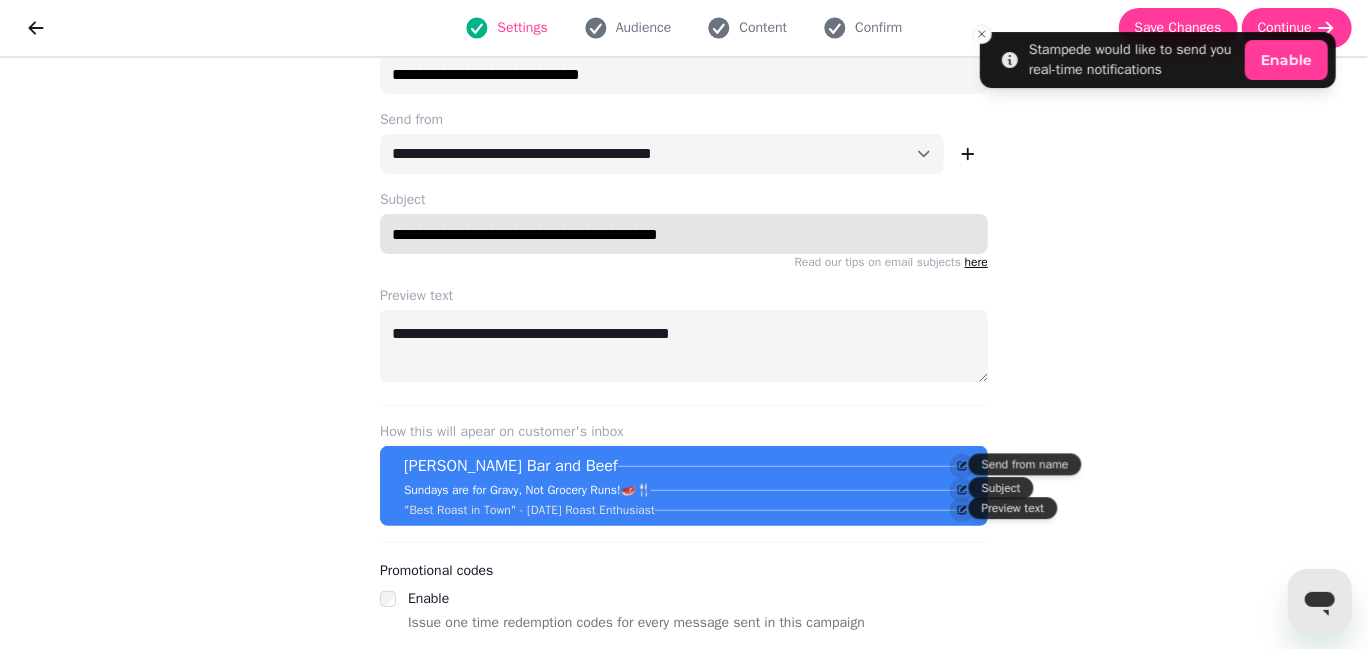 type on "**********" 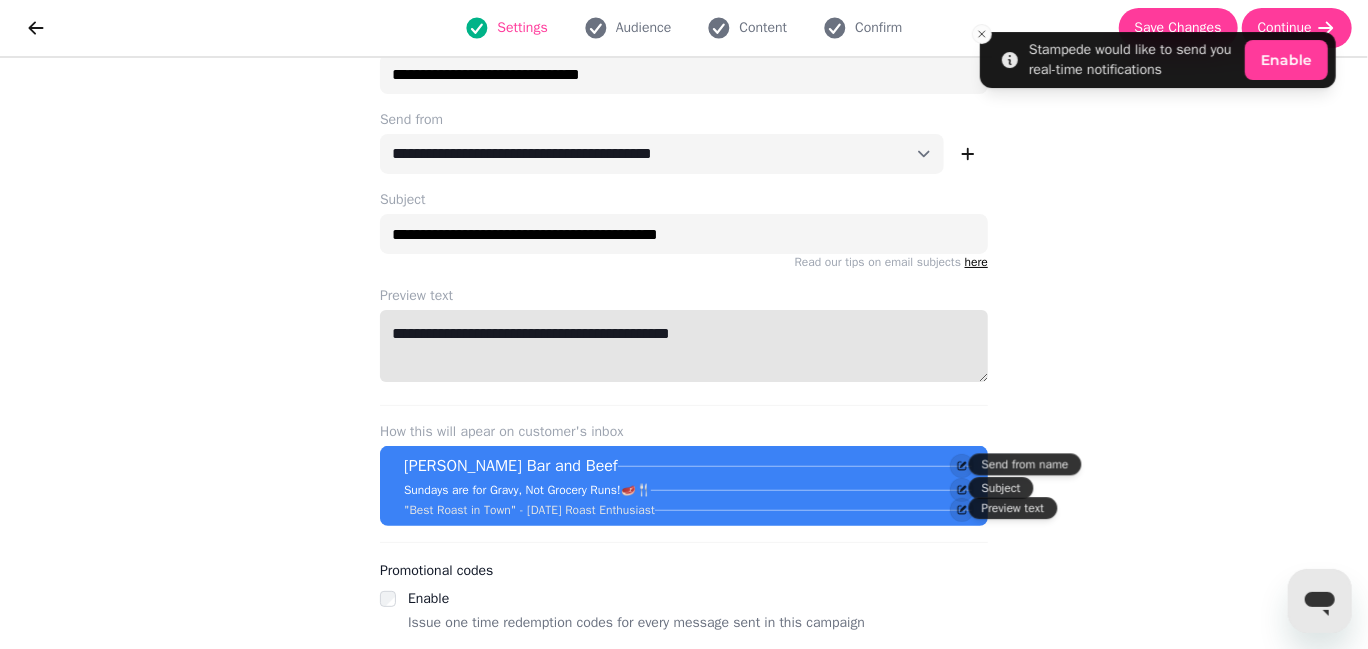 click on "**********" at bounding box center (684, 346) 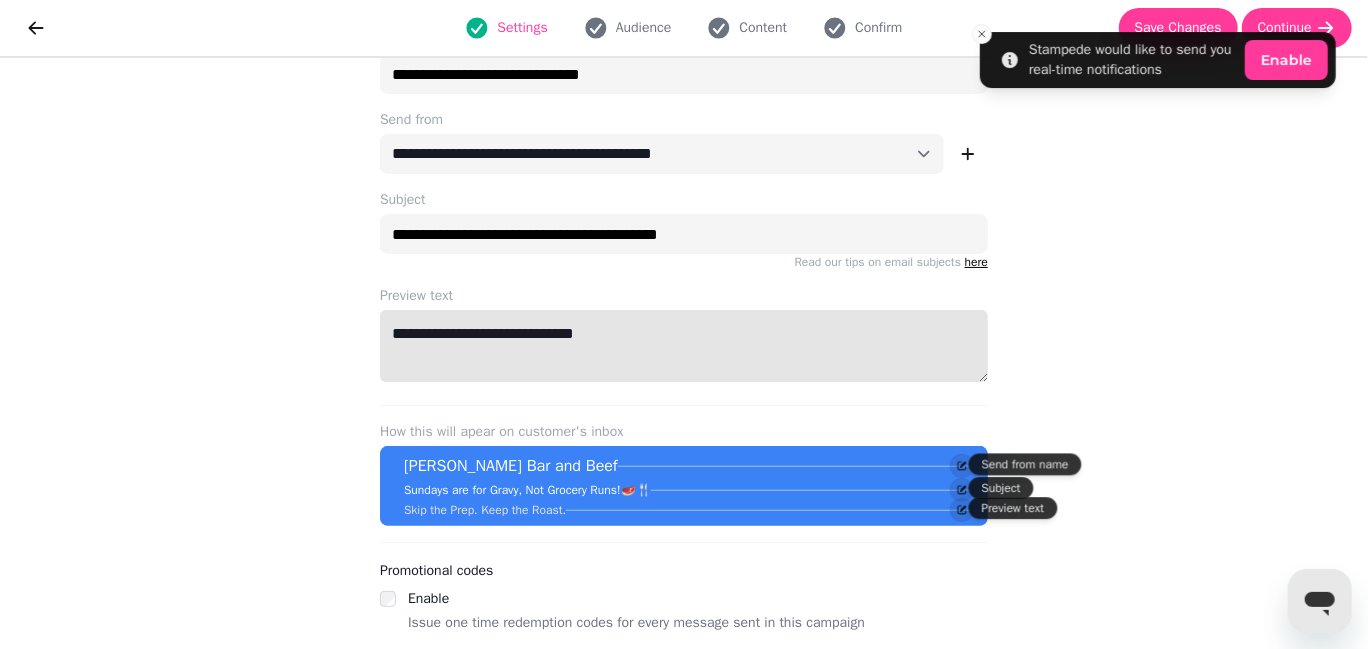 type on "**********" 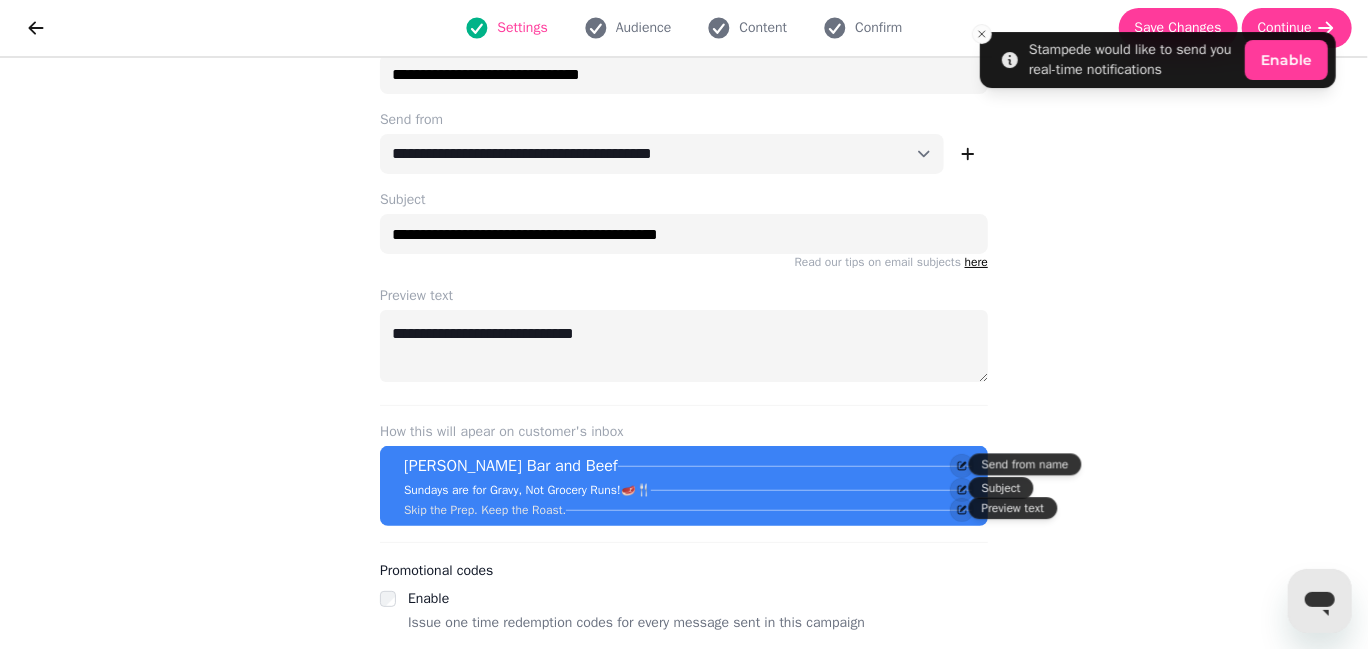 click on "Promotional codes" at bounding box center (684, 571) 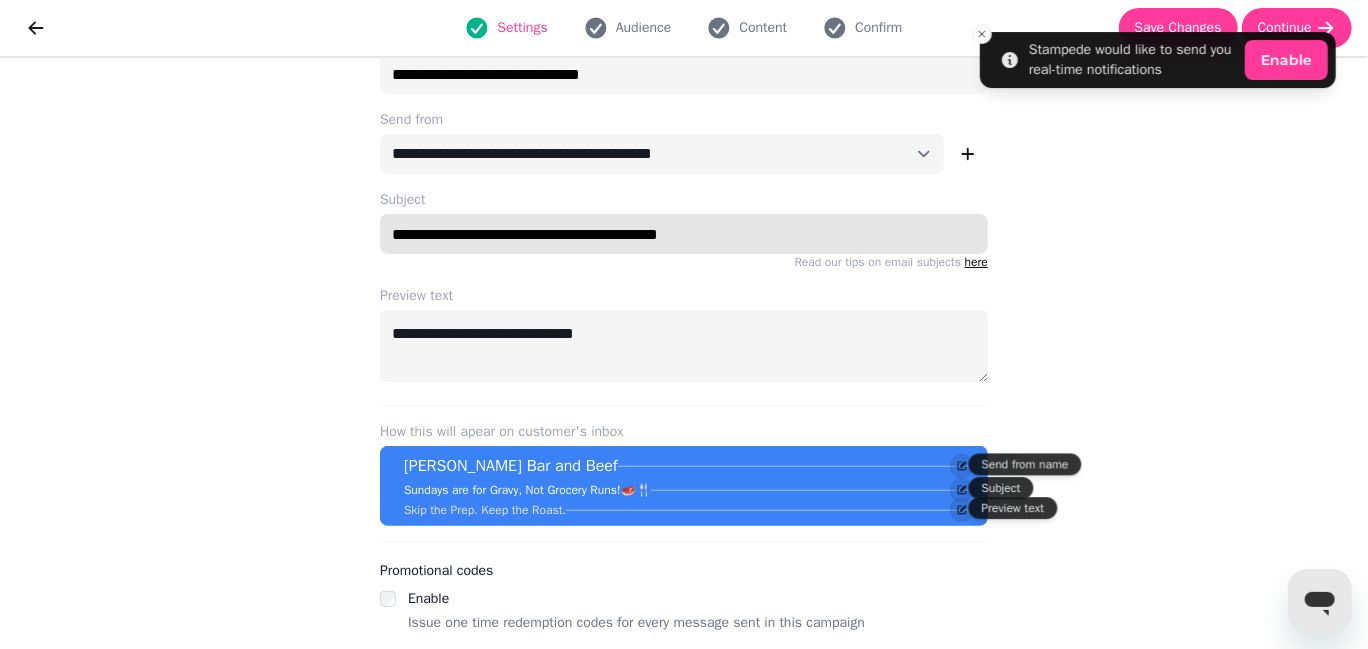 click on "**********" at bounding box center (684, 234) 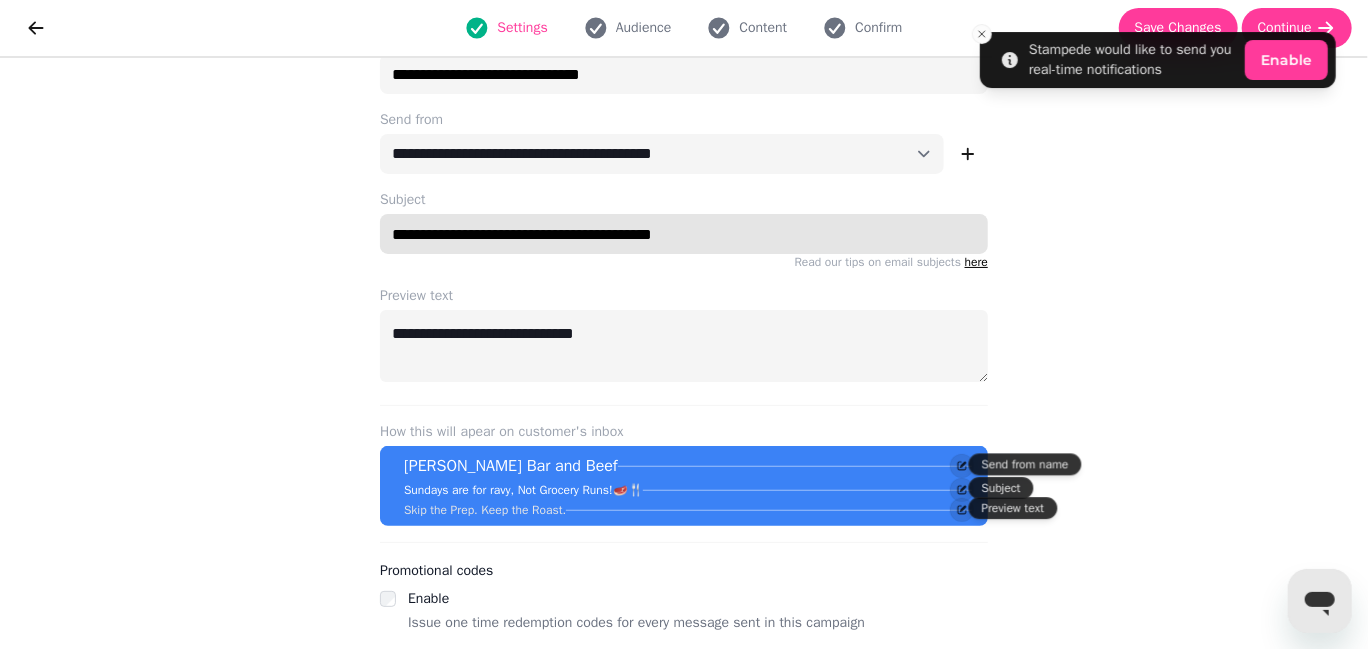 type on "**********" 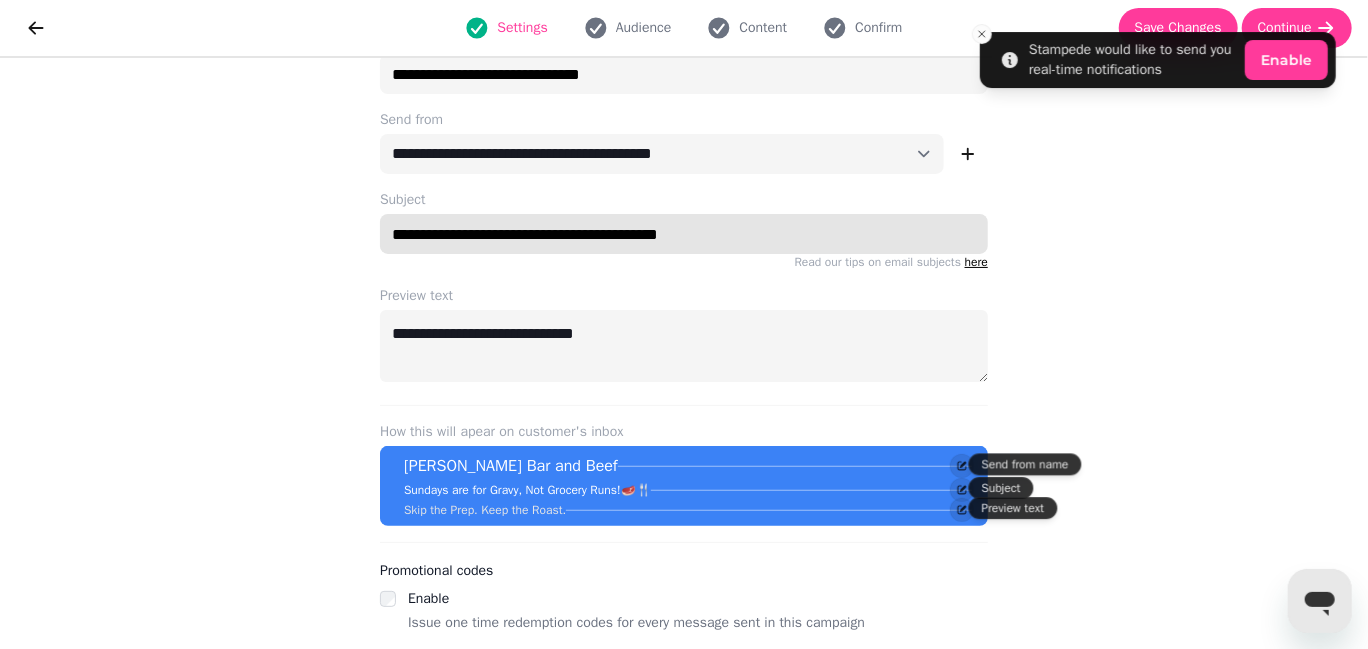 click on "**********" at bounding box center [684, 234] 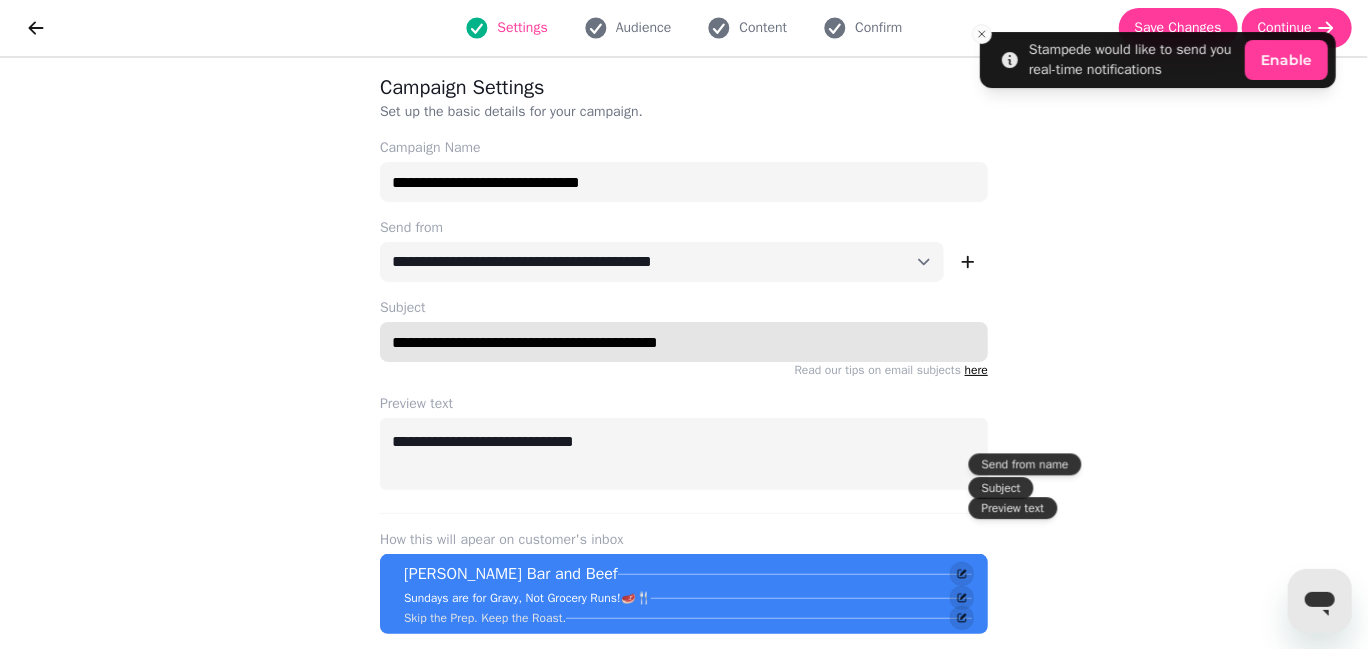 scroll, scrollTop: 108, scrollLeft: 0, axis: vertical 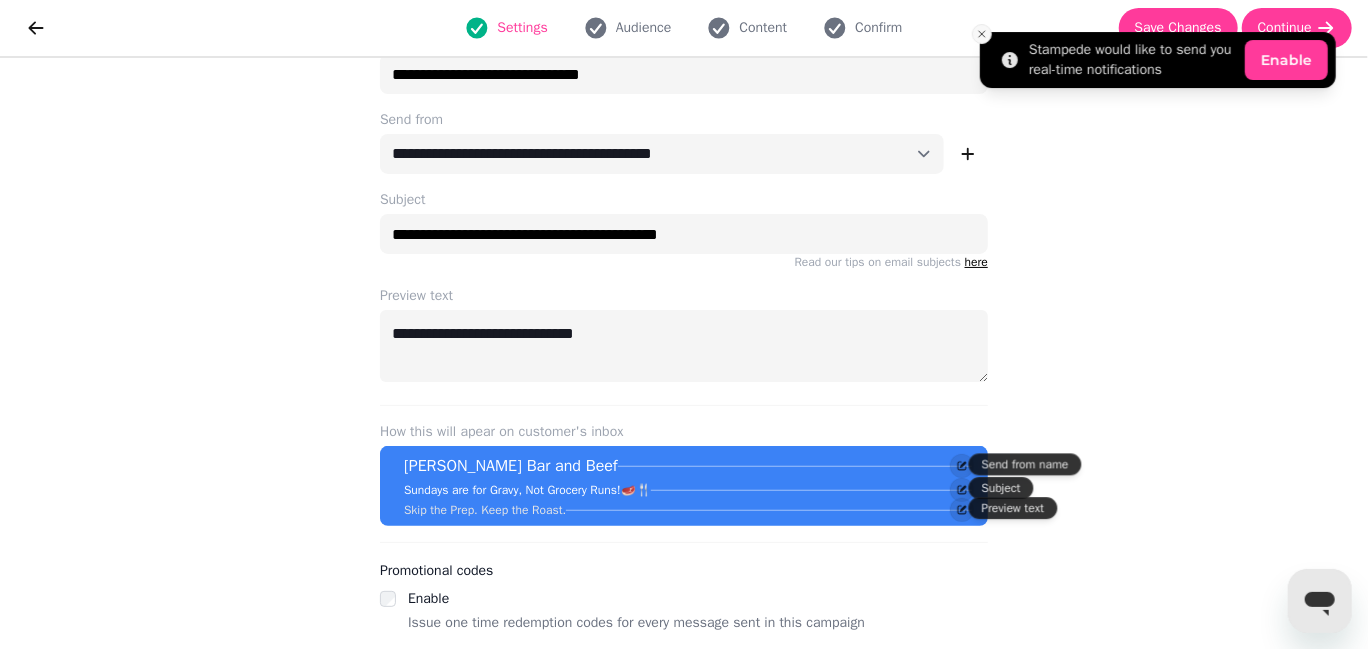 click 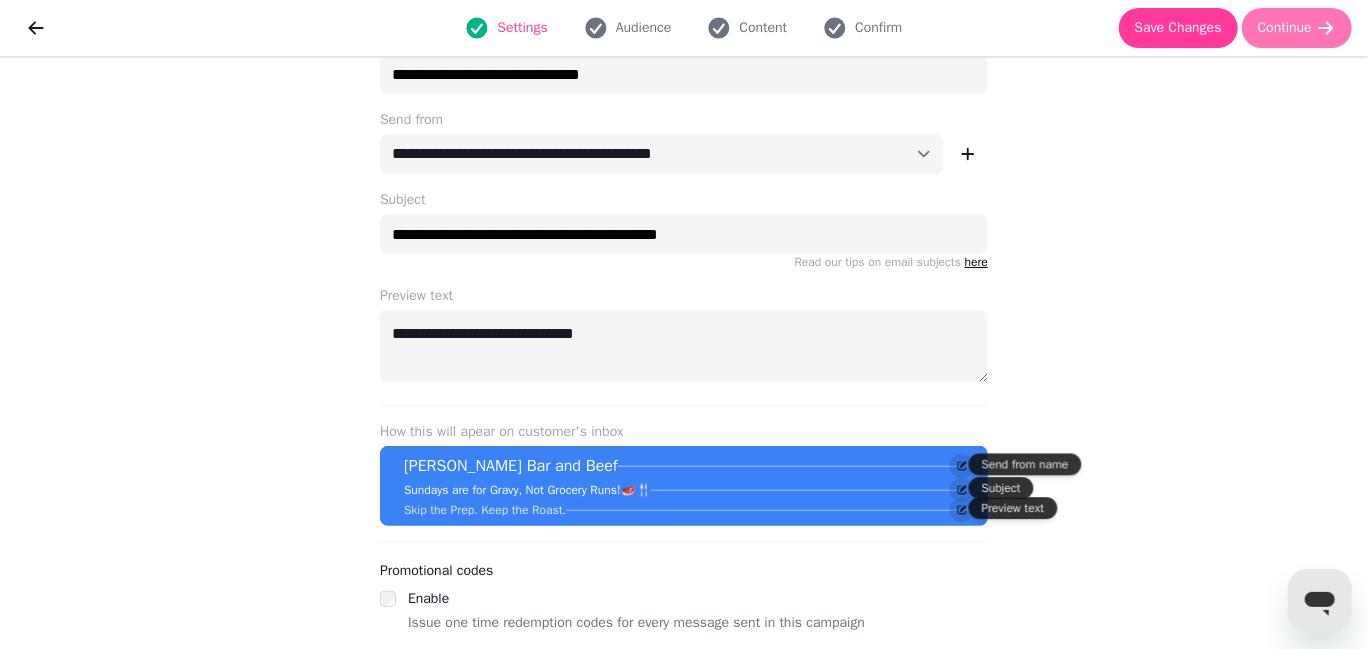 click on "Continue" at bounding box center [1285, 28] 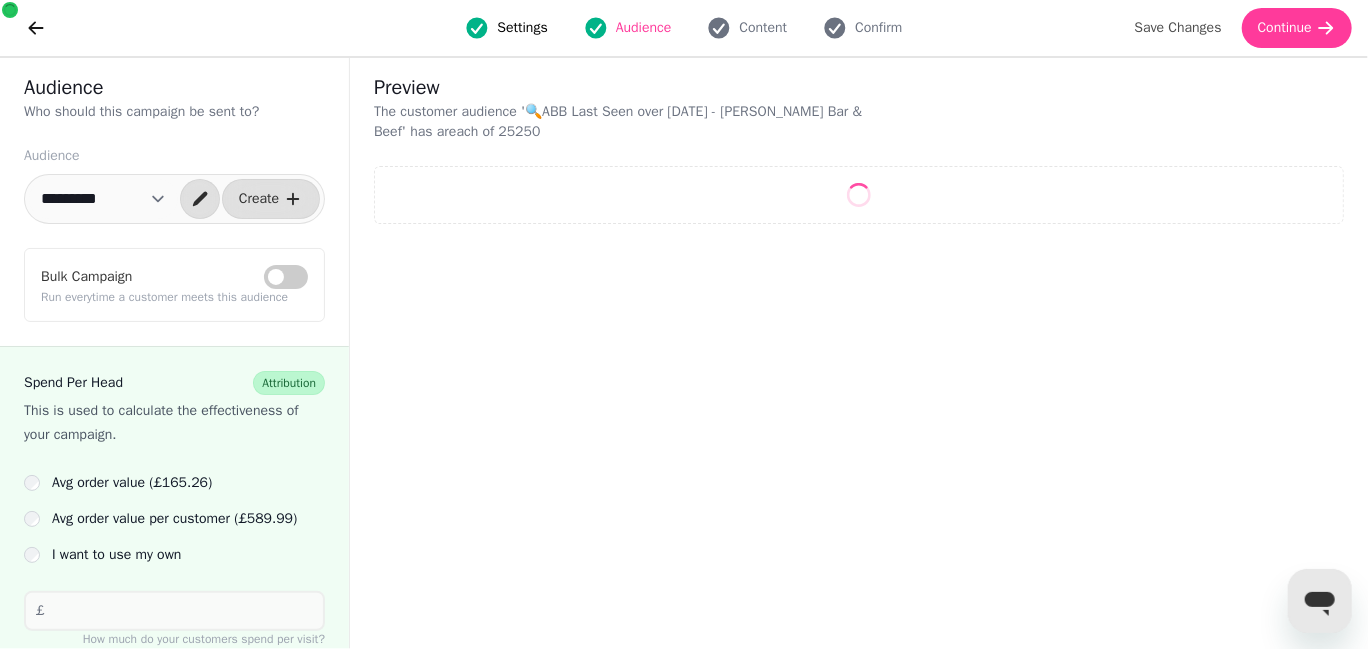 click on "**********" at bounding box center [103, 199] 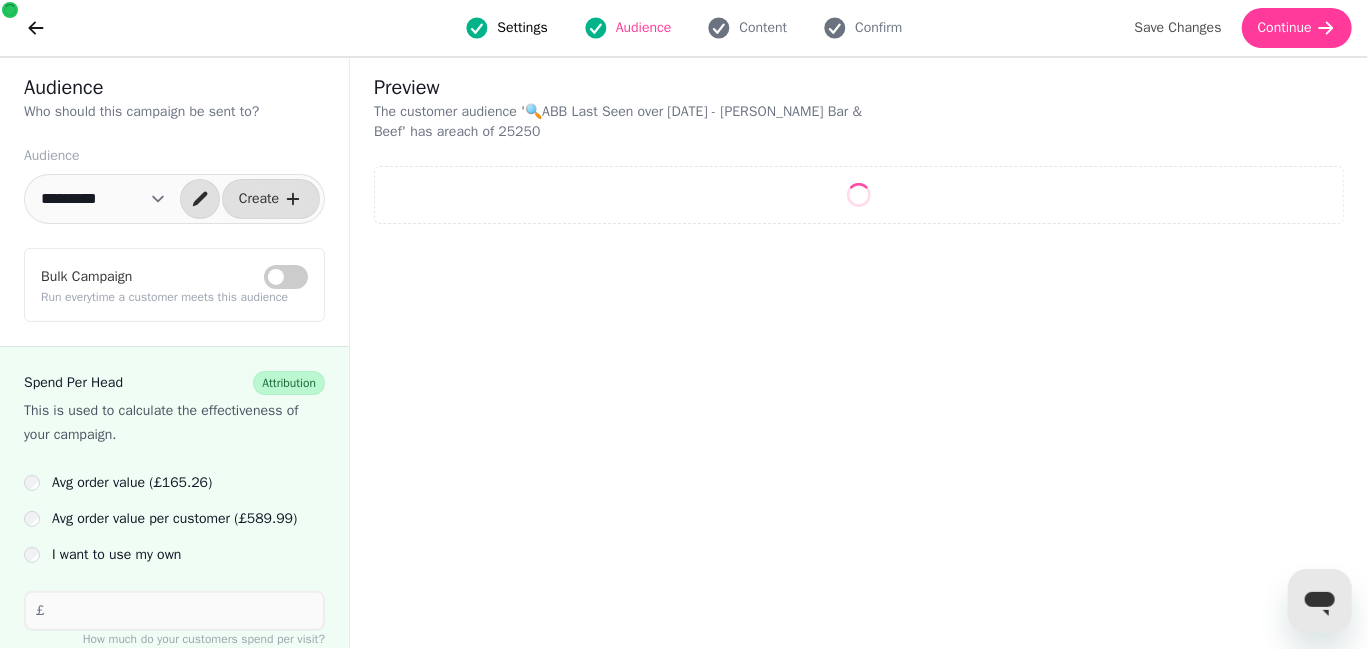 select on "**********" 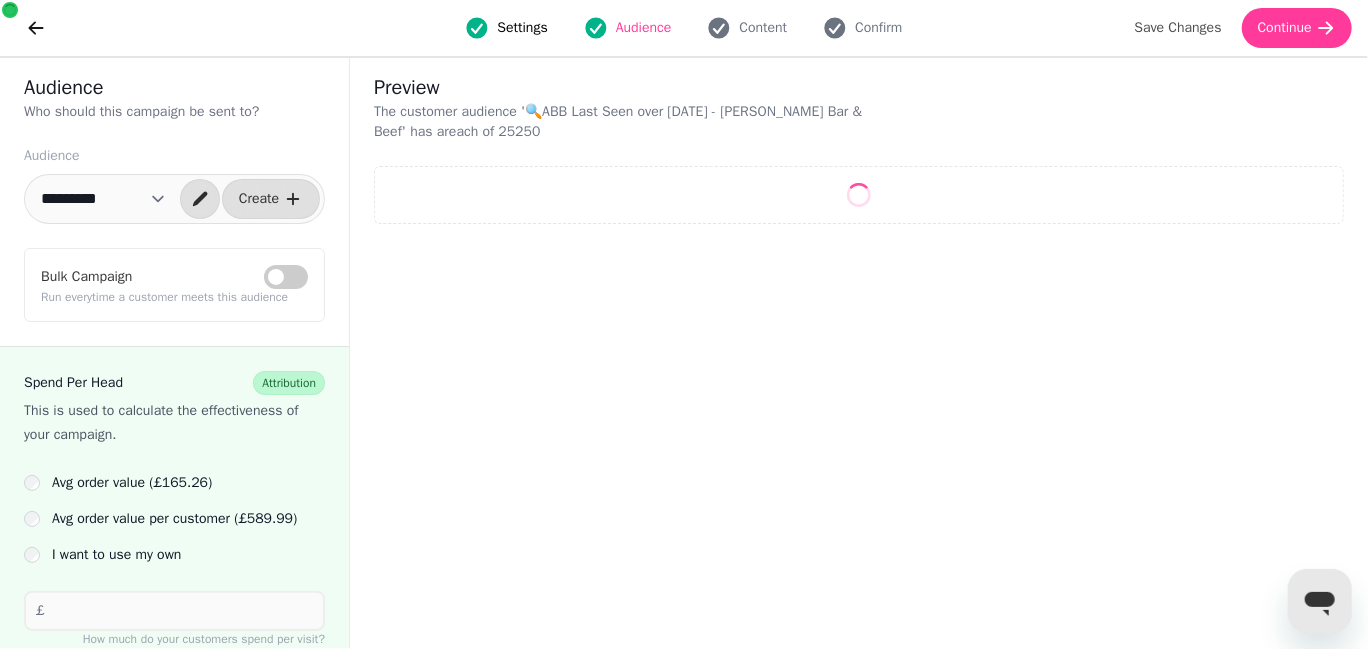 click on "**********" at bounding box center [103, 199] 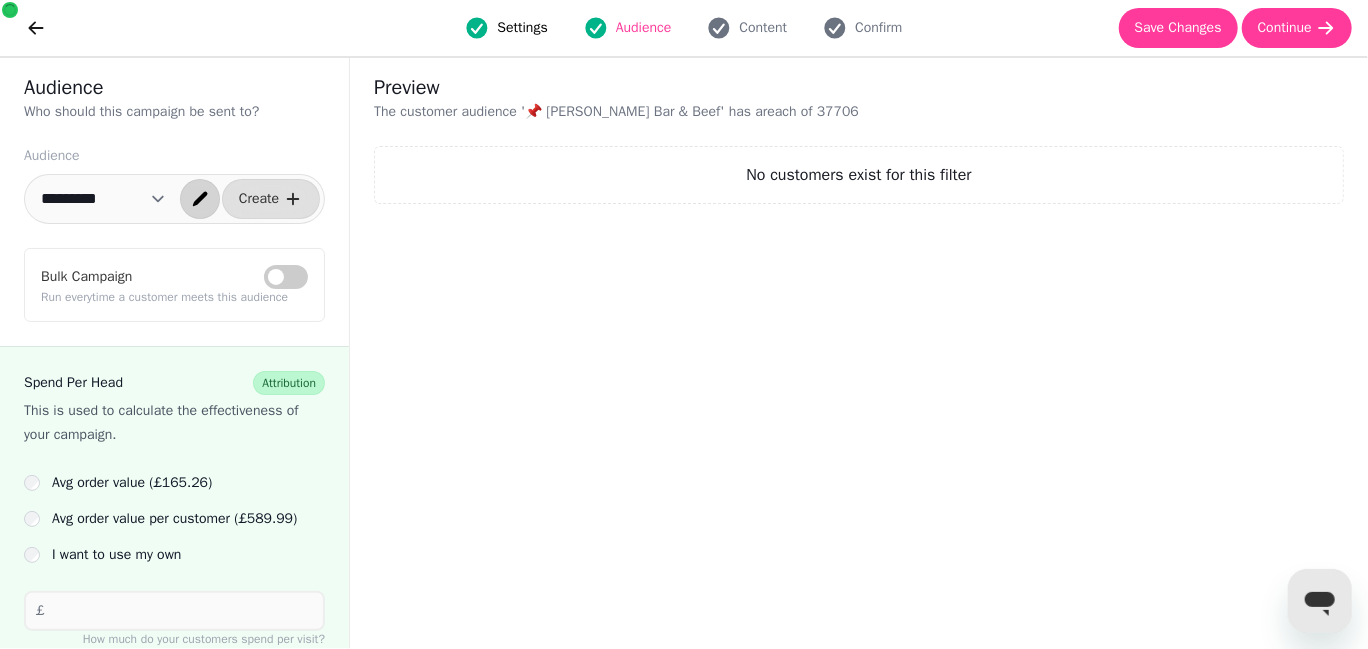 click 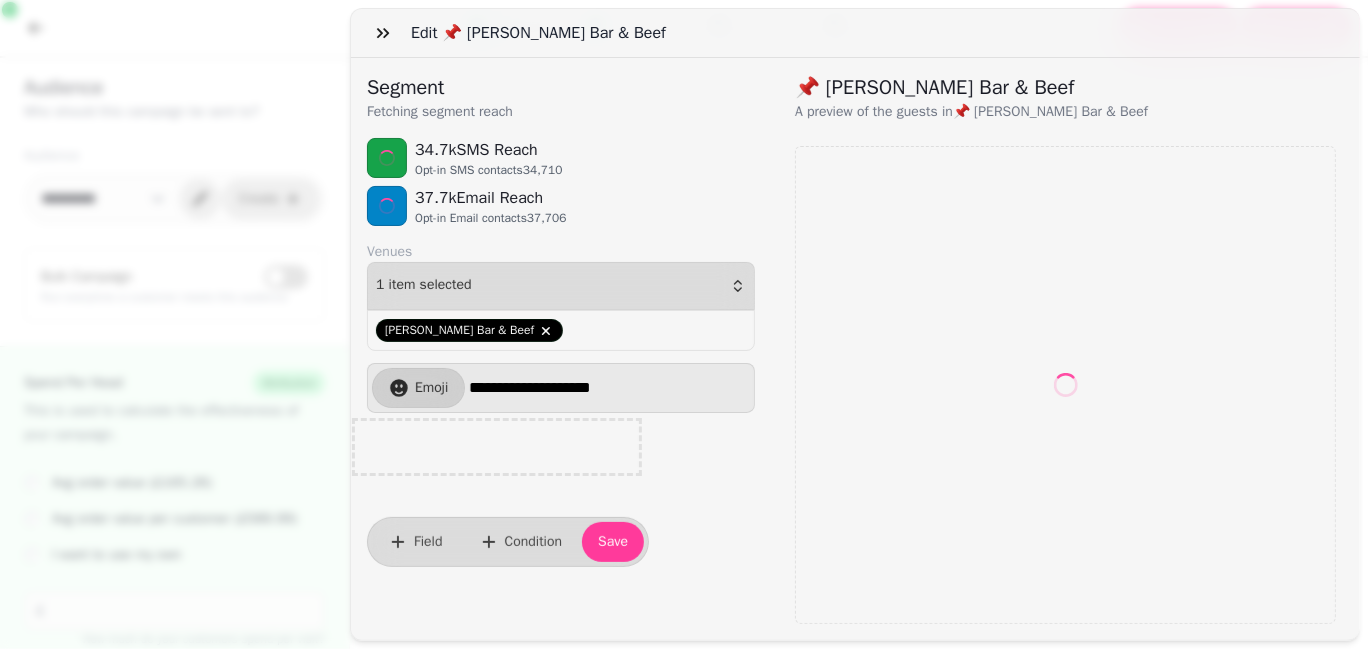 click on "**********" at bounding box center (684, 340) 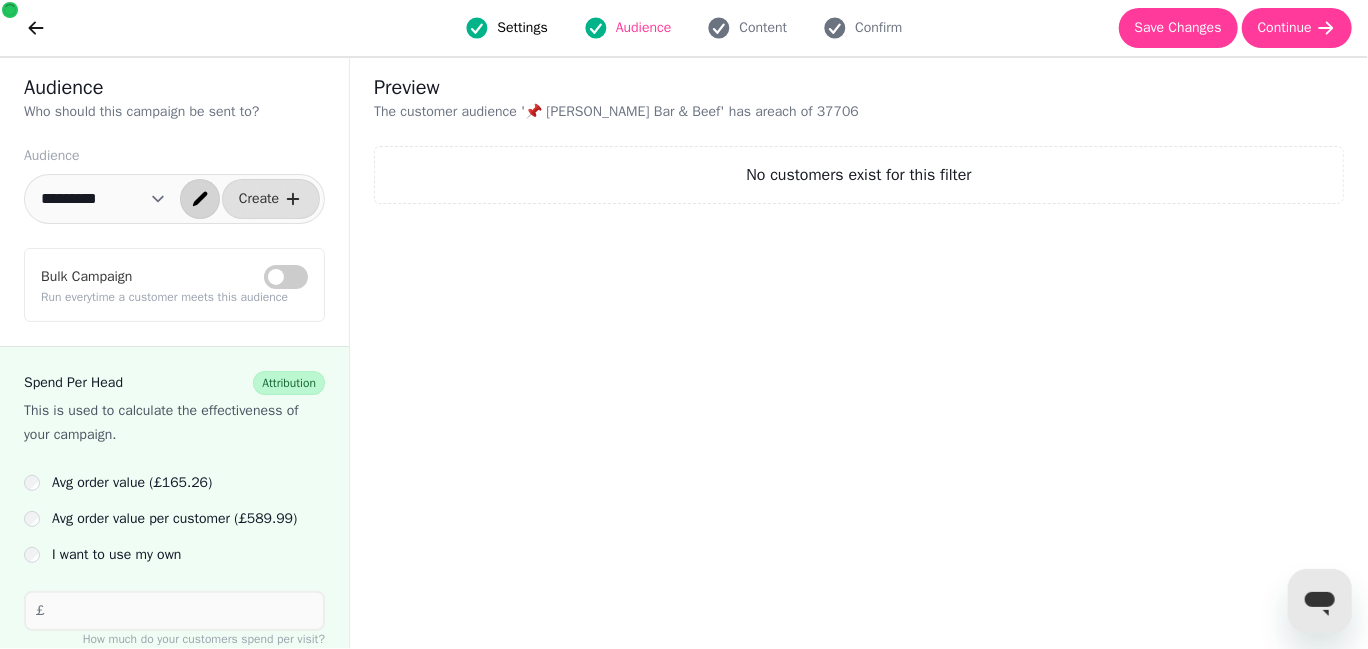 click 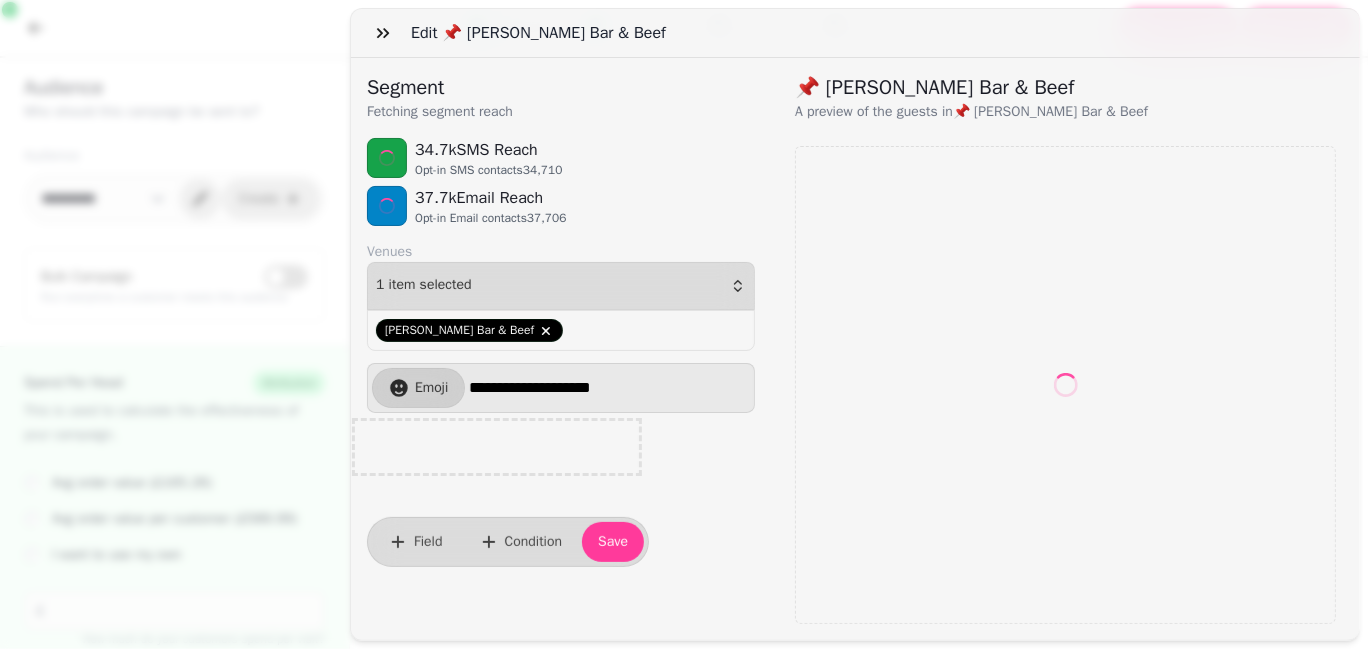 click on "**********" at bounding box center (684, 340) 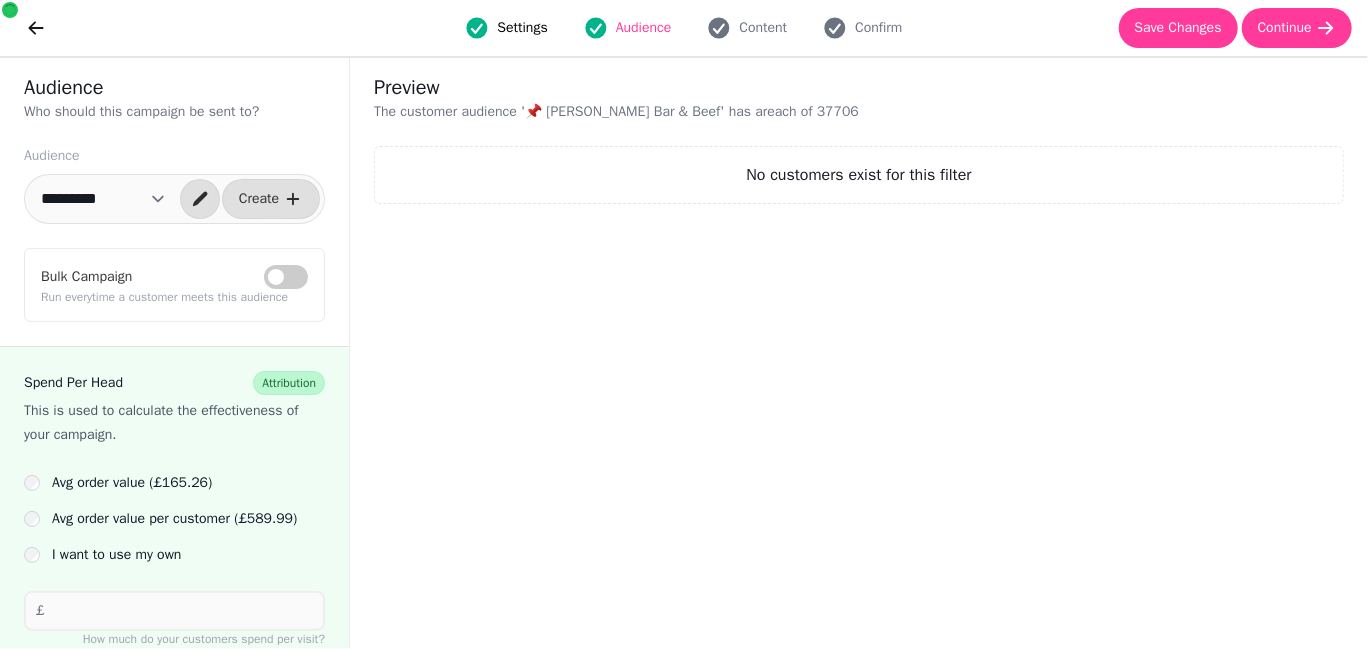 click on "**********" at bounding box center [103, 199] 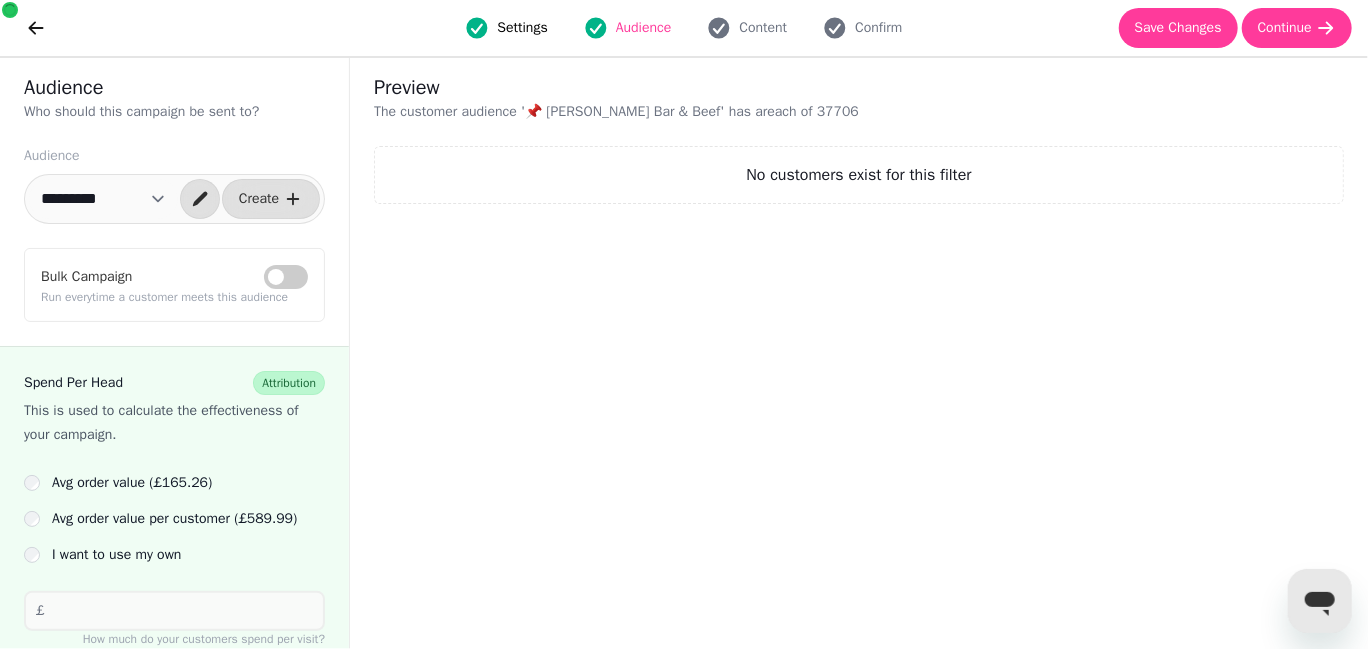 click on "**********" at bounding box center (103, 199) 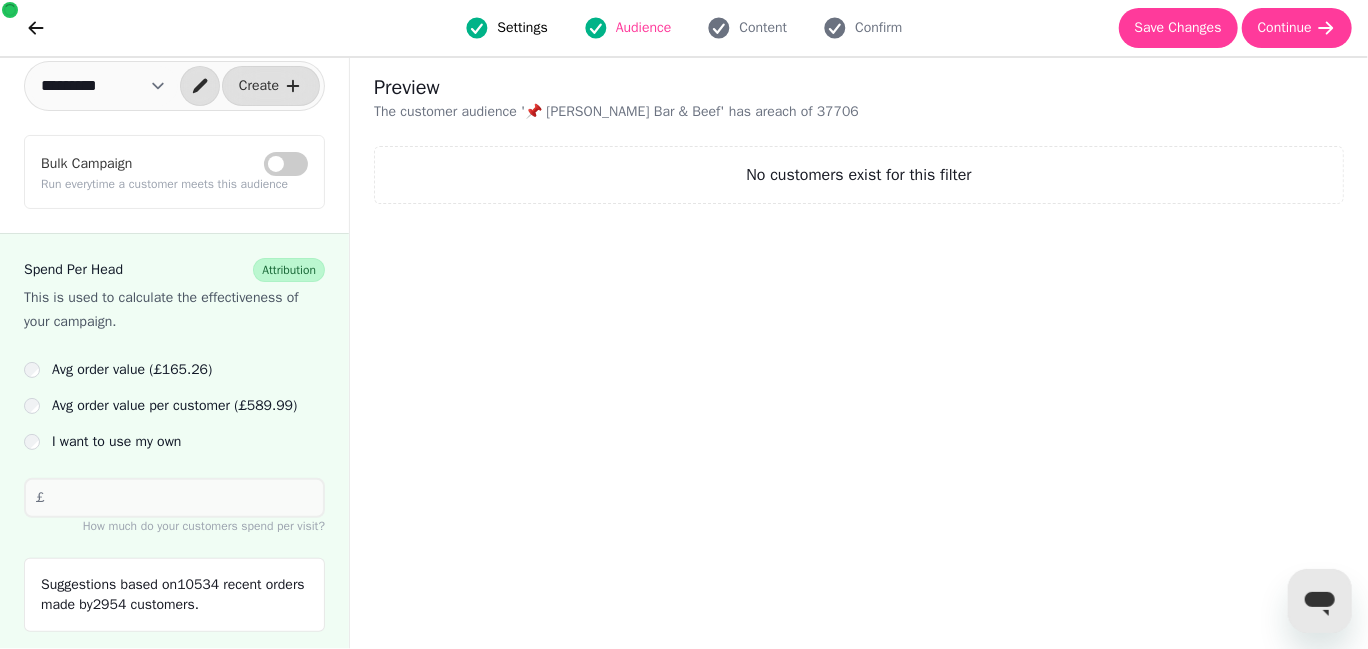 scroll, scrollTop: 118, scrollLeft: 0, axis: vertical 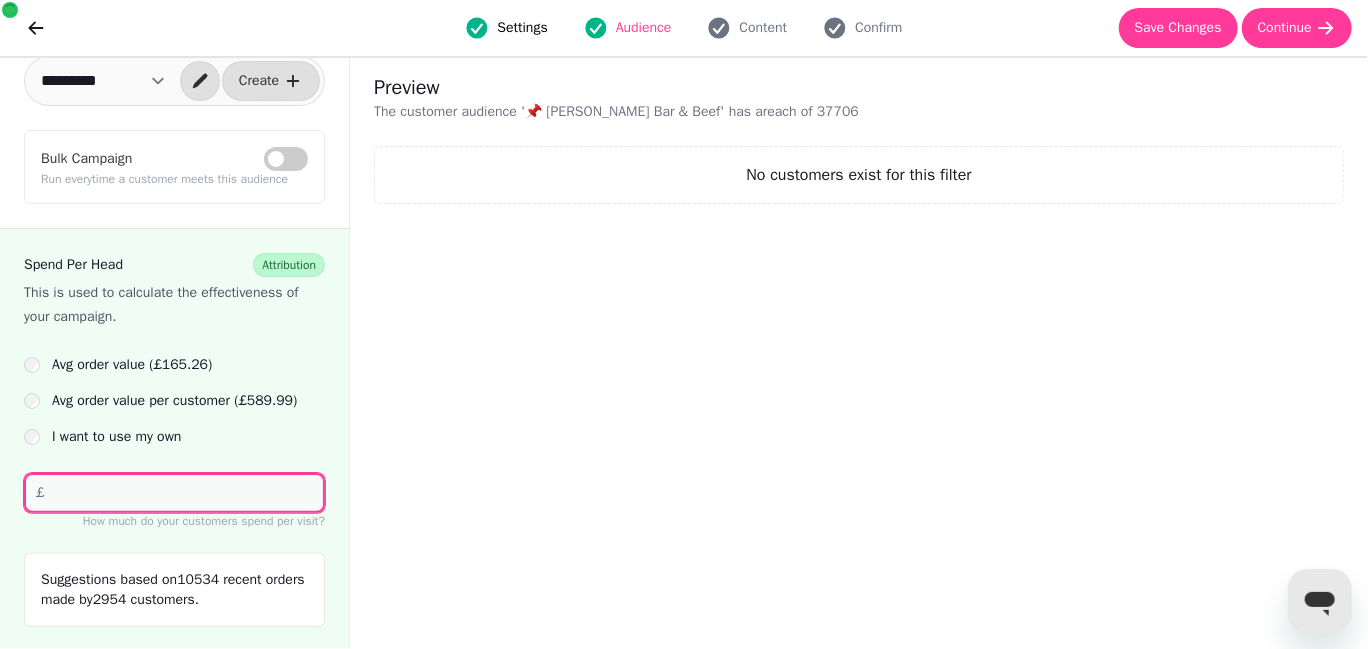 drag, startPoint x: 99, startPoint y: 496, endPoint x: 41, endPoint y: 498, distance: 58.034473 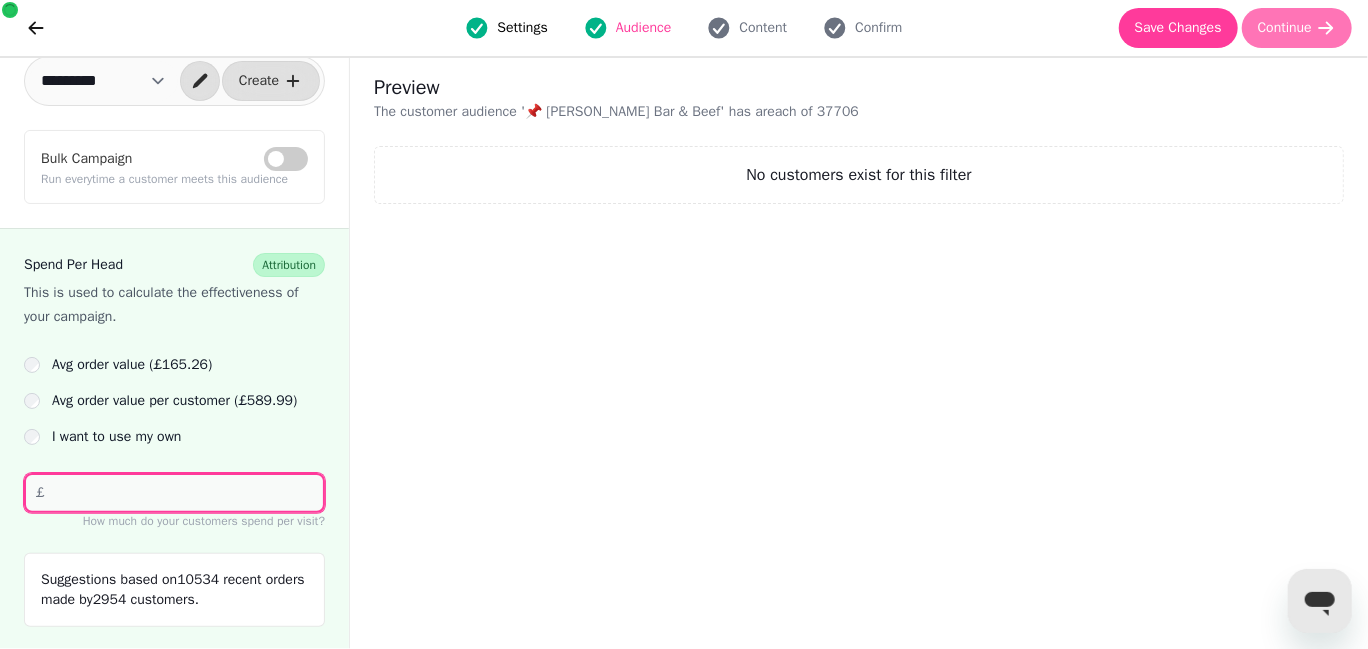 type on "**" 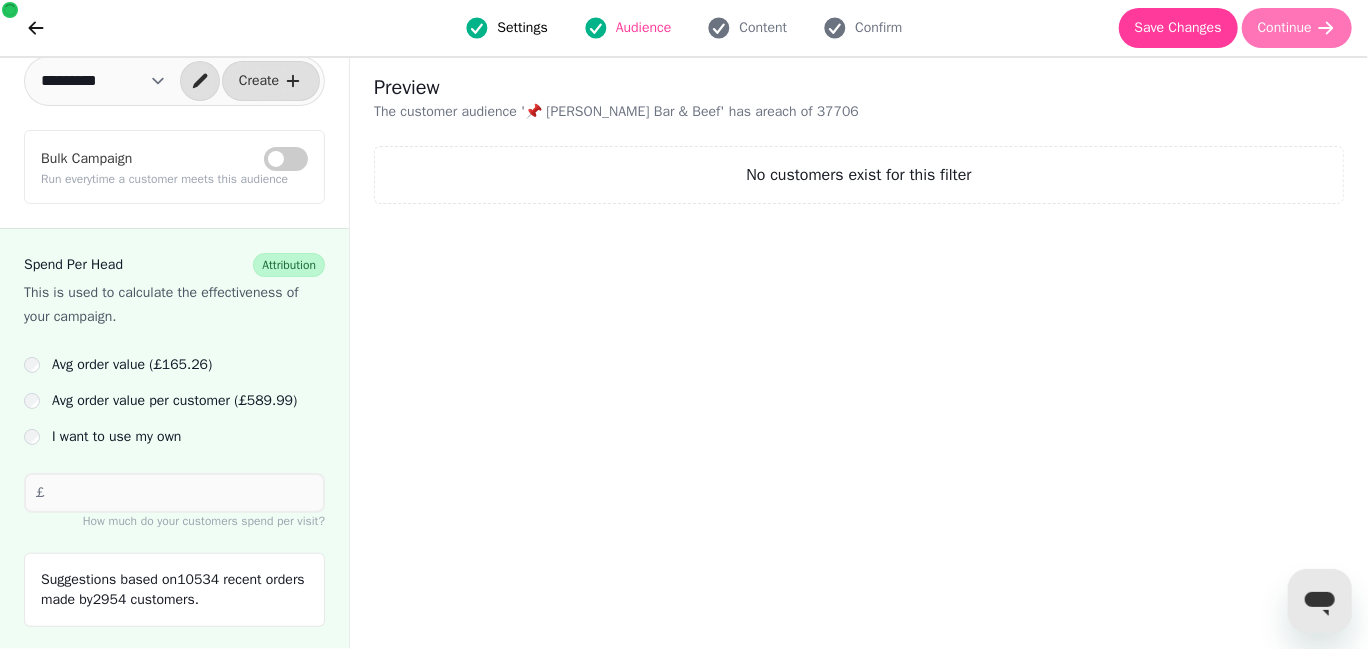 click on "Continue" at bounding box center [1285, 28] 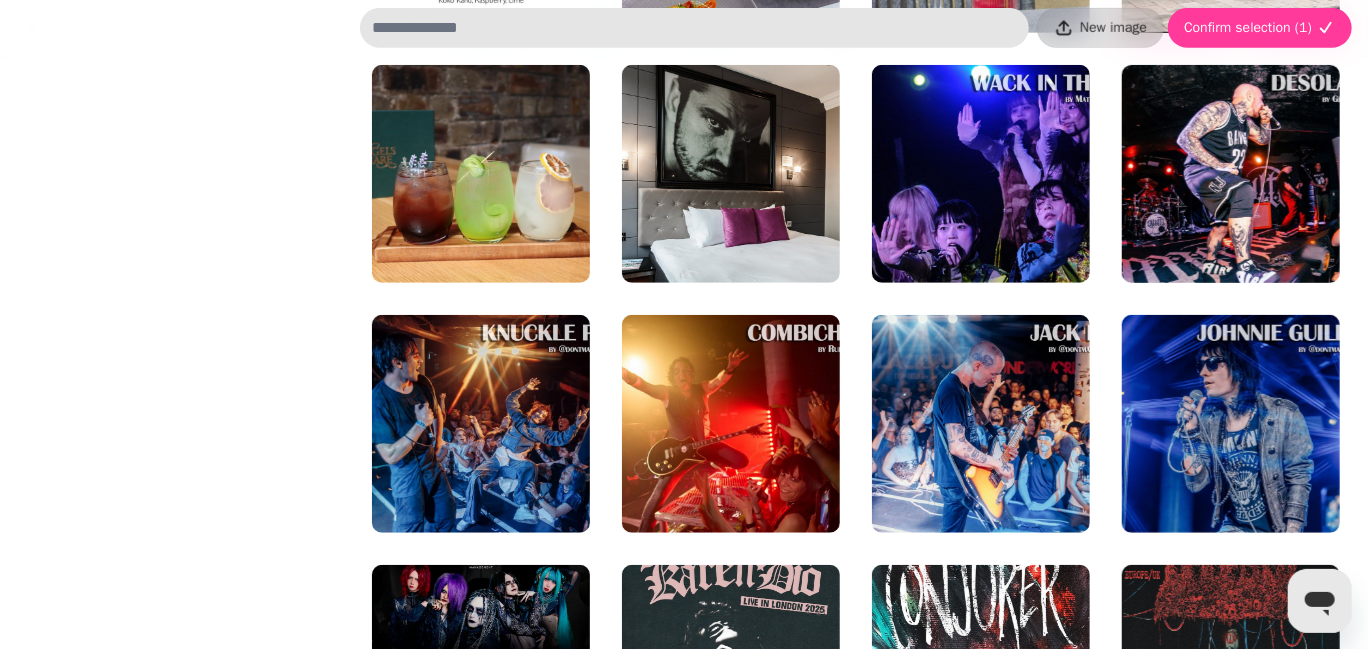 scroll, scrollTop: 0, scrollLeft: 0, axis: both 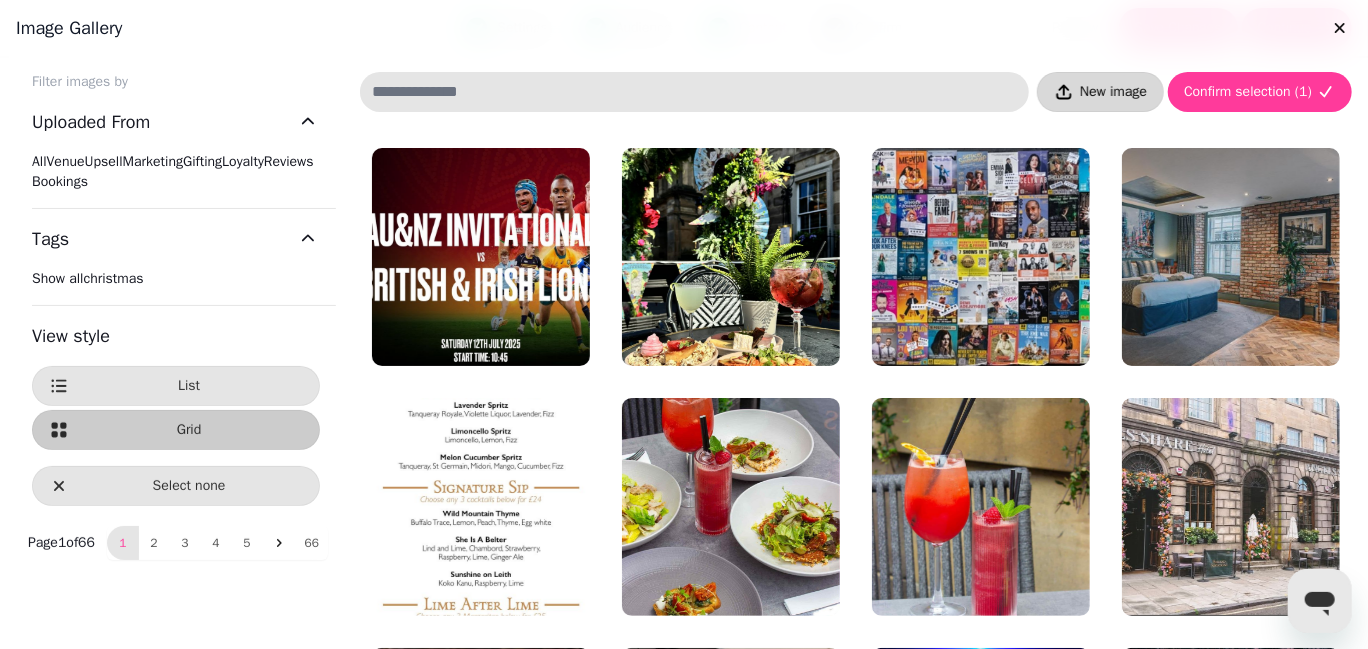 click on "New image" at bounding box center [1100, 92] 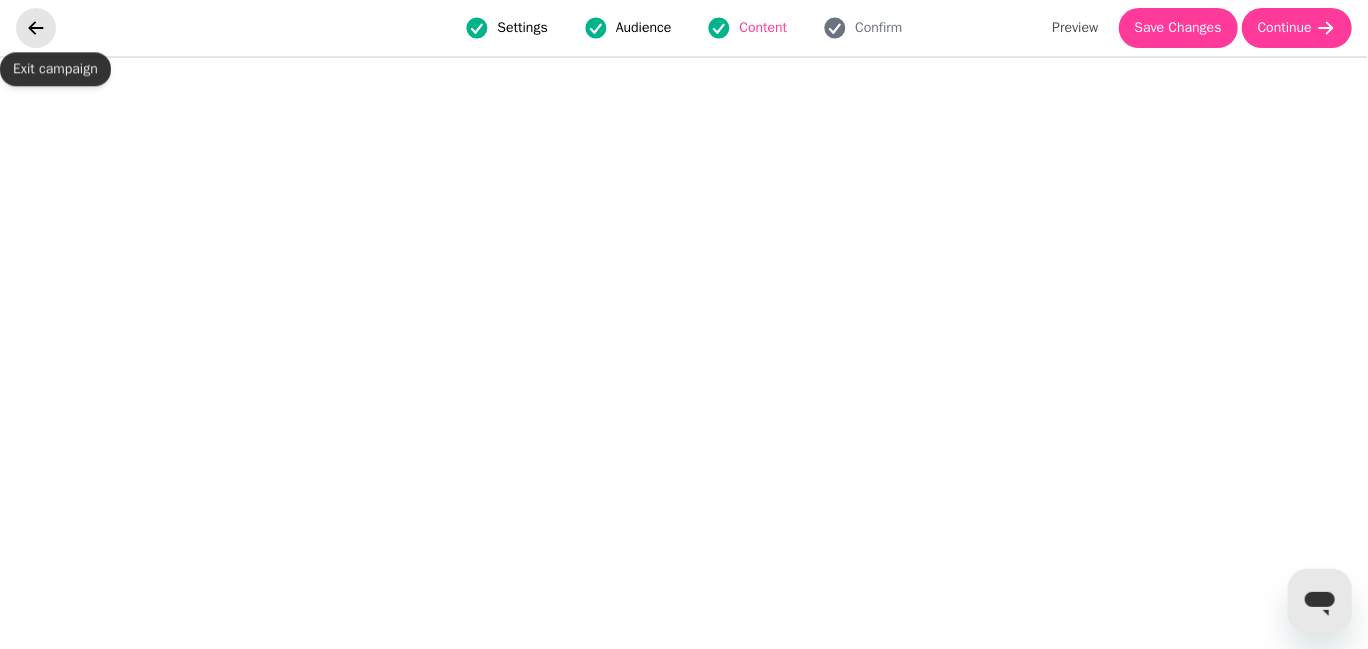 click 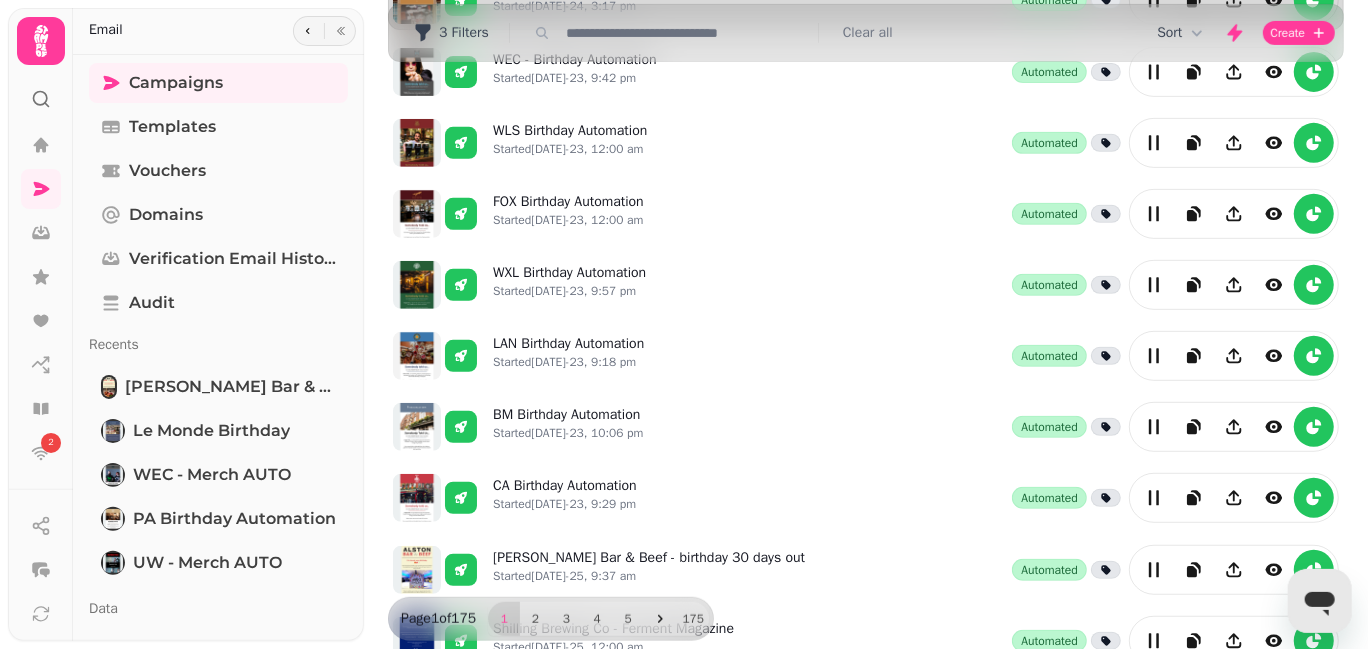 scroll, scrollTop: 565, scrollLeft: 0, axis: vertical 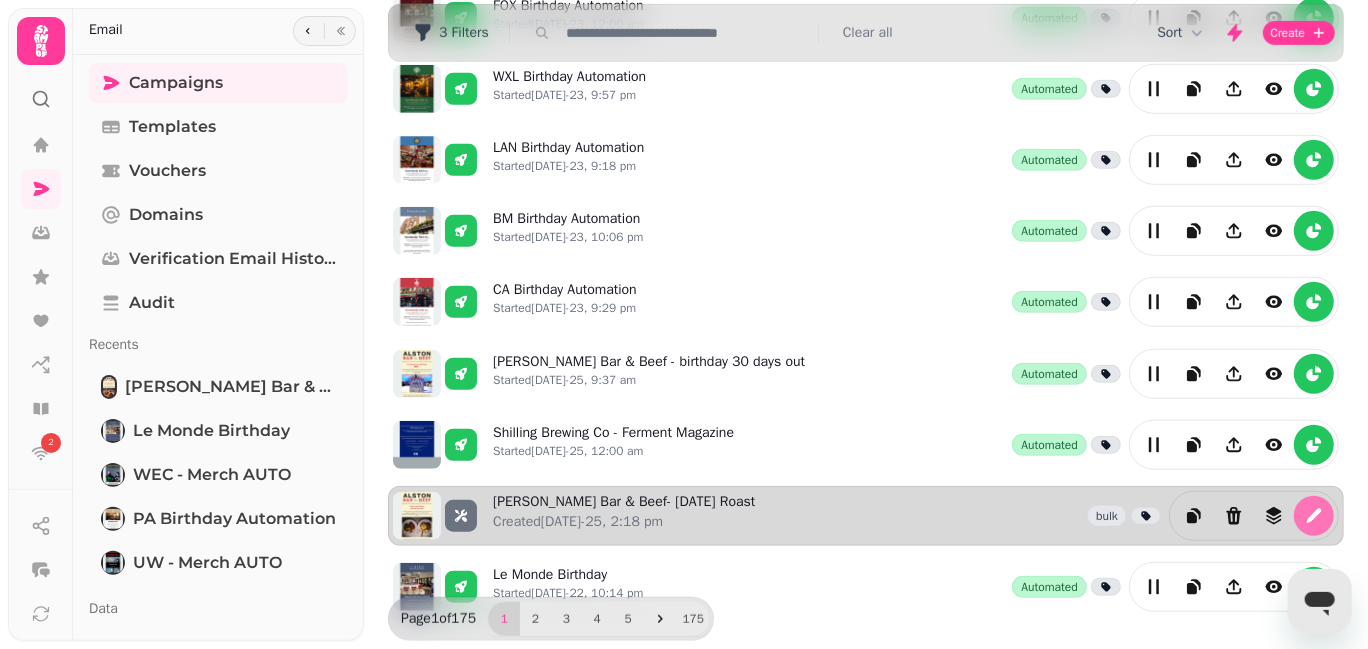 click 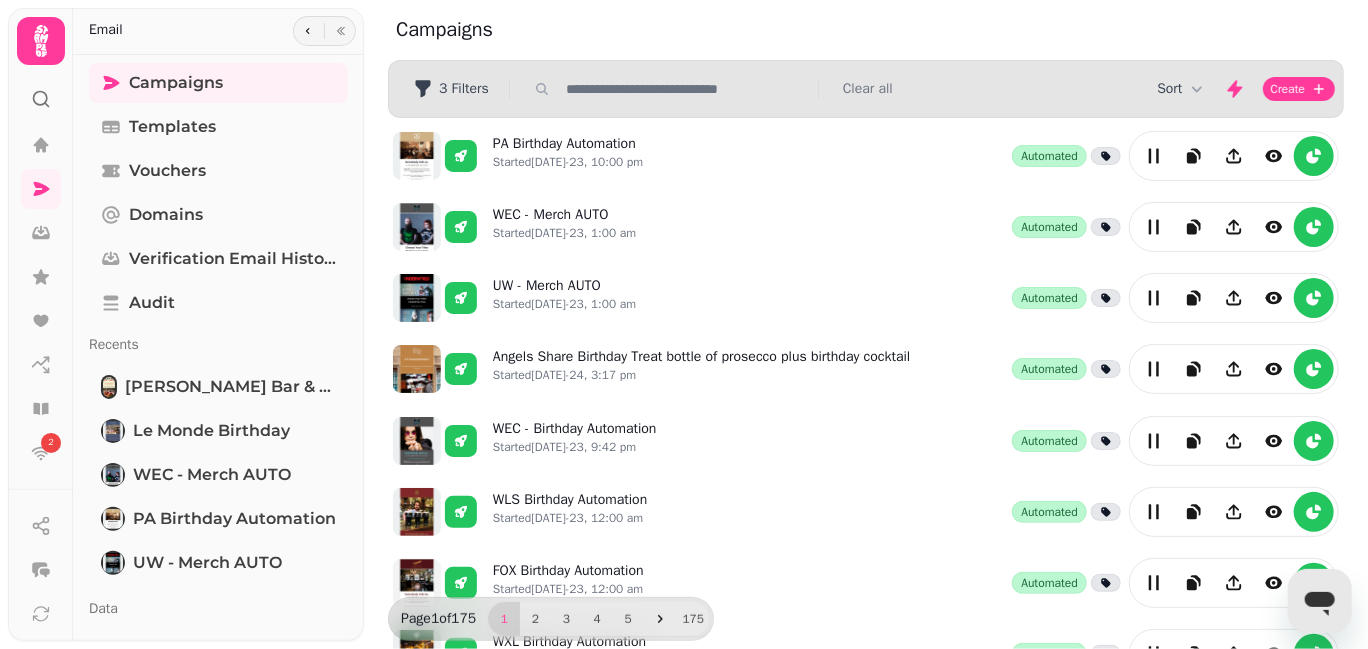 select on "**********" 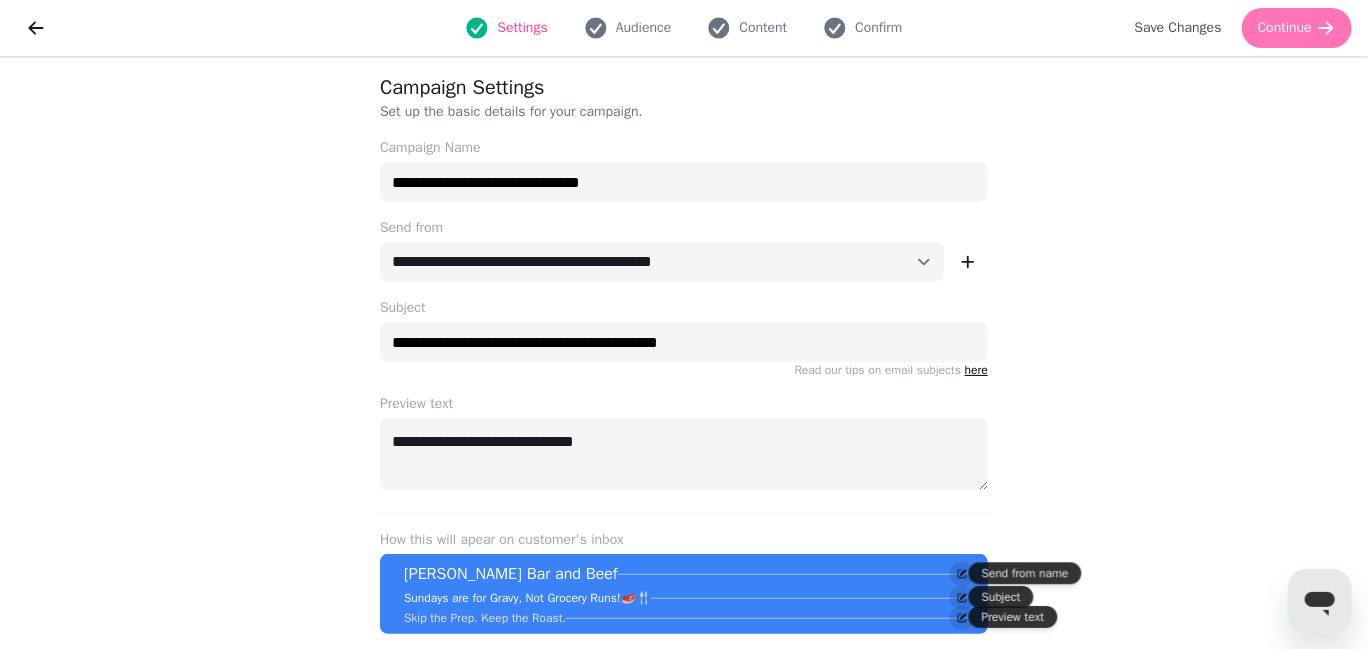 click 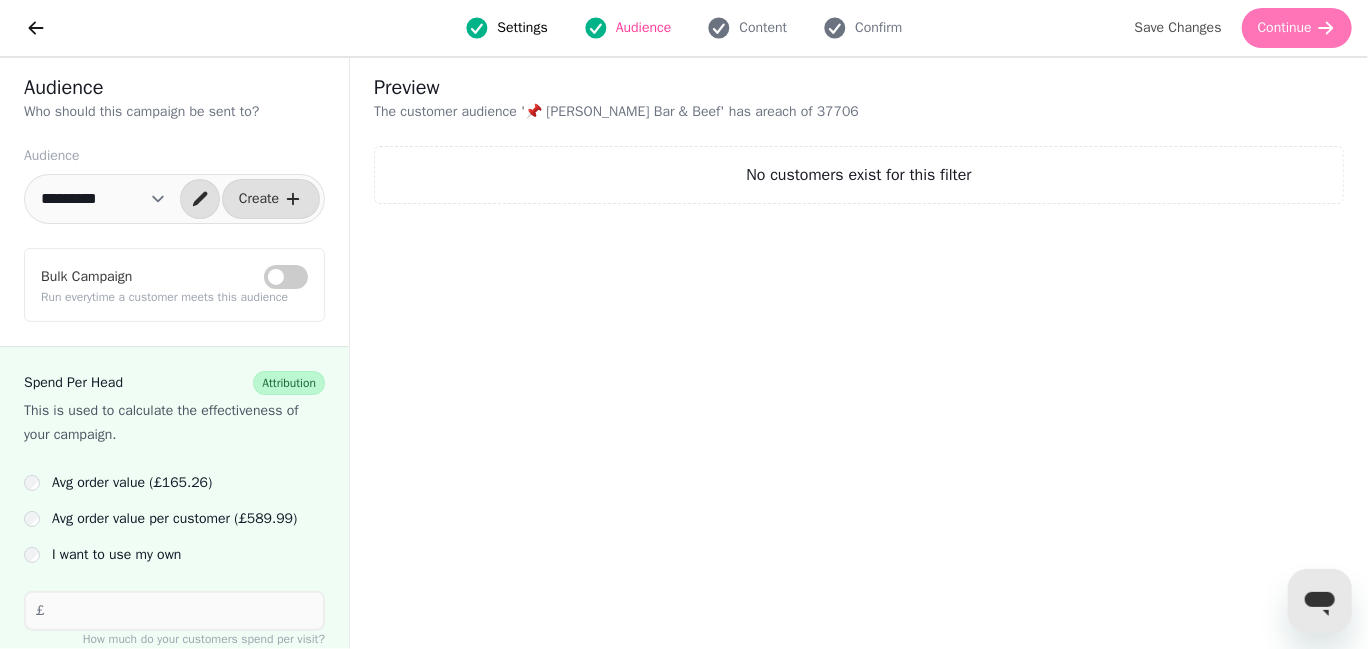 click on "Continue" at bounding box center (1285, 28) 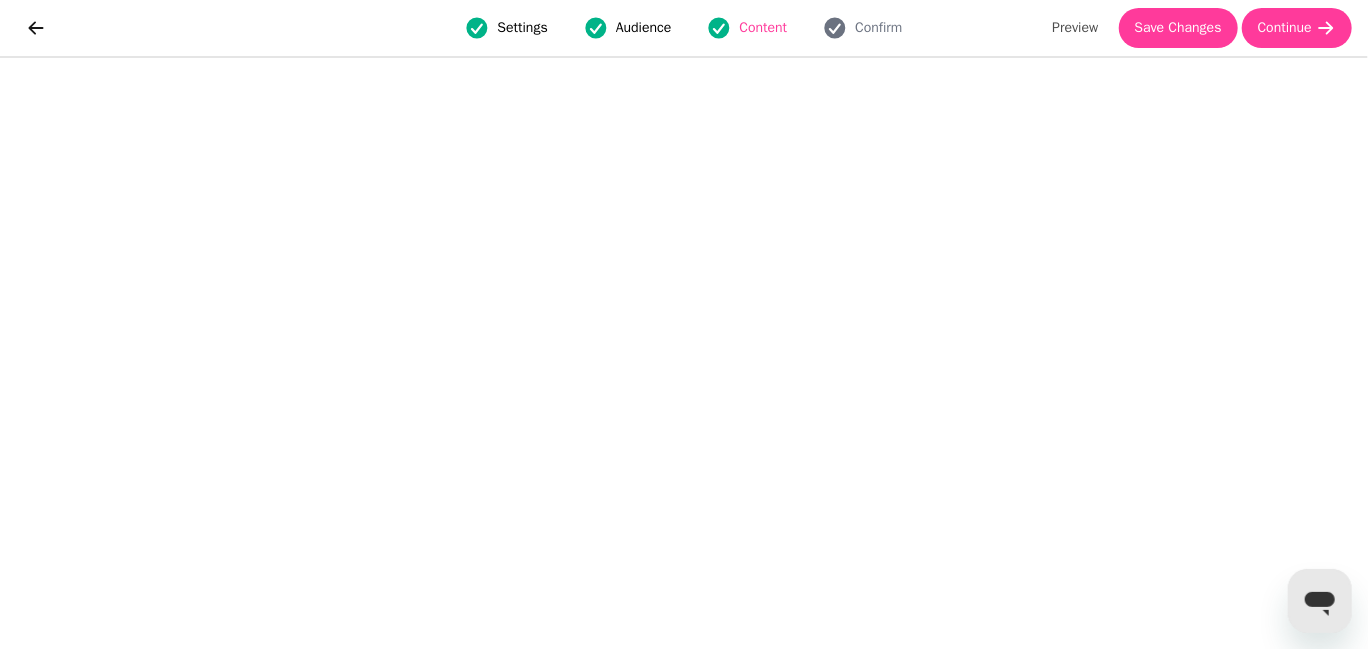 click on "Audience" at bounding box center (644, 28) 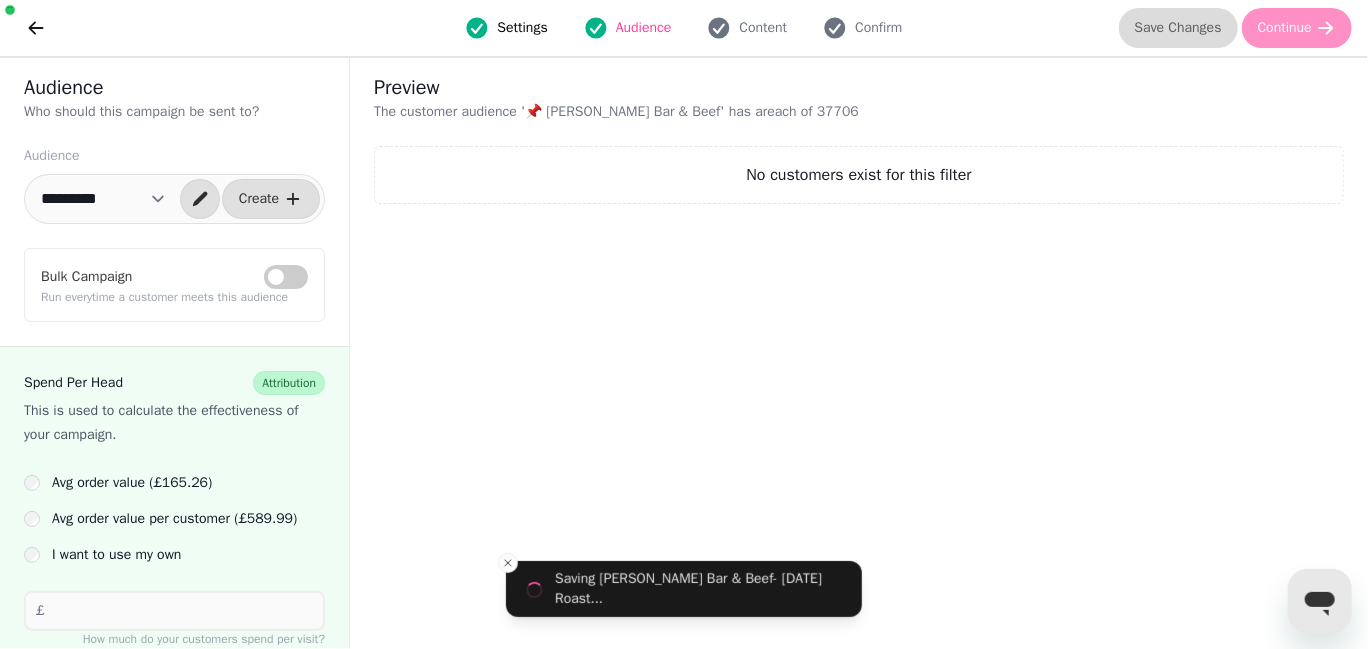 click on "Settings" at bounding box center (522, 28) 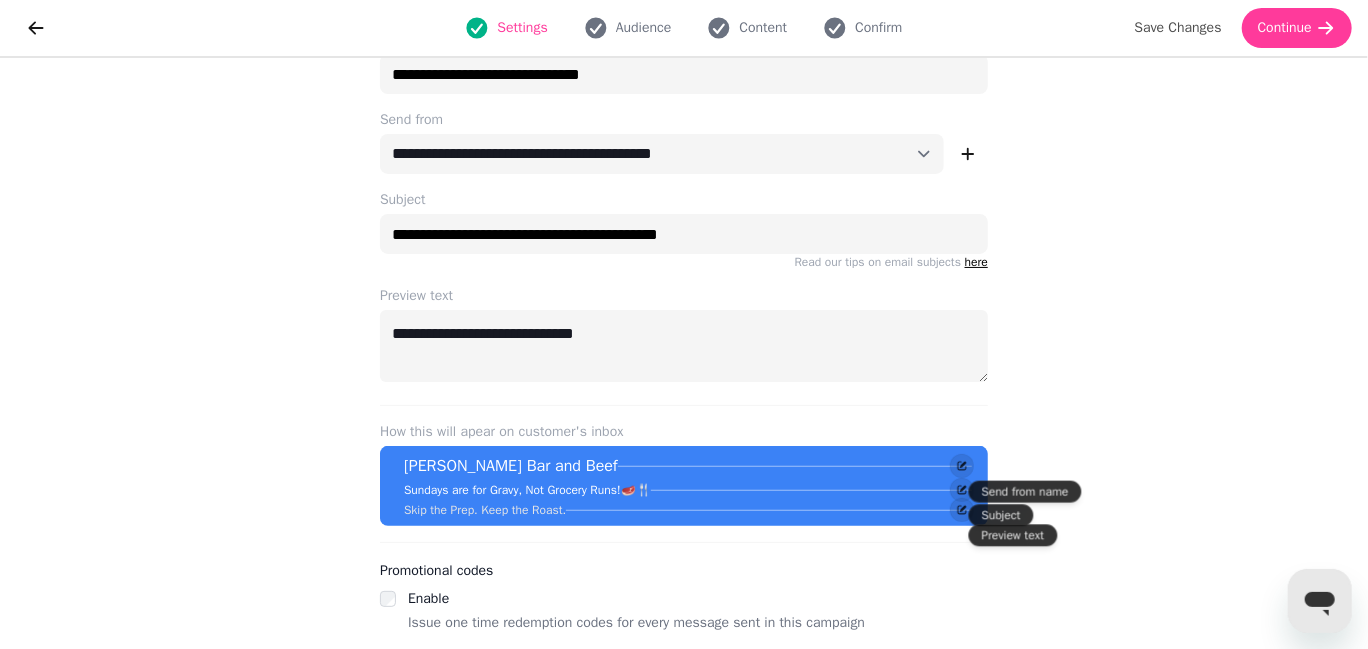 scroll, scrollTop: 0, scrollLeft: 0, axis: both 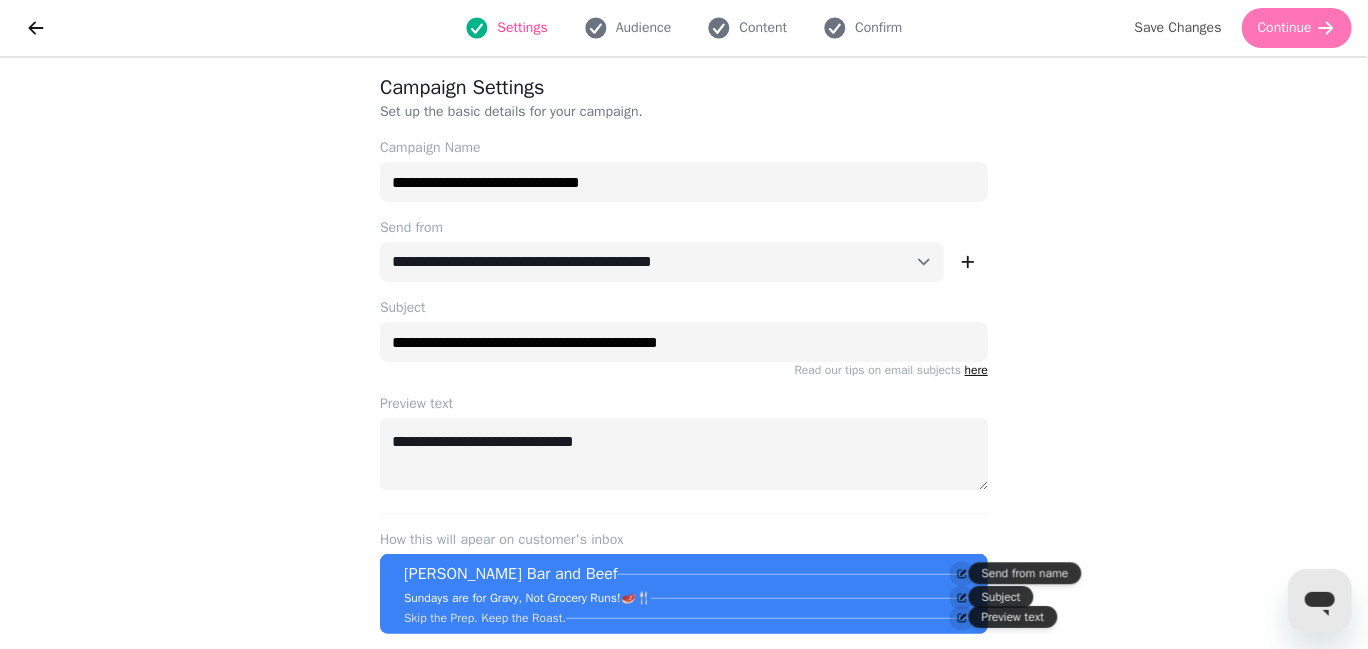 click on "Continue" at bounding box center (1285, 28) 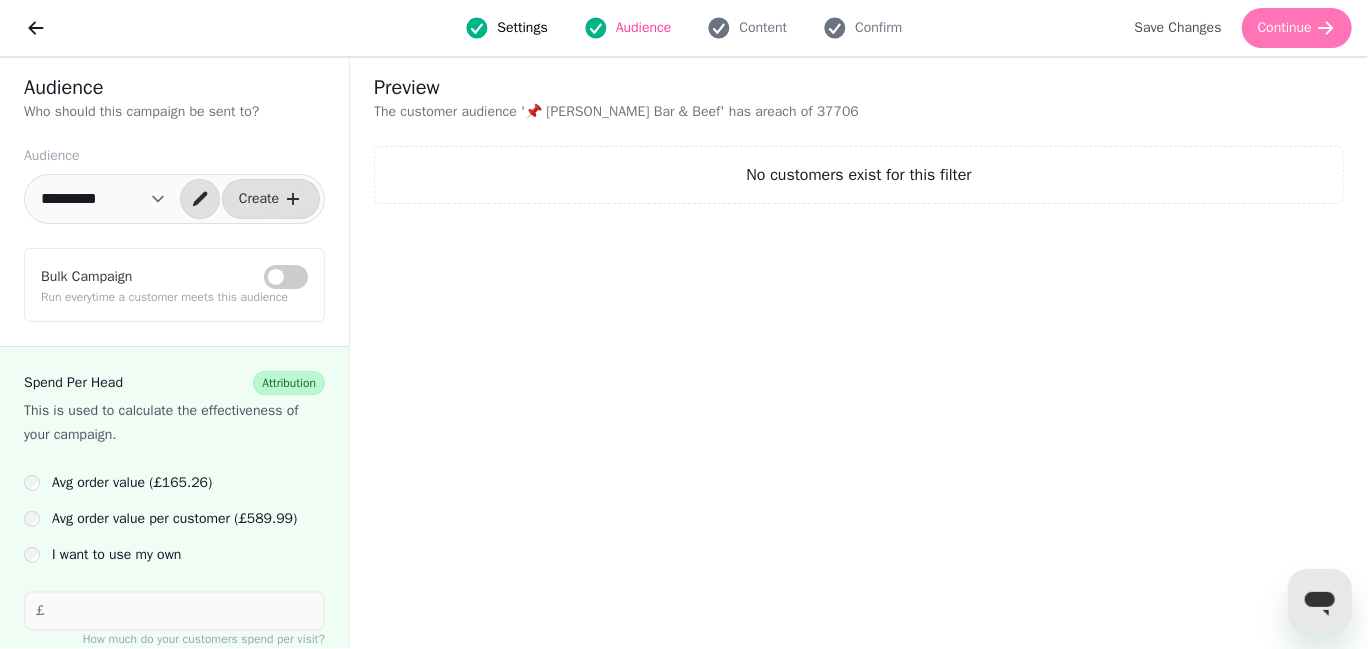 click on "Continue" at bounding box center [1285, 28] 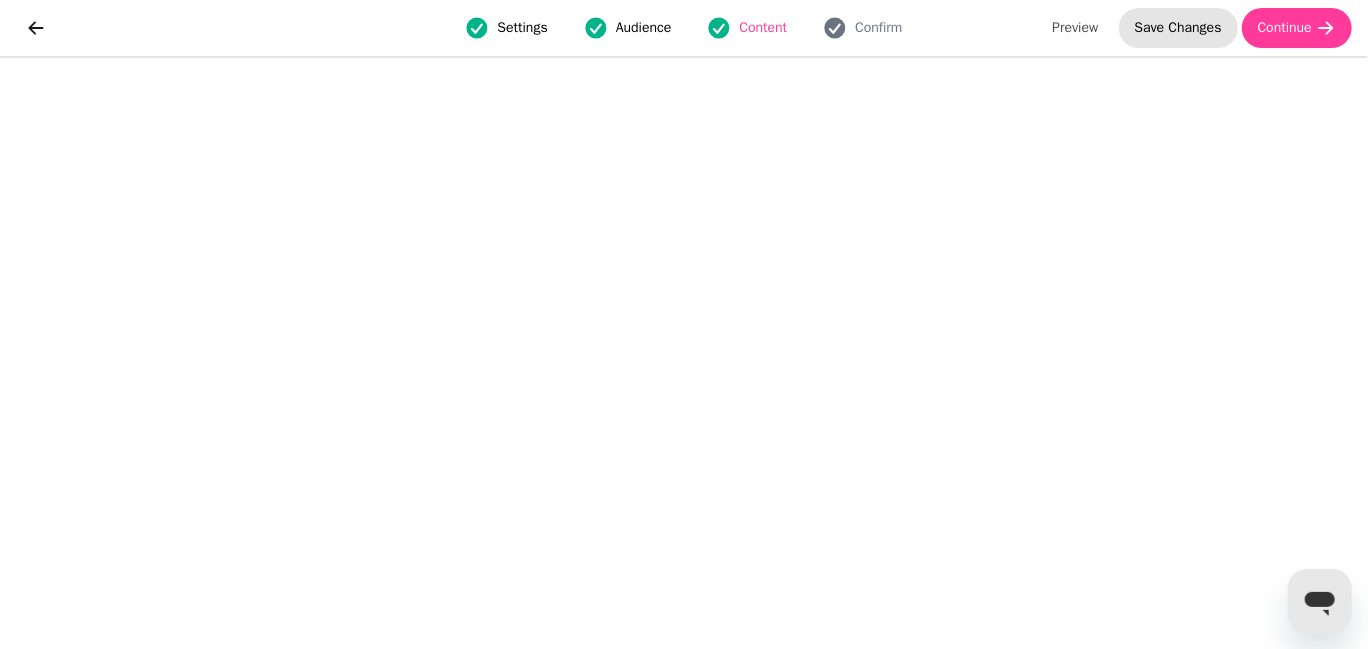 click on "Save Changes" at bounding box center (1178, 28) 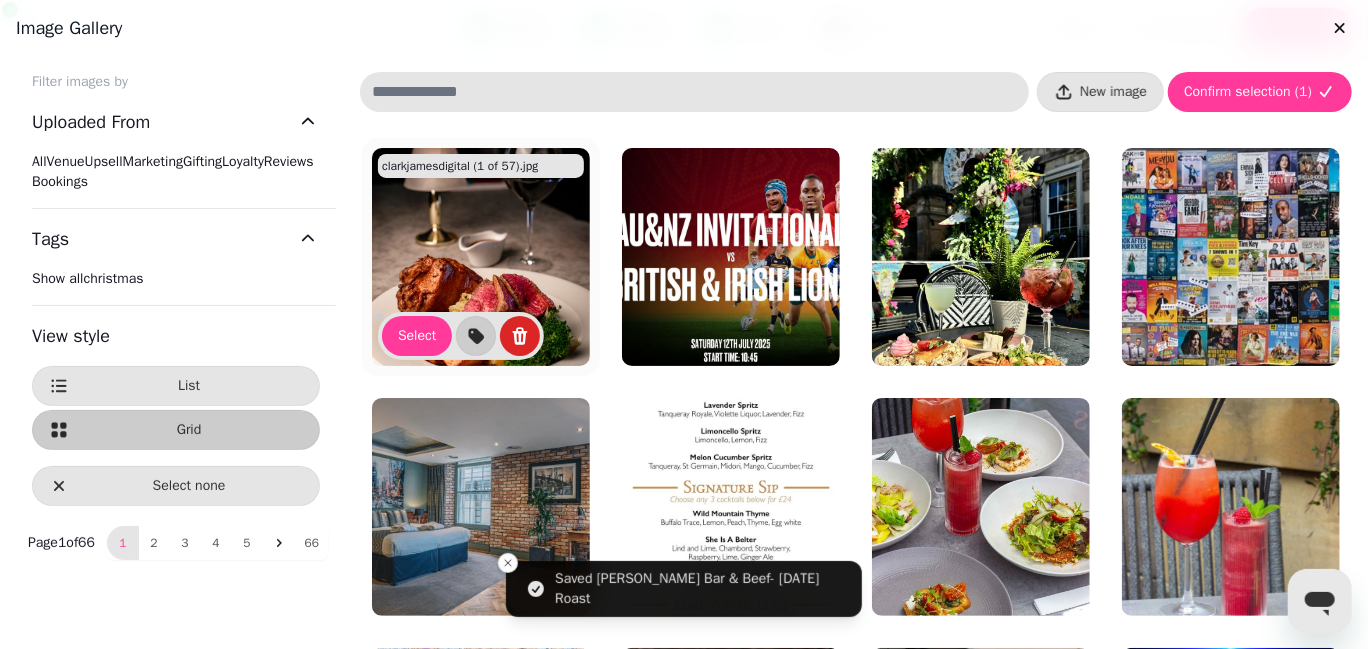 click at bounding box center [481, 257] 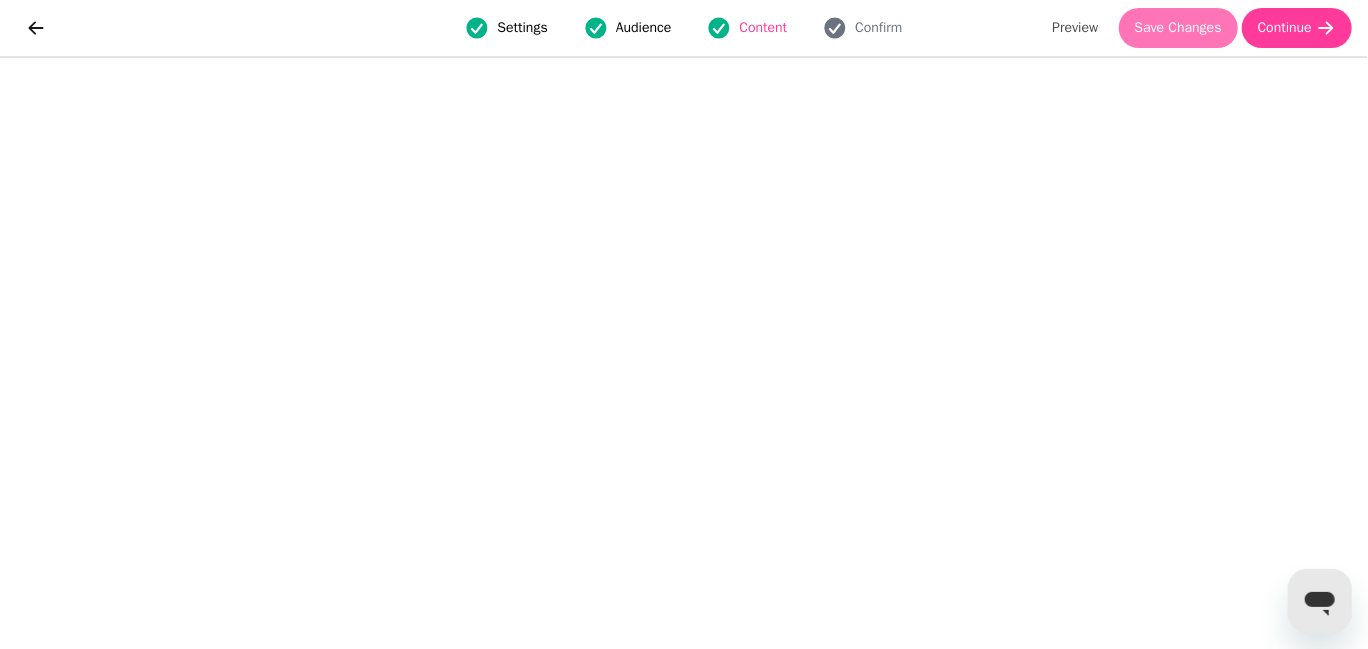 click on "Save Changes" at bounding box center [1178, 28] 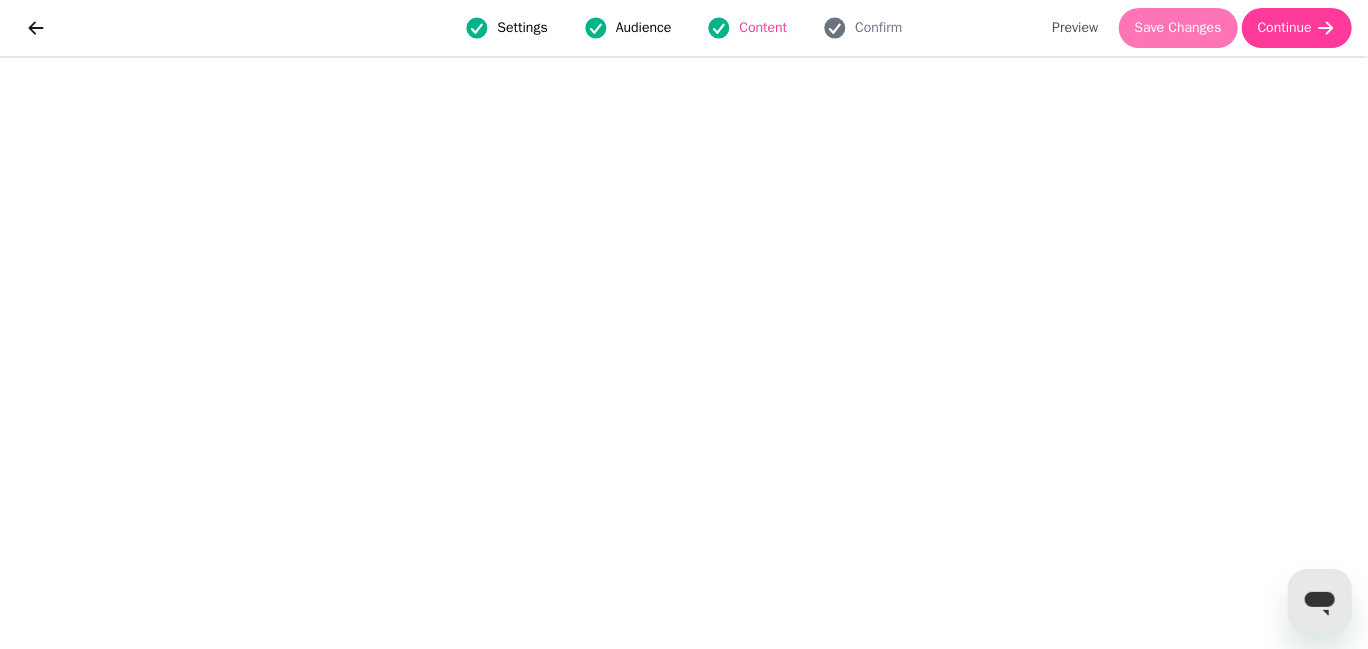 click on "Save Changes" at bounding box center [1178, 28] 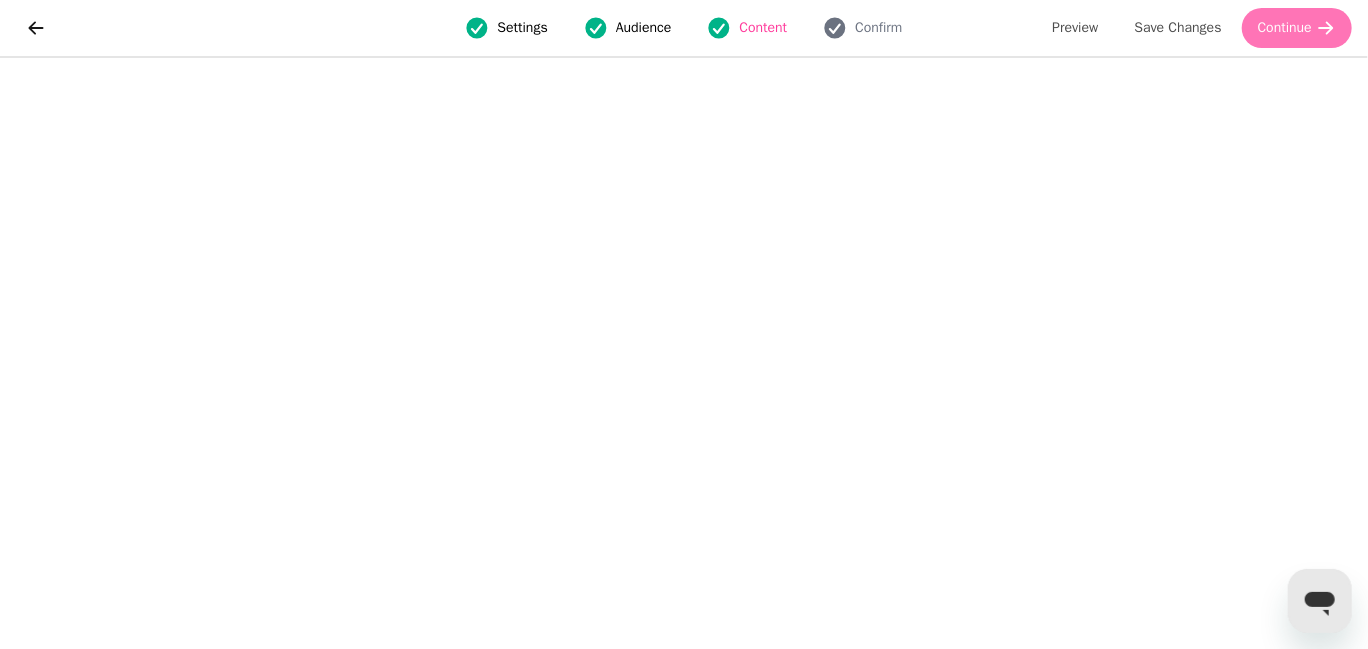 click on "Continue" at bounding box center [1285, 28] 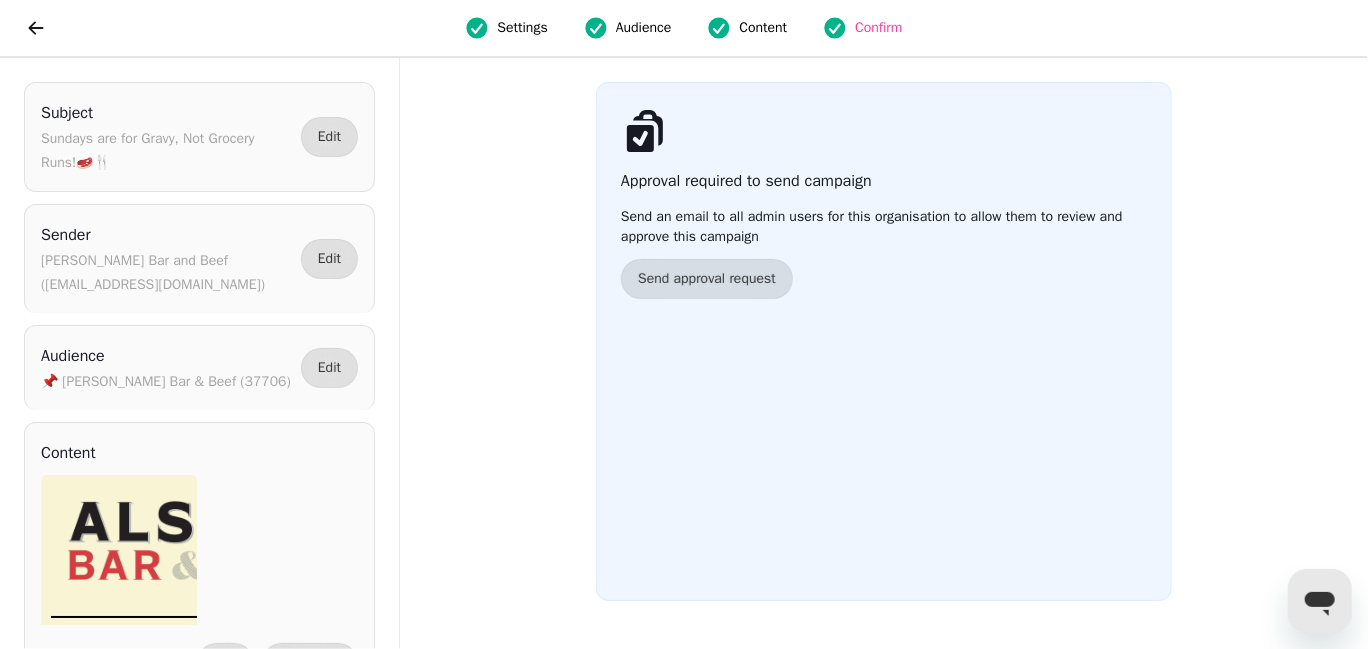 scroll, scrollTop: 0, scrollLeft: 0, axis: both 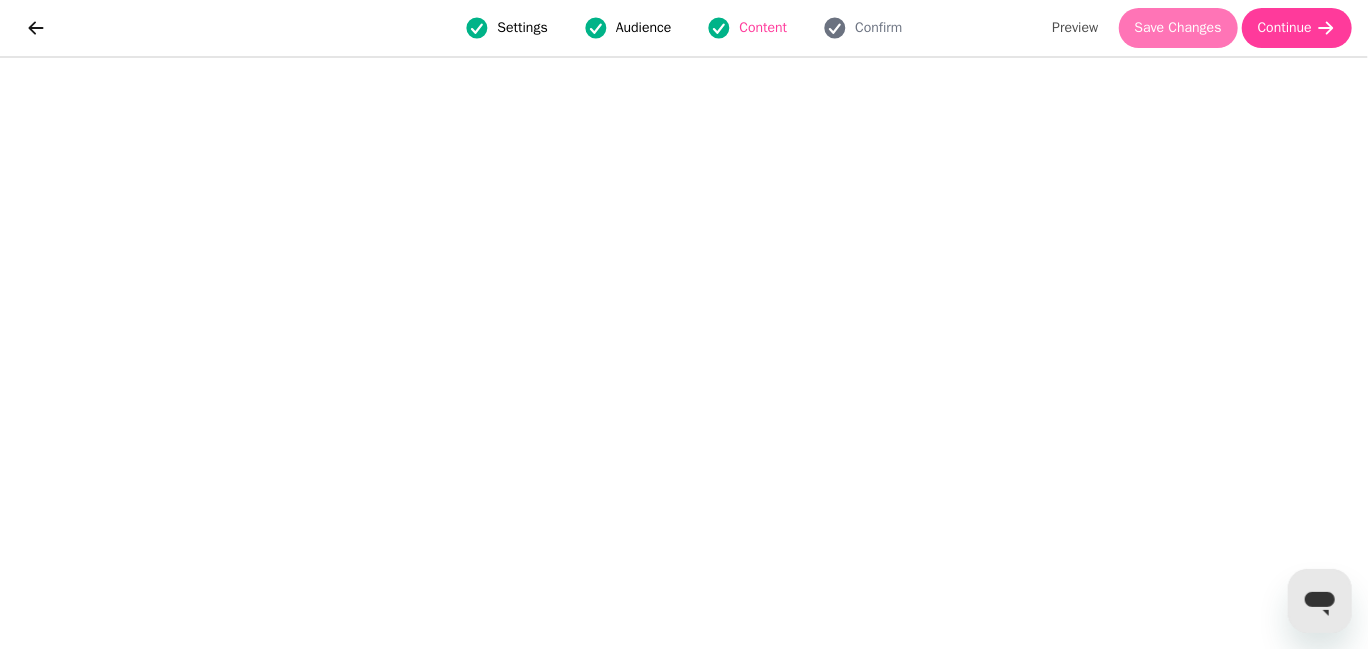 click on "Save Changes" at bounding box center (1178, 28) 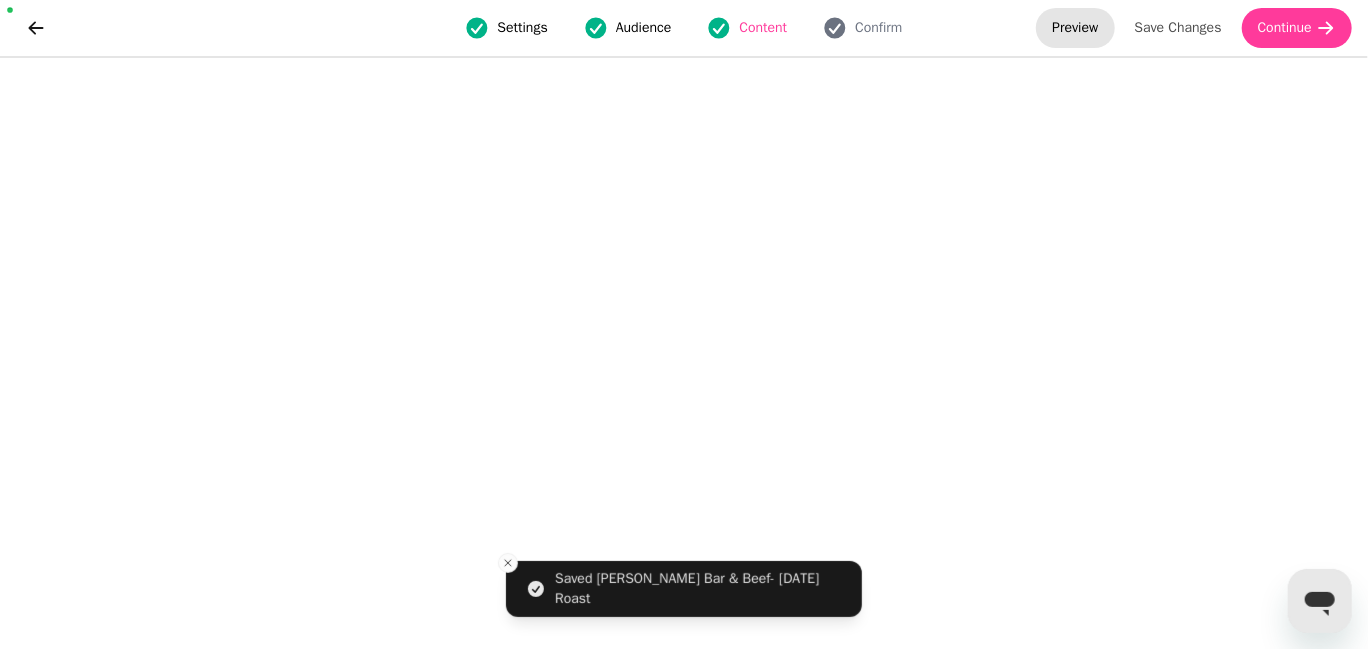 click on "Preview" at bounding box center [1075, 28] 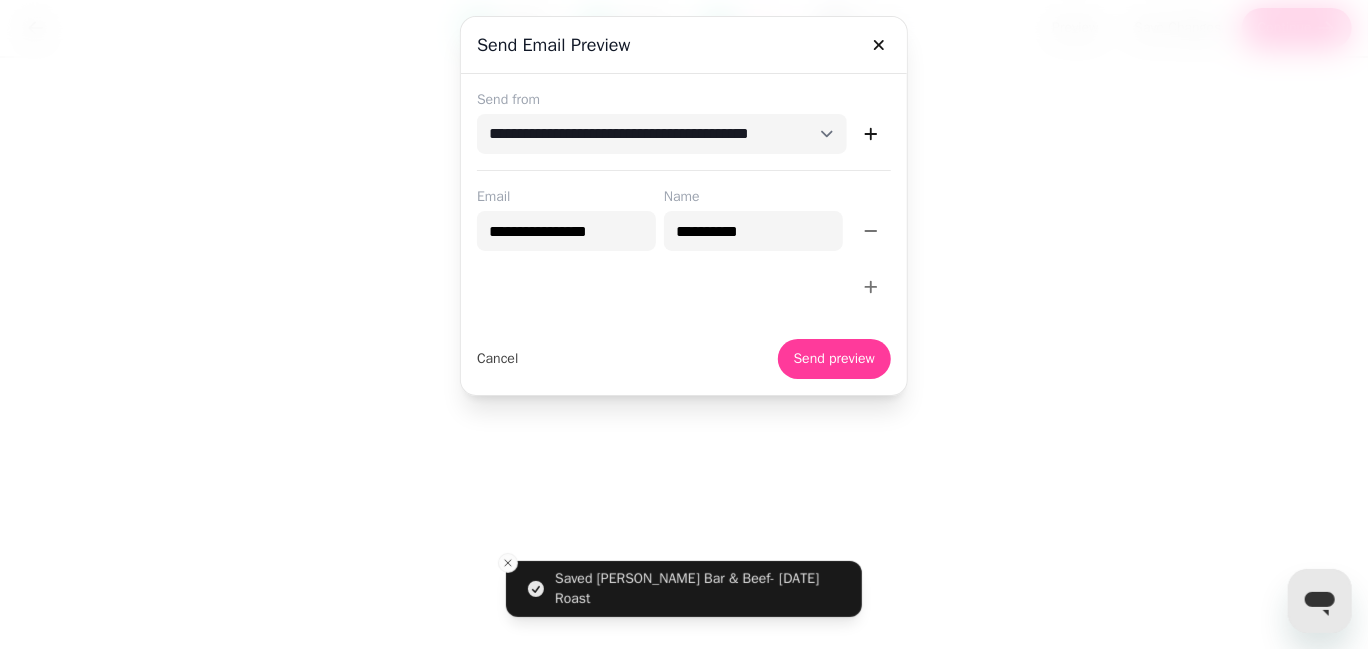 click 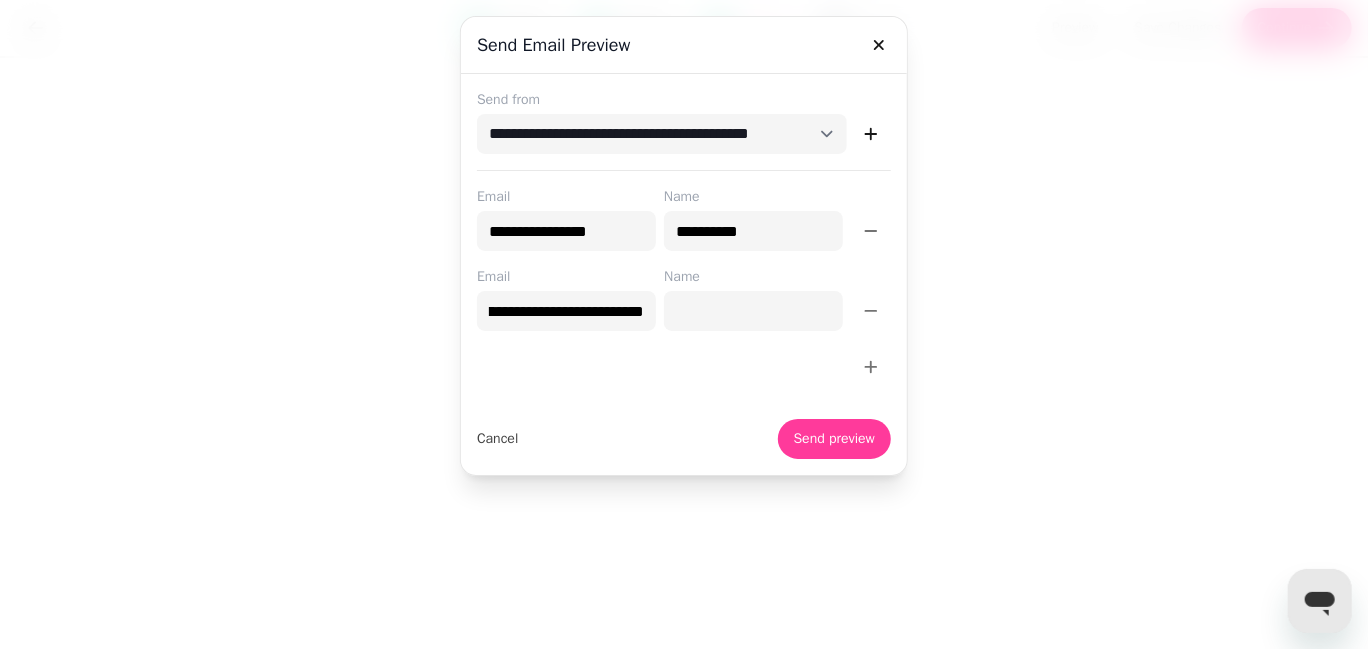 scroll, scrollTop: 0, scrollLeft: 64, axis: horizontal 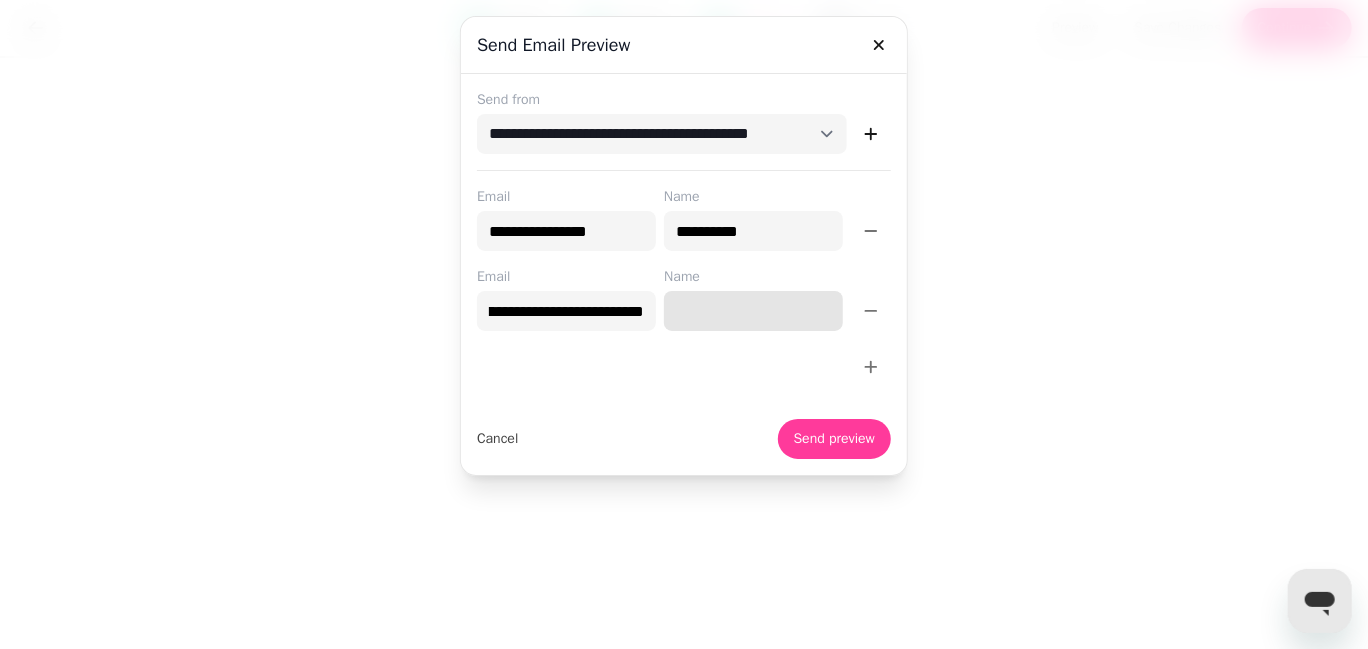 click on "Name" at bounding box center (753, 311) 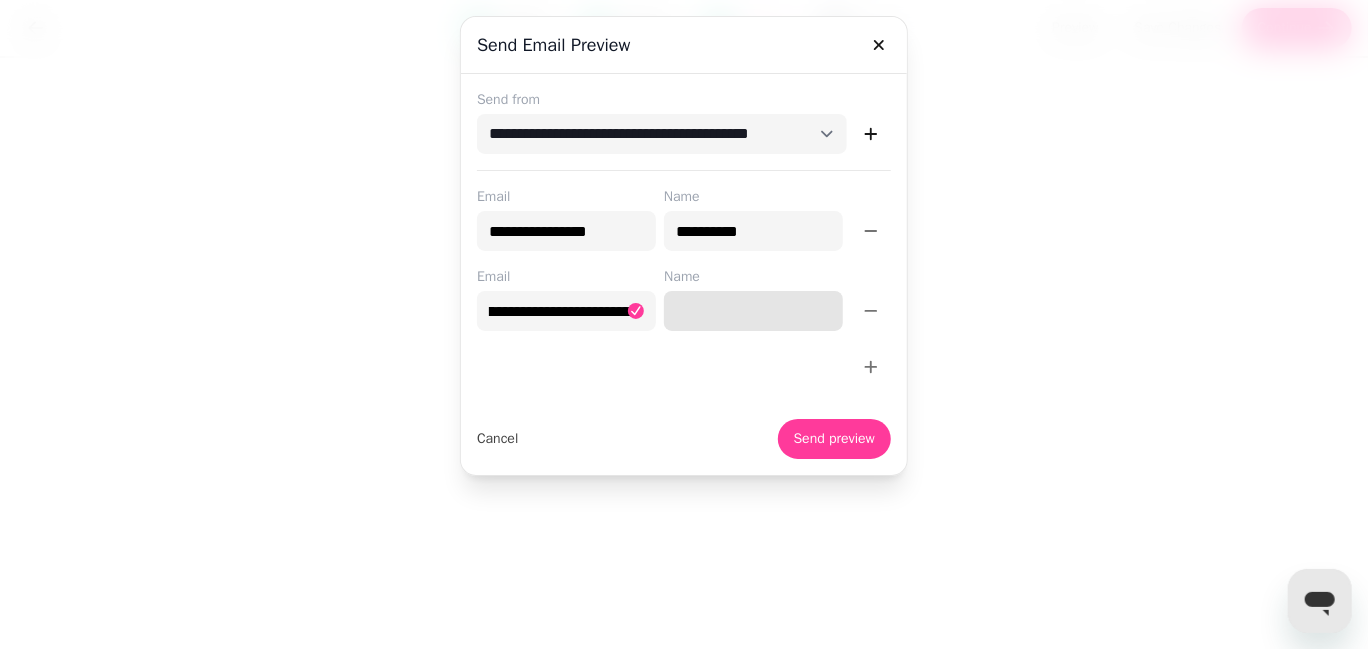 scroll, scrollTop: 0, scrollLeft: 0, axis: both 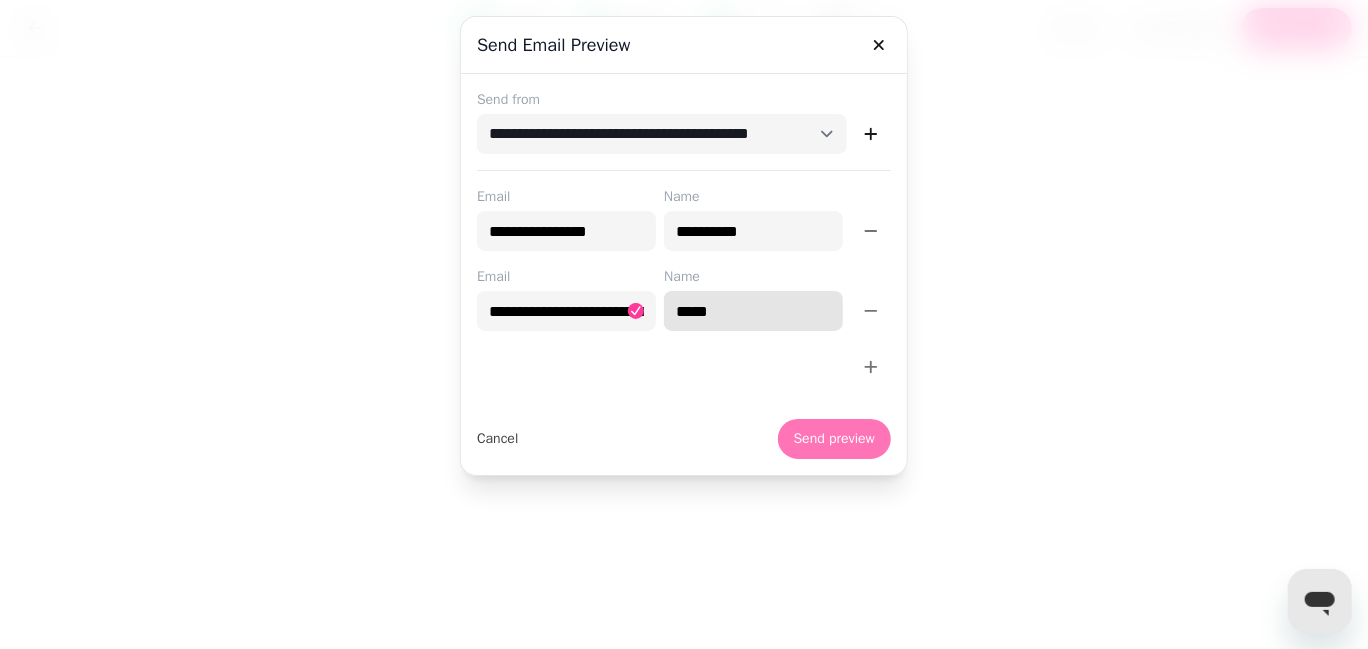 type on "*****" 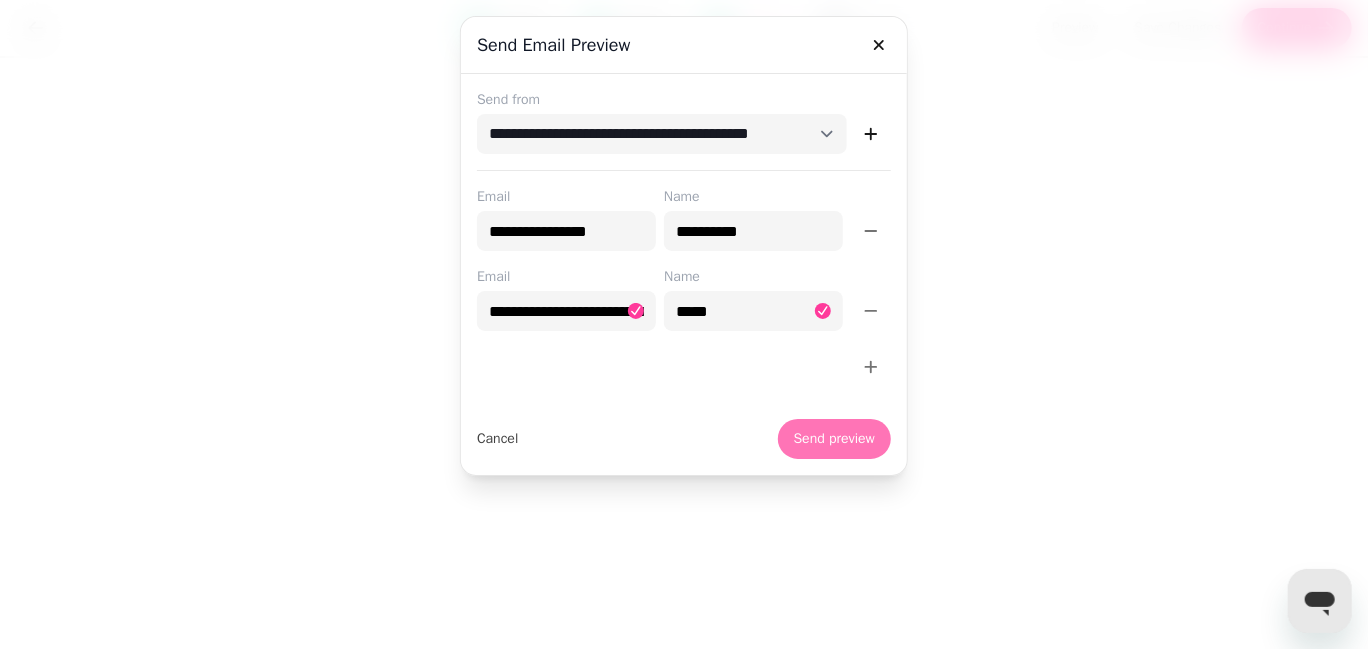 click on "Send preview" at bounding box center [834, 439] 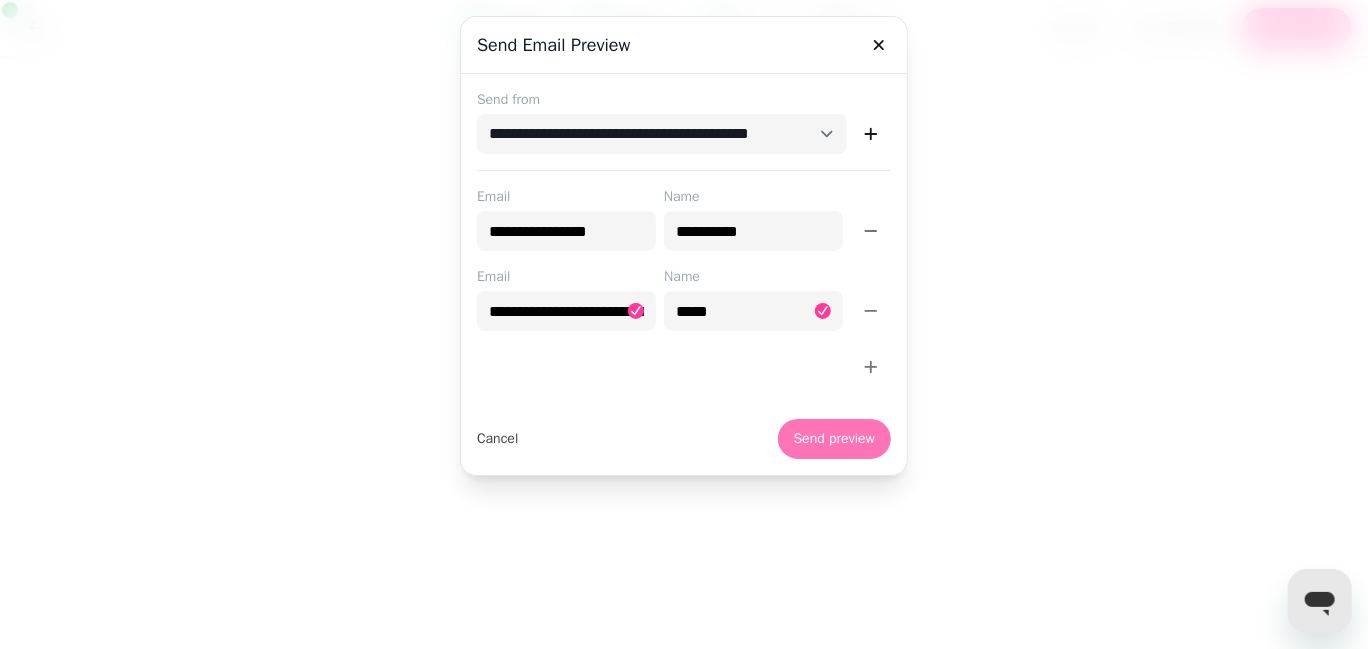 click on "Send preview" at bounding box center [834, 439] 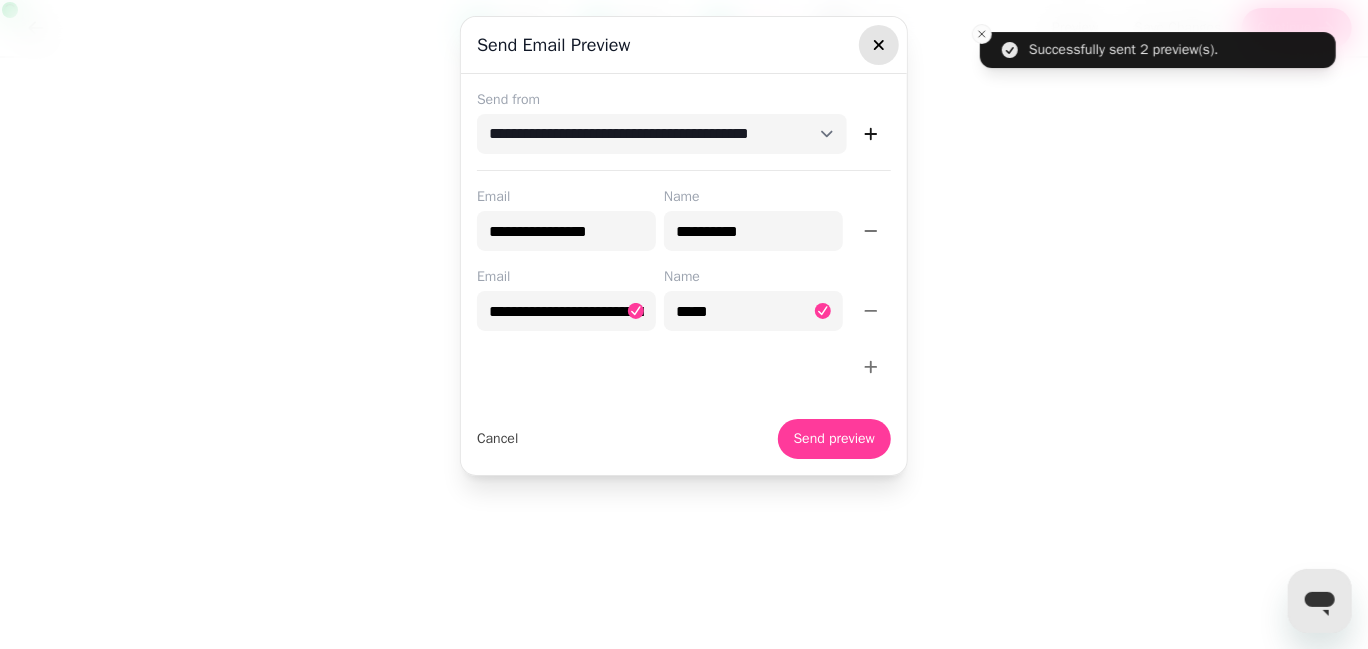 click 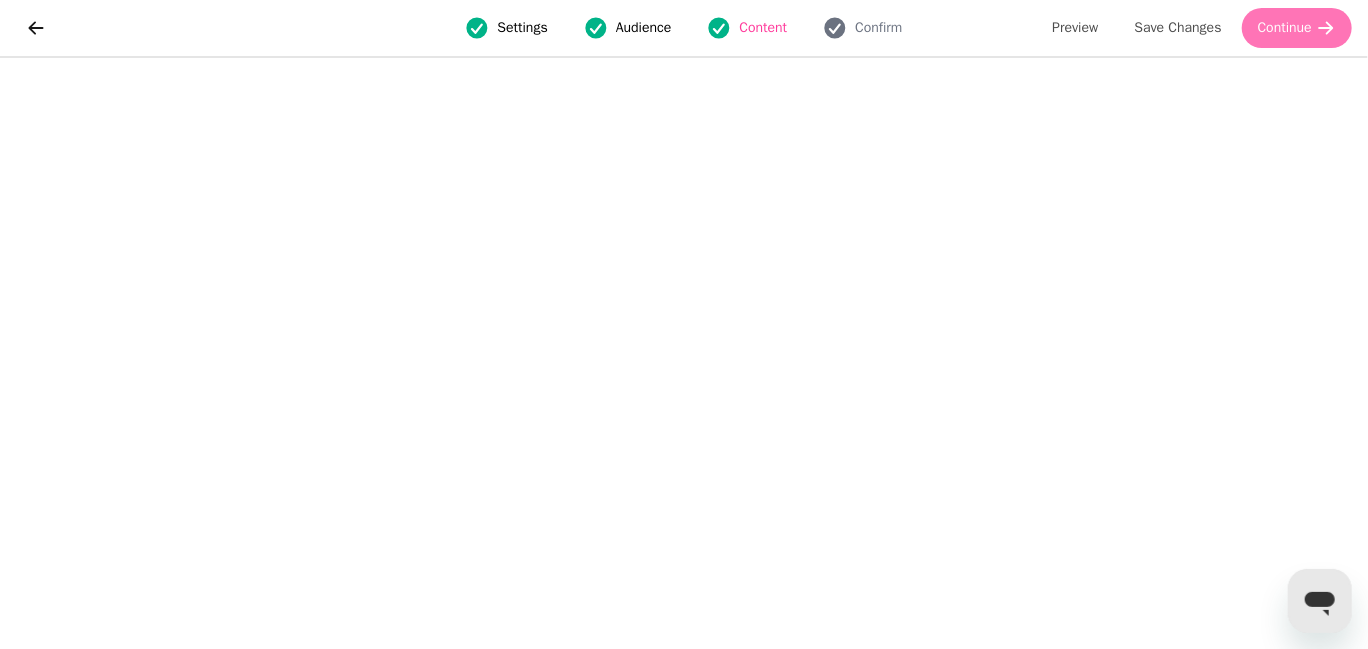 click on "Continue" at bounding box center (1285, 28) 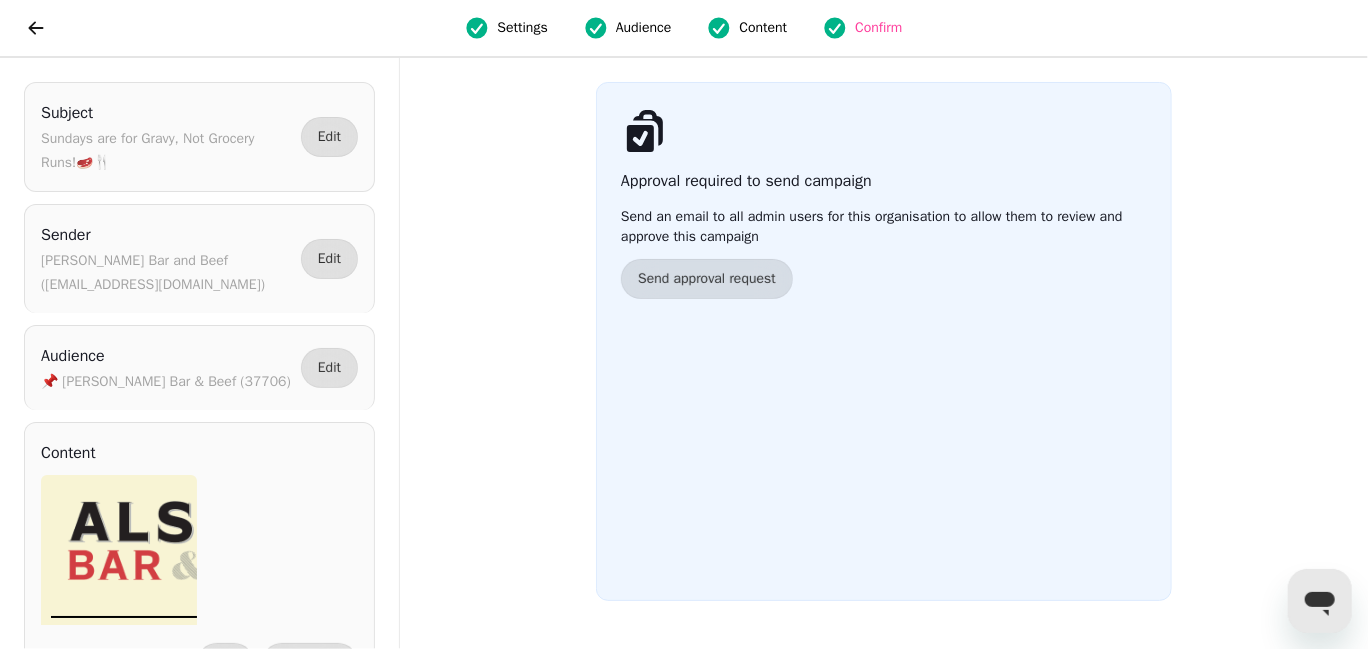 scroll, scrollTop: 132, scrollLeft: 0, axis: vertical 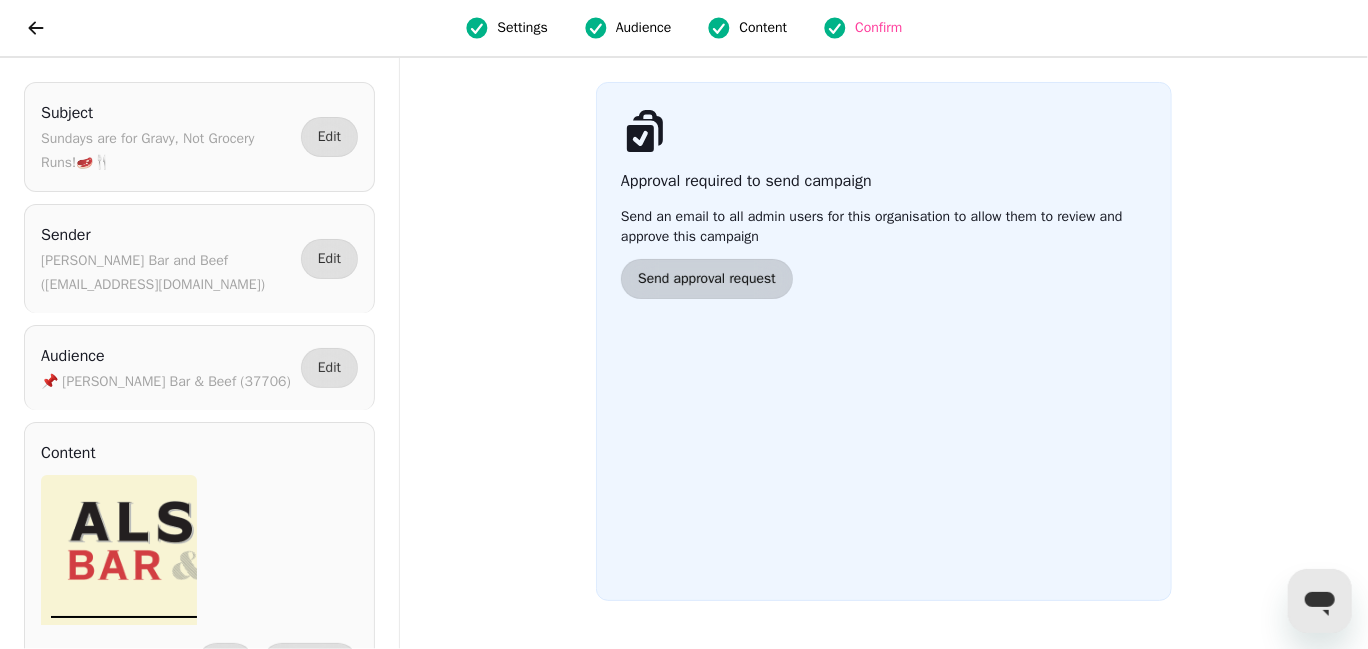 click on "Send approval request" at bounding box center (707, 279) 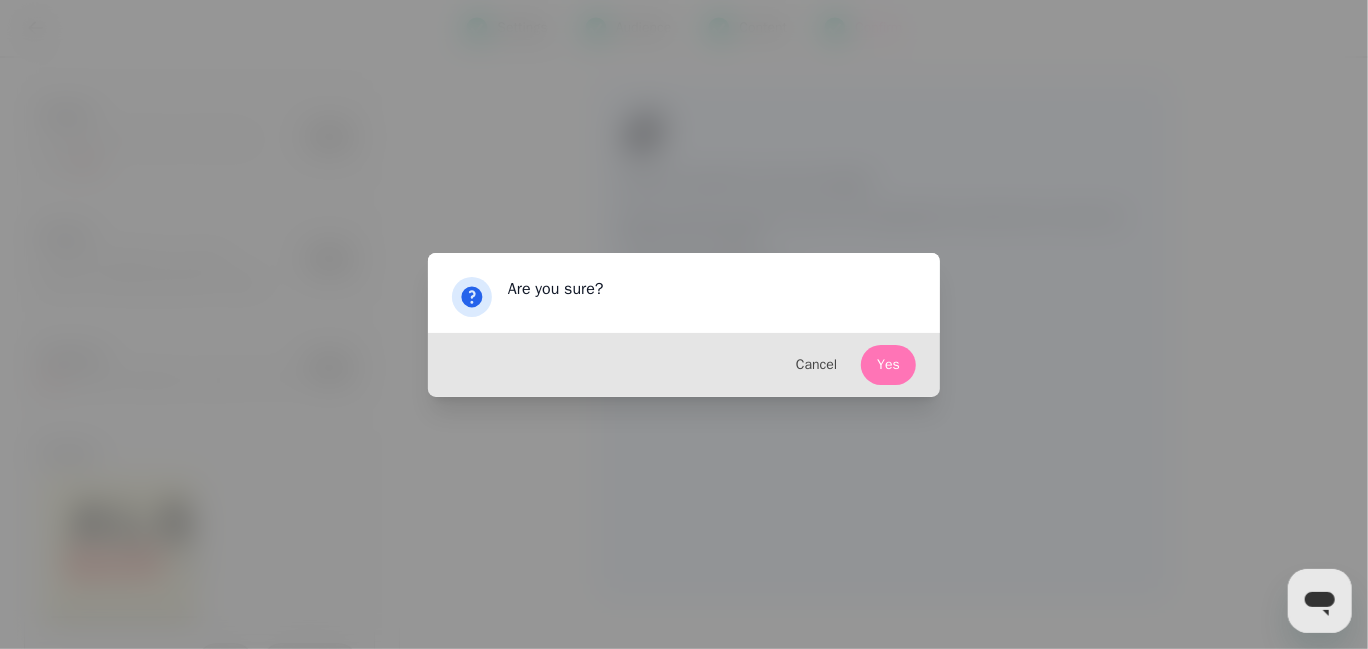 click on "Yes" at bounding box center [888, 365] 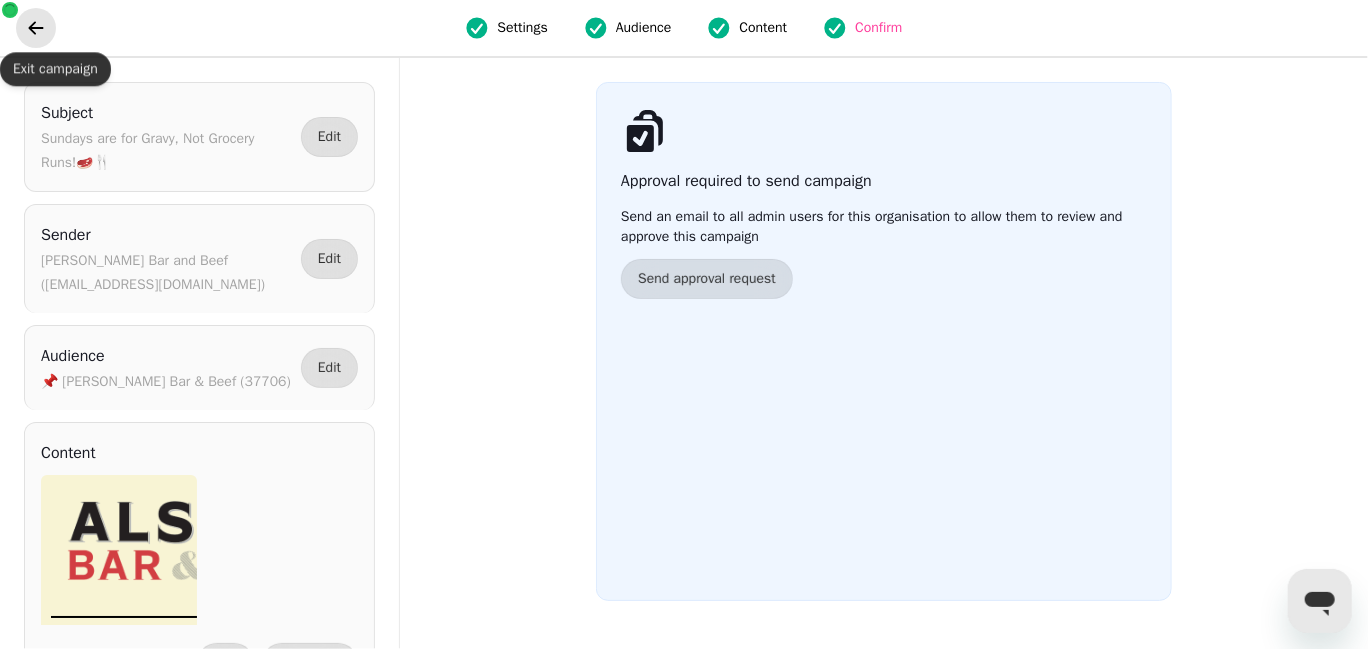 click 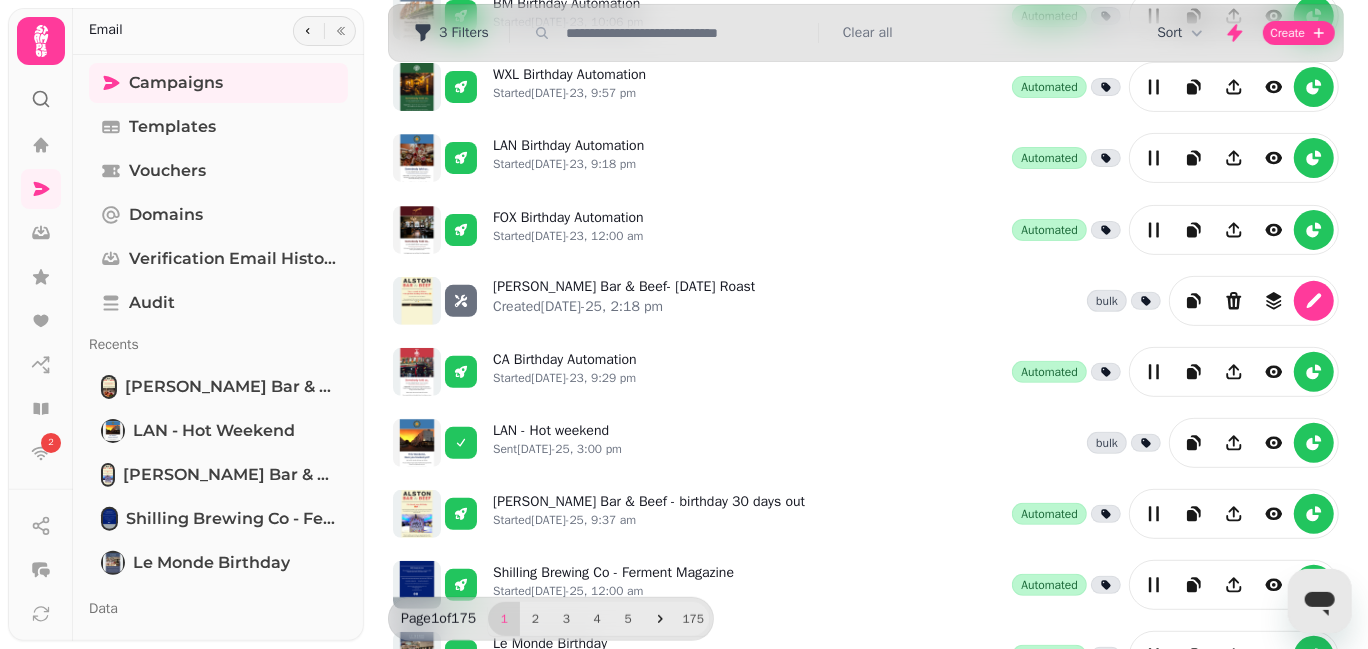 scroll, scrollTop: 201, scrollLeft: 0, axis: vertical 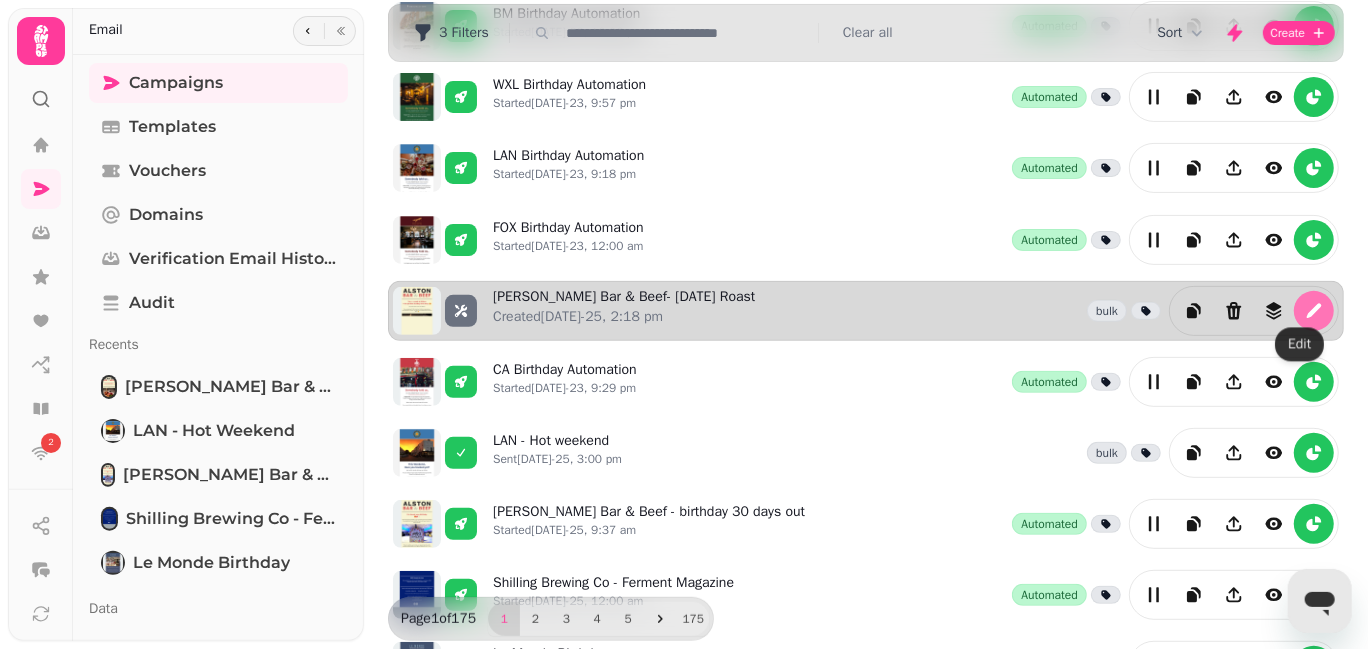 click 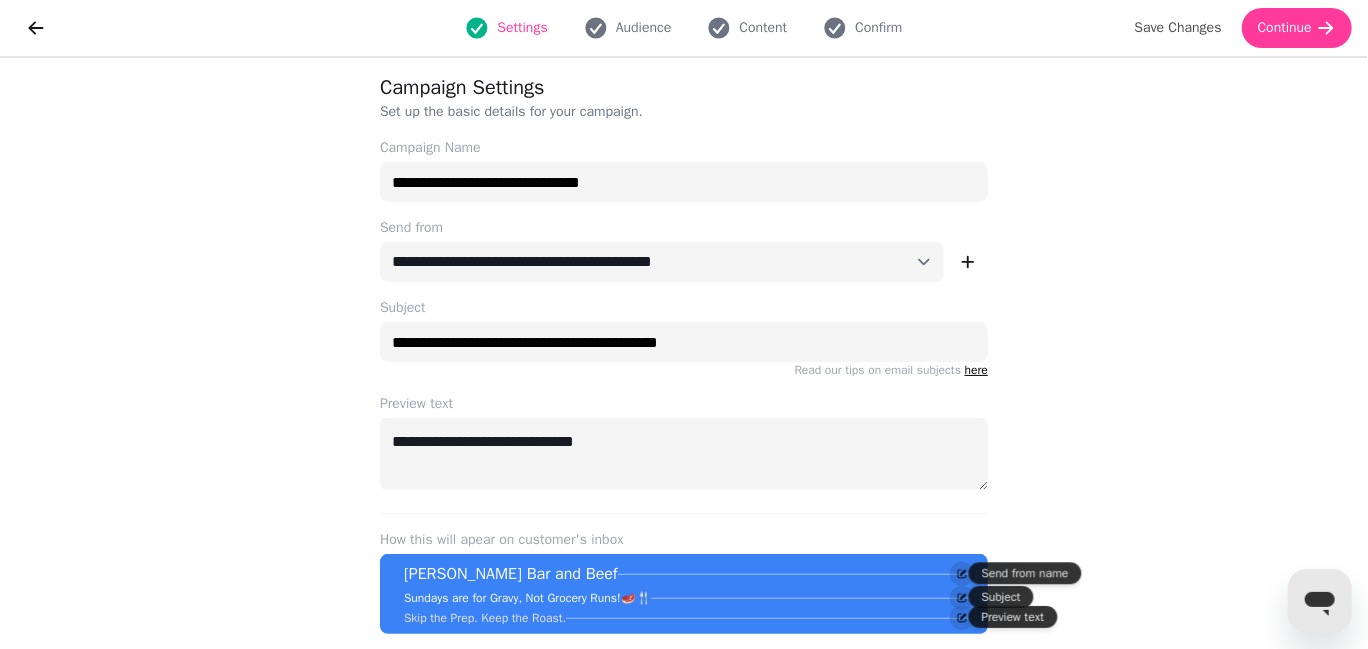 scroll, scrollTop: 0, scrollLeft: 0, axis: both 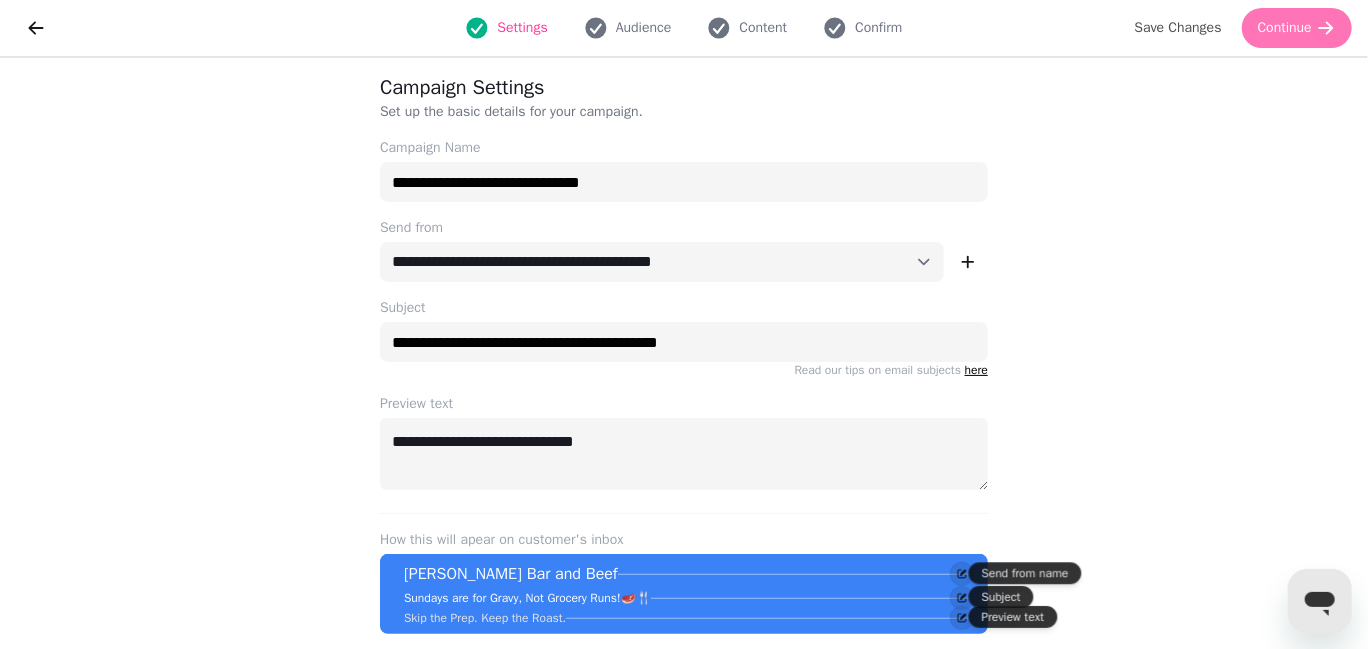 click 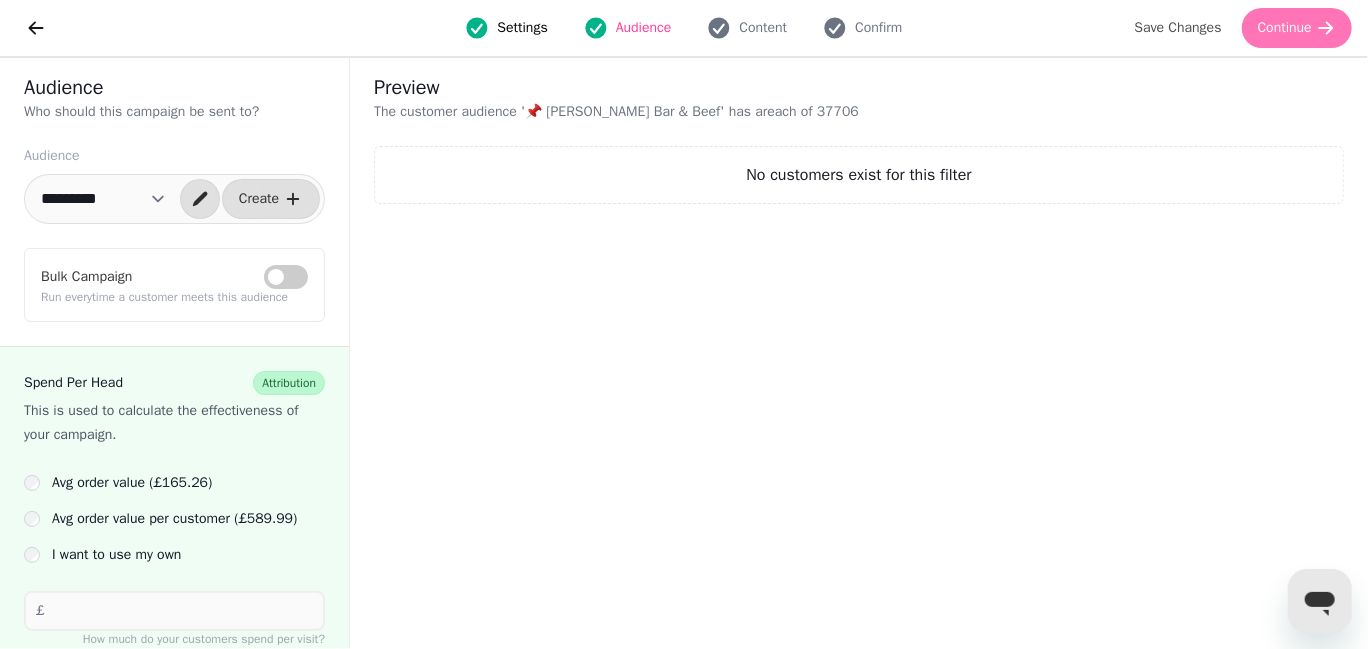 click on "Continue" at bounding box center (1297, 28) 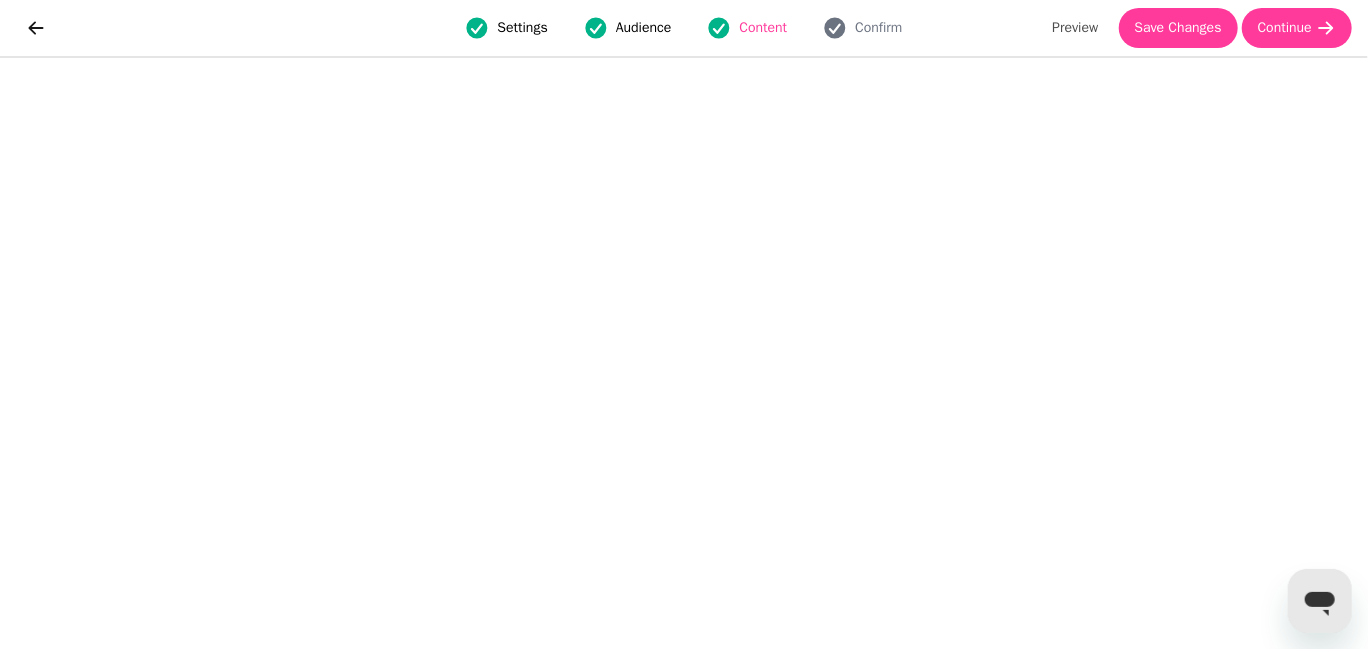 click on "Settings Audience Content Confirm" at bounding box center (684, 28) 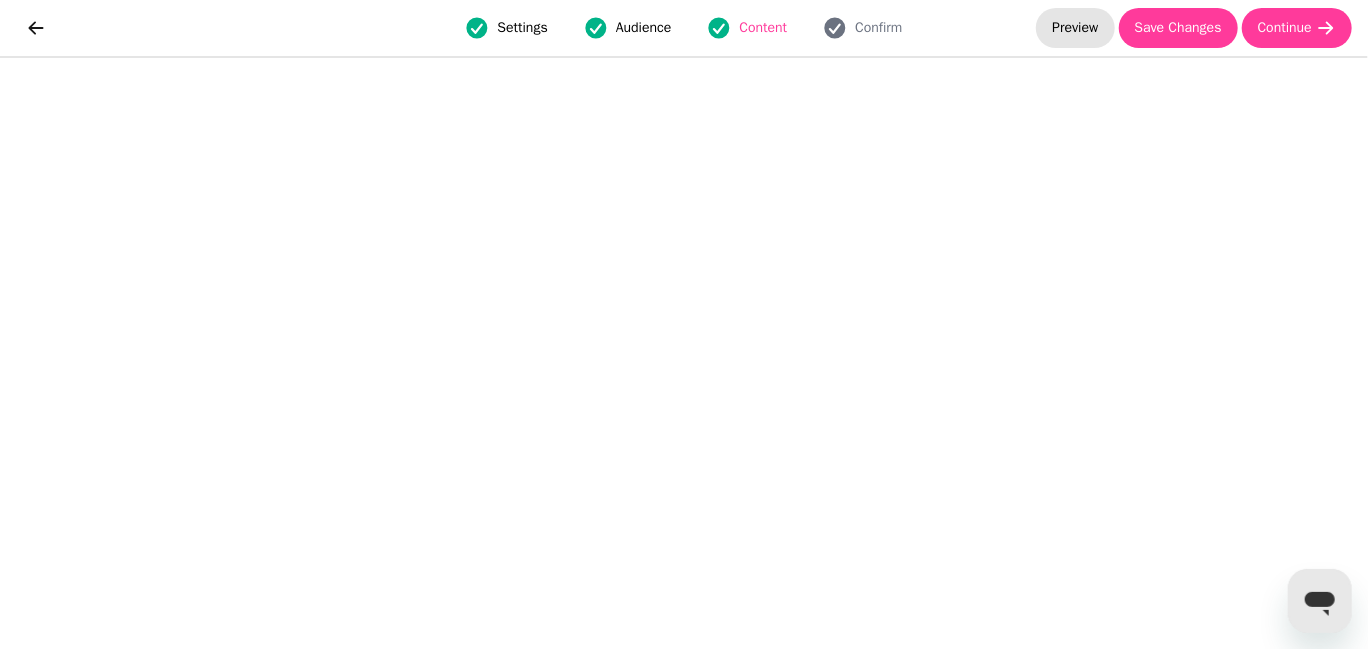 click on "Preview" at bounding box center [1075, 28] 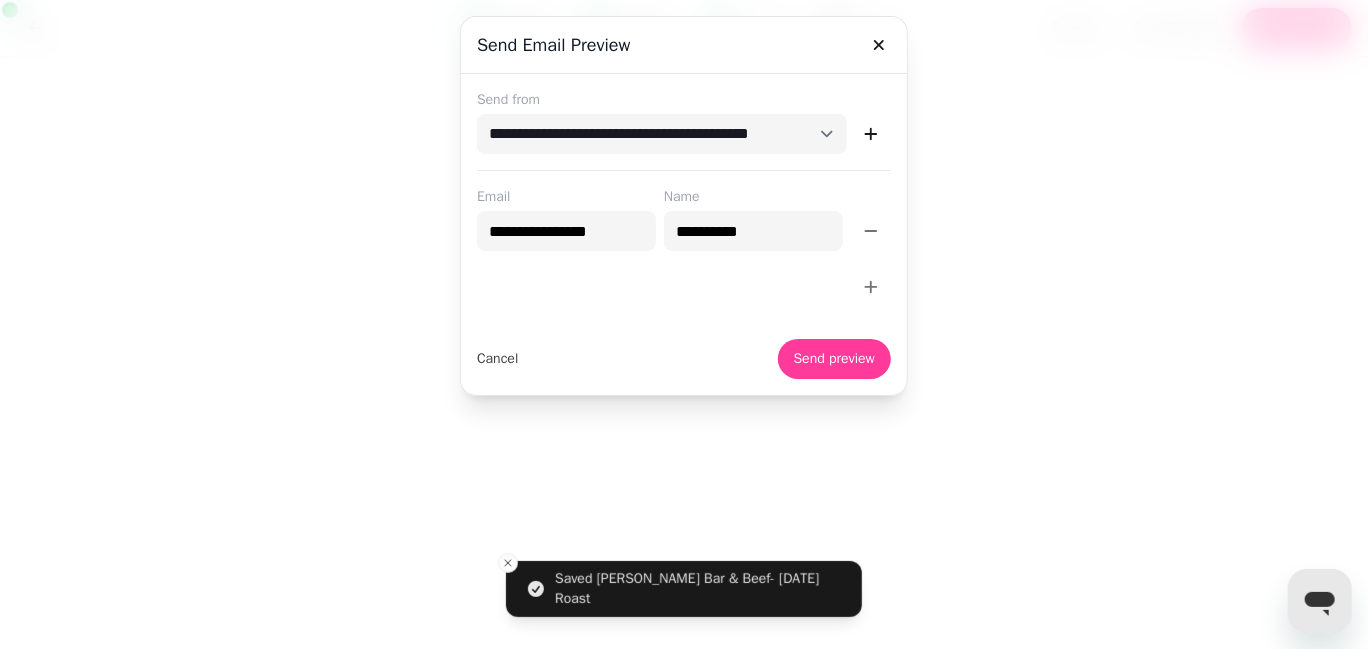click 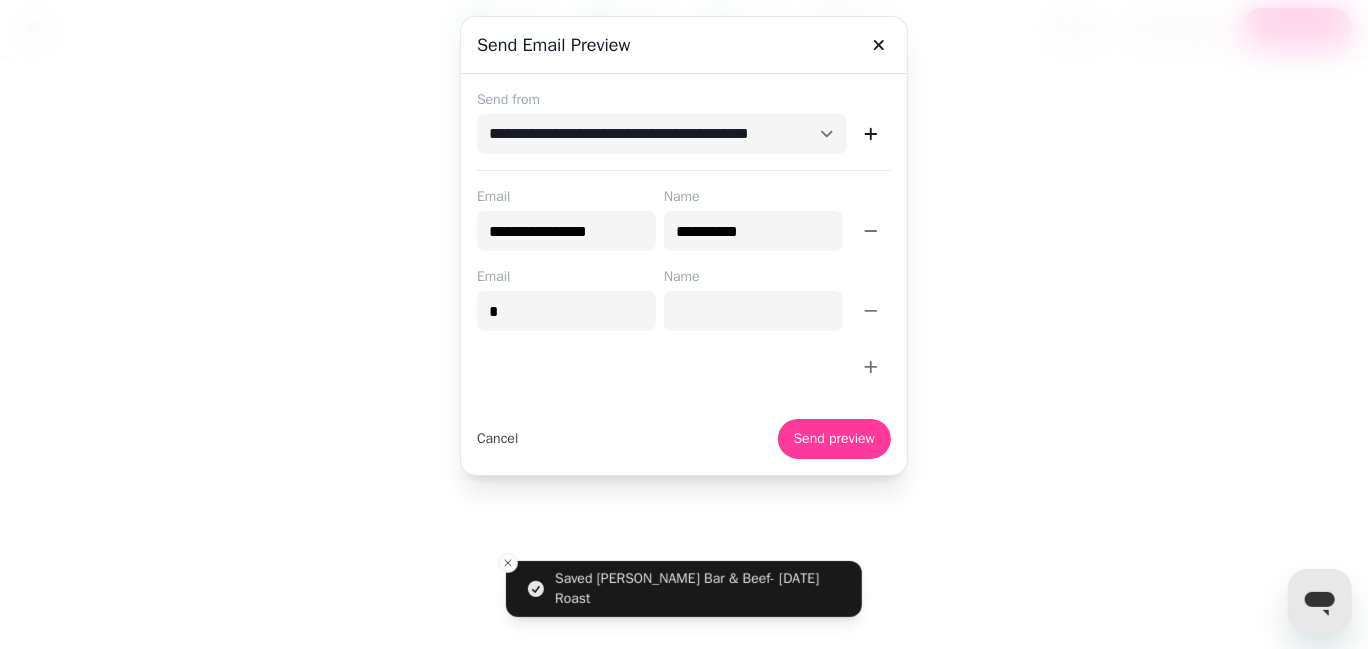 type on "**********" 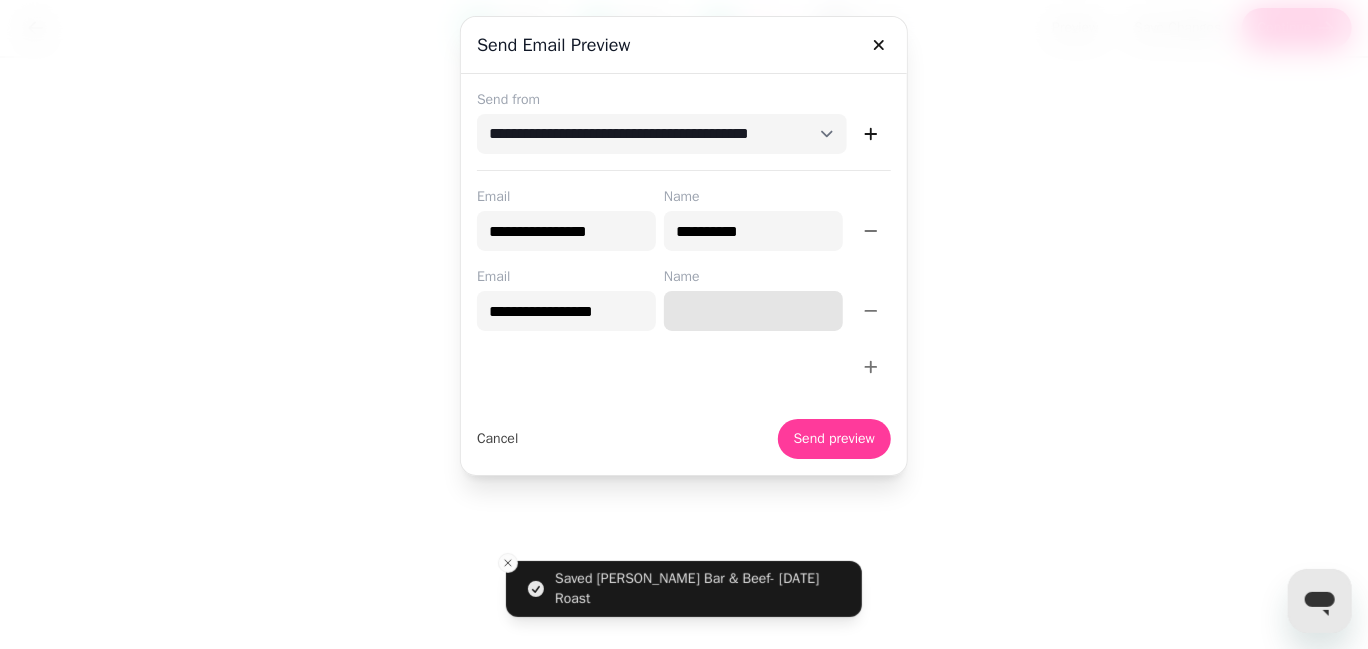 click on "Name" at bounding box center [753, 311] 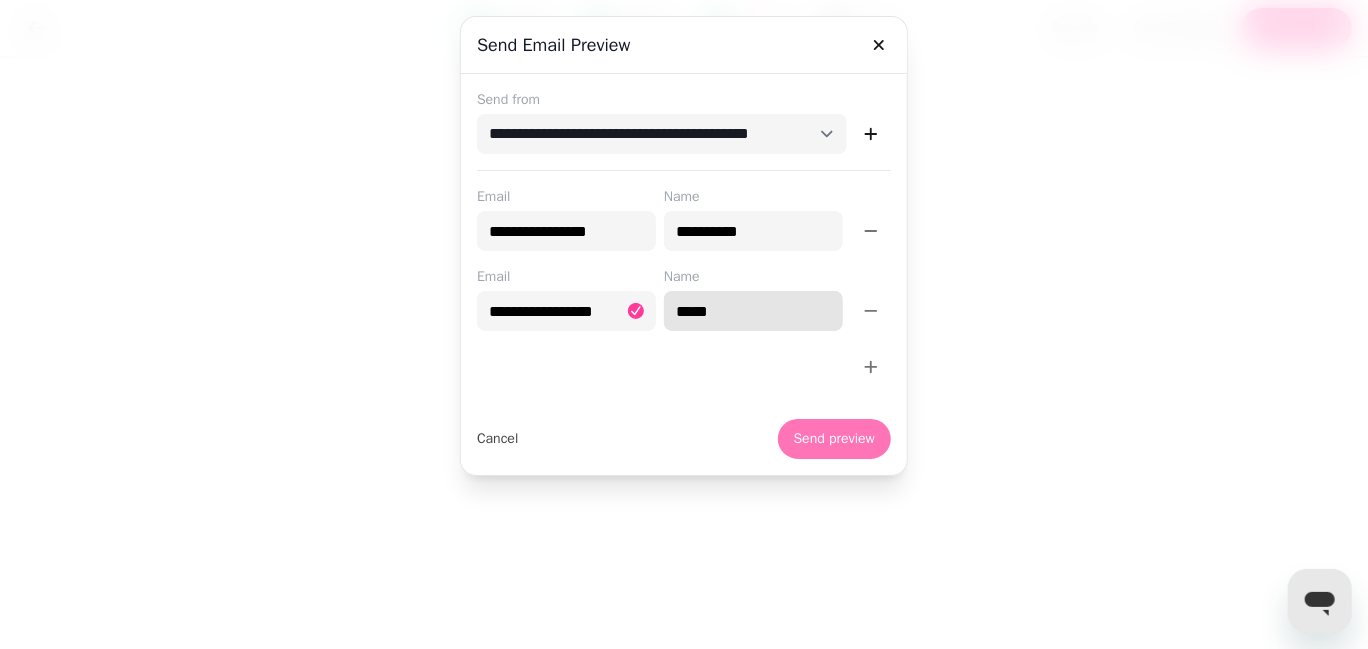type on "*****" 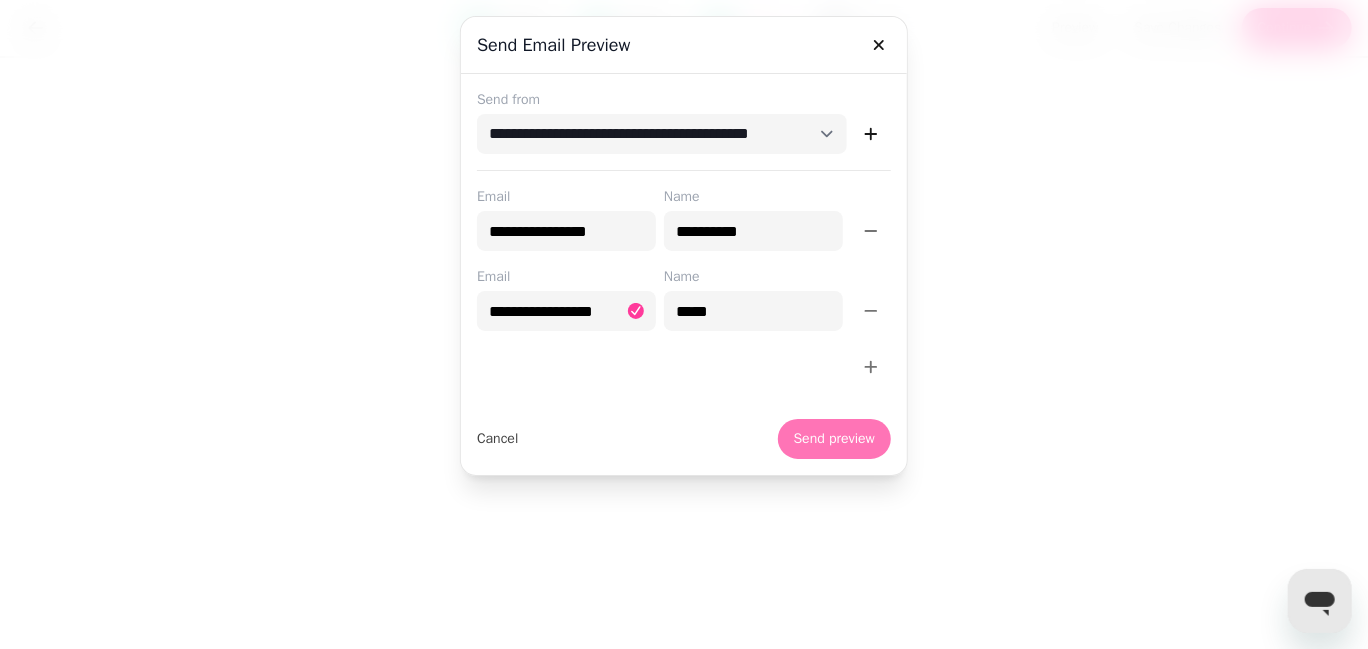 click on "Send preview" at bounding box center [834, 439] 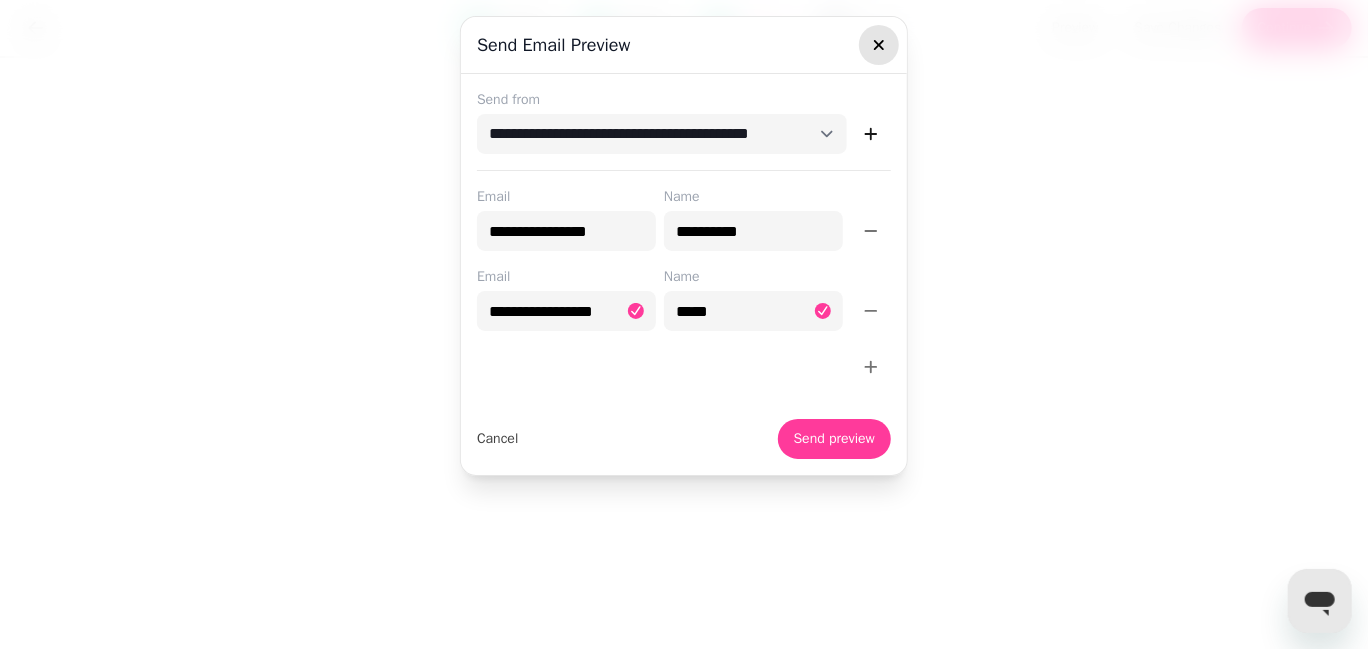 click 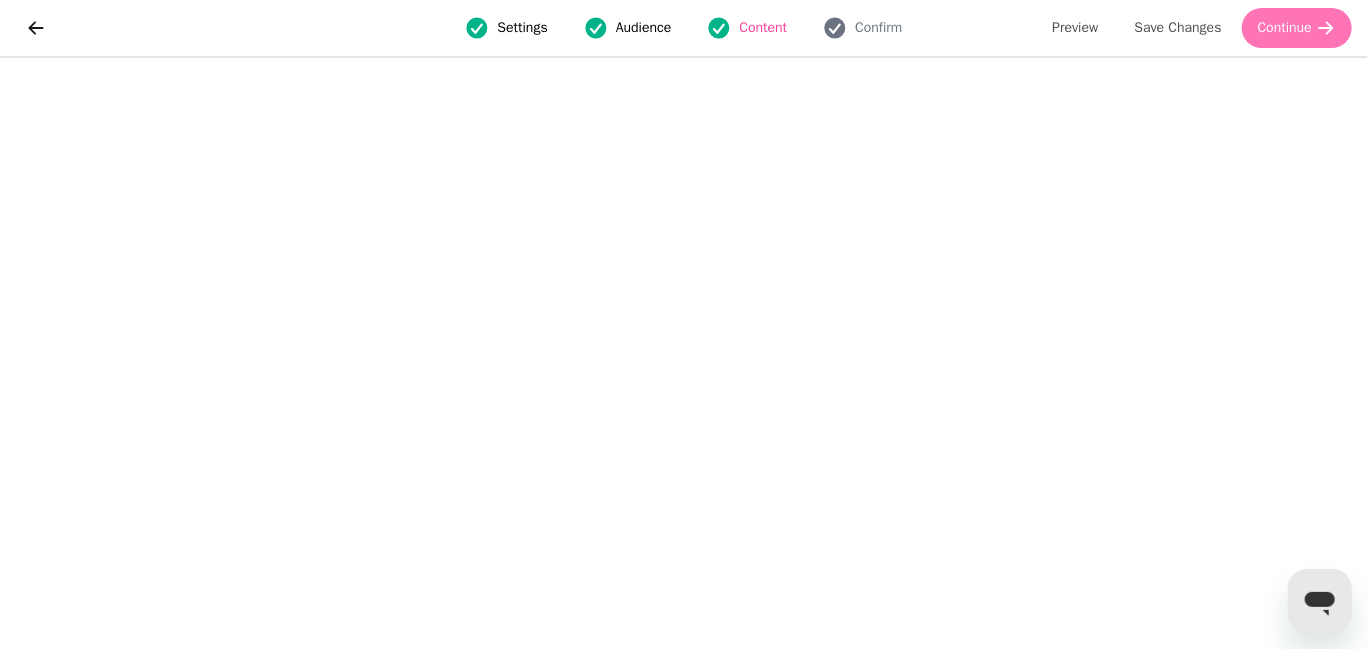 click on "Continue" at bounding box center (1285, 28) 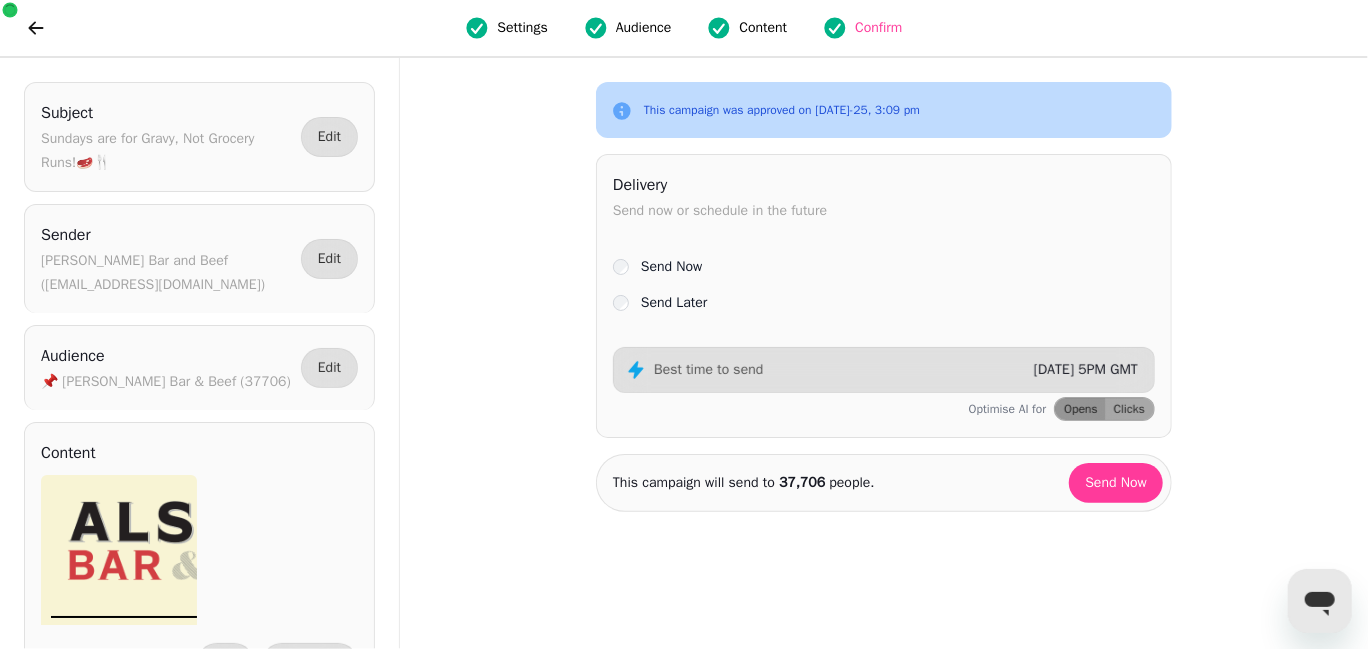 scroll, scrollTop: 0, scrollLeft: 0, axis: both 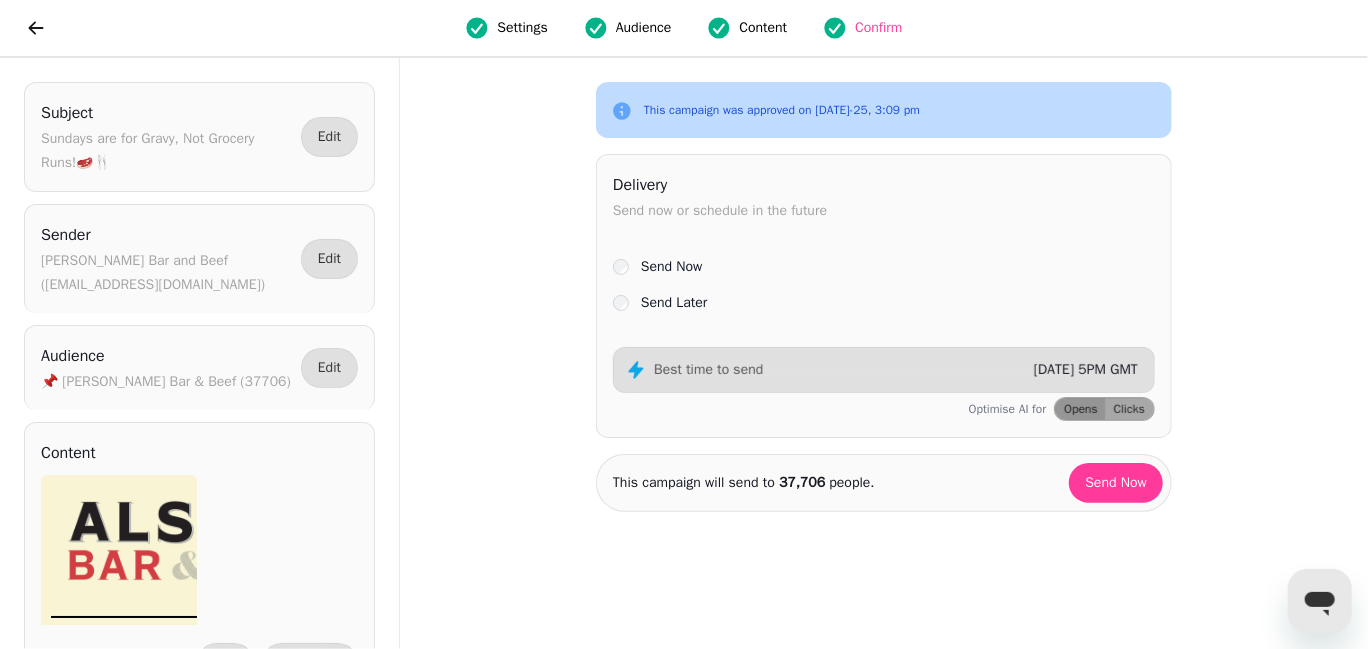 click on "Send Later" at bounding box center (674, 303) 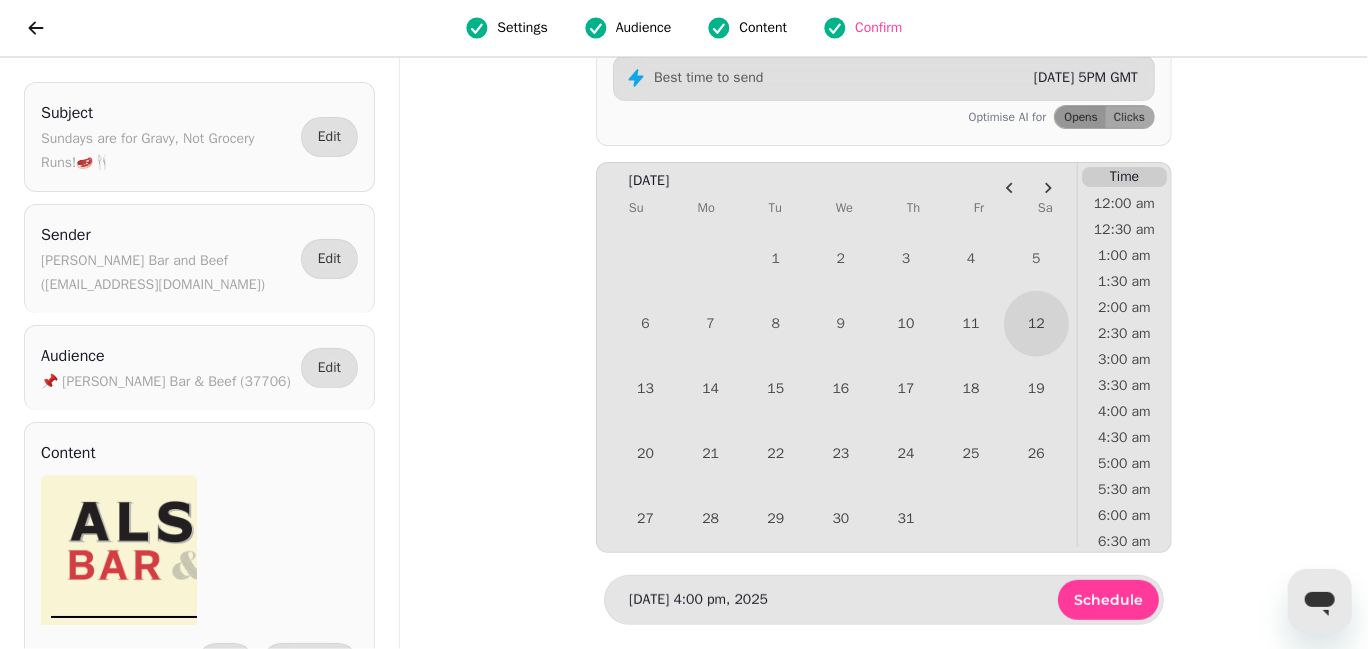 scroll, scrollTop: 304, scrollLeft: 0, axis: vertical 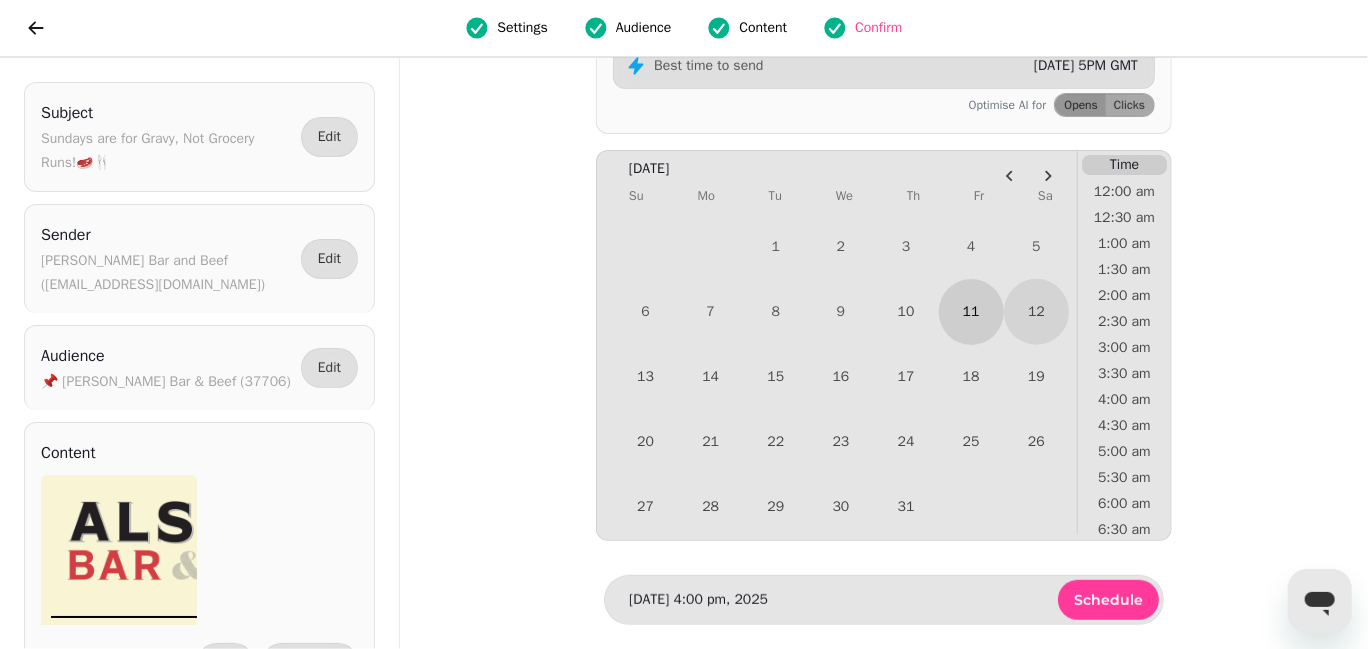 click on "11" at bounding box center (971, 311) 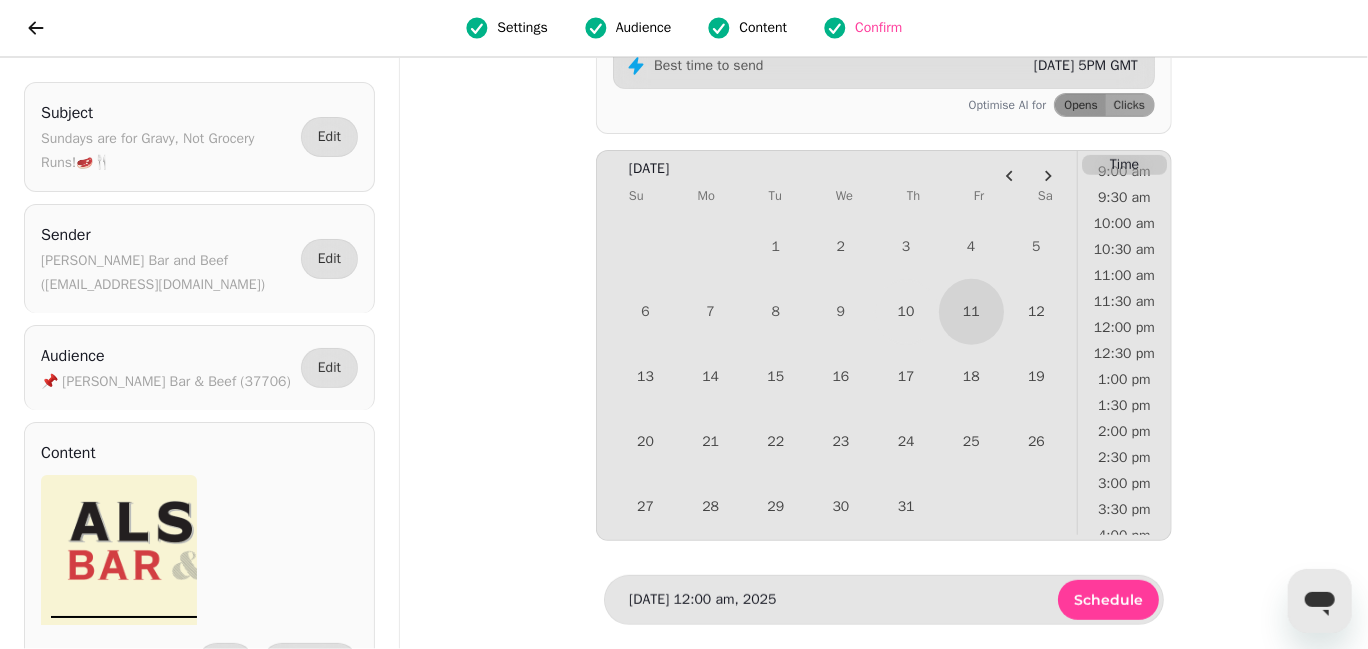 scroll, scrollTop: 558, scrollLeft: 0, axis: vertical 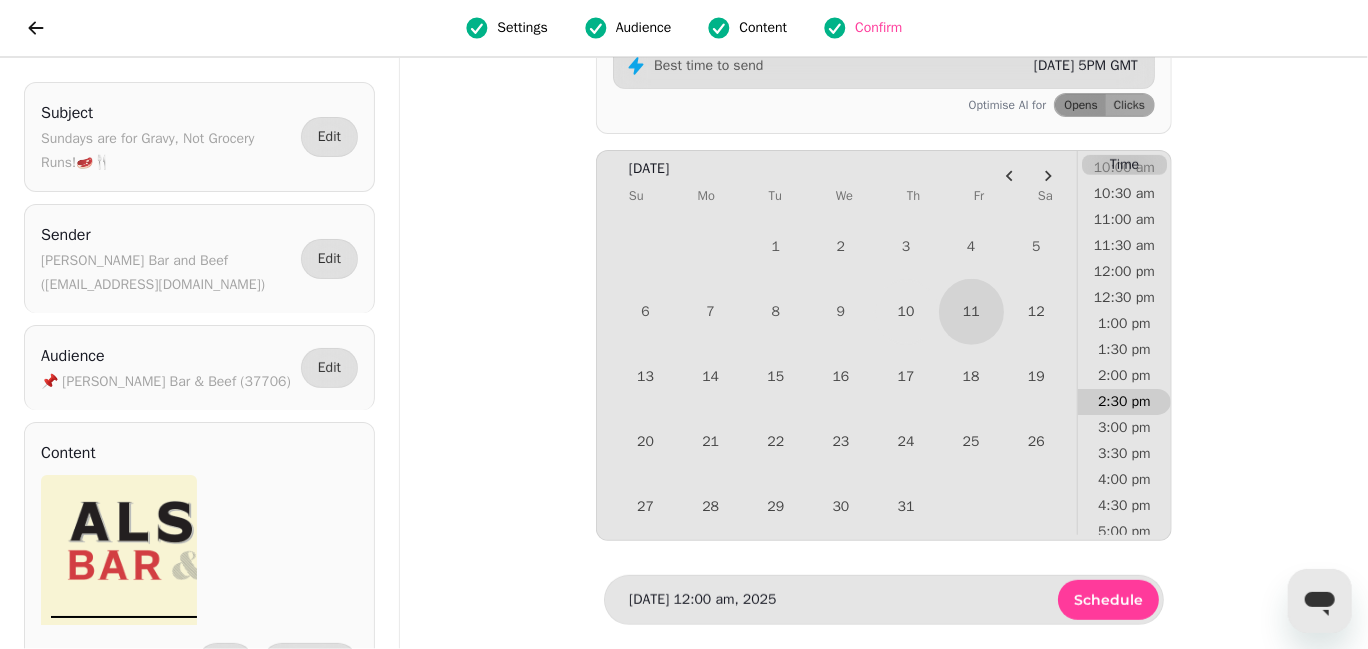 click on "2:30 pm" at bounding box center [1124, 402] 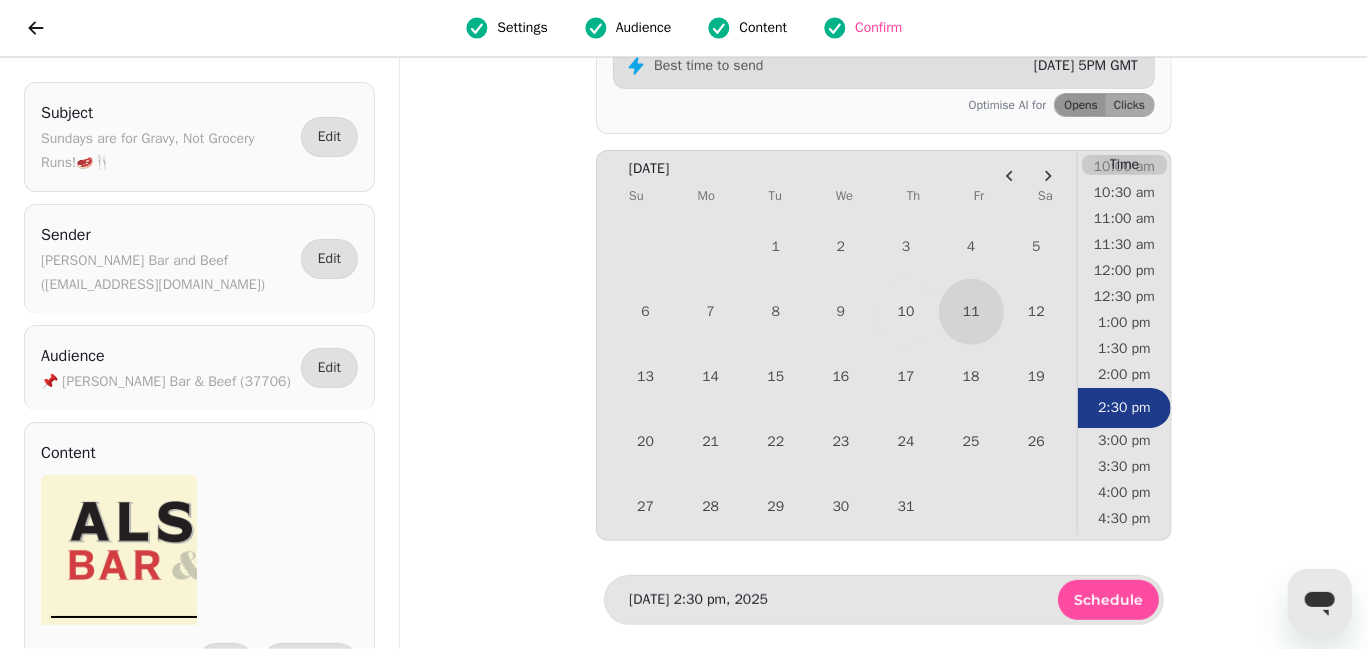 click on "Schedule" at bounding box center (1108, 600) 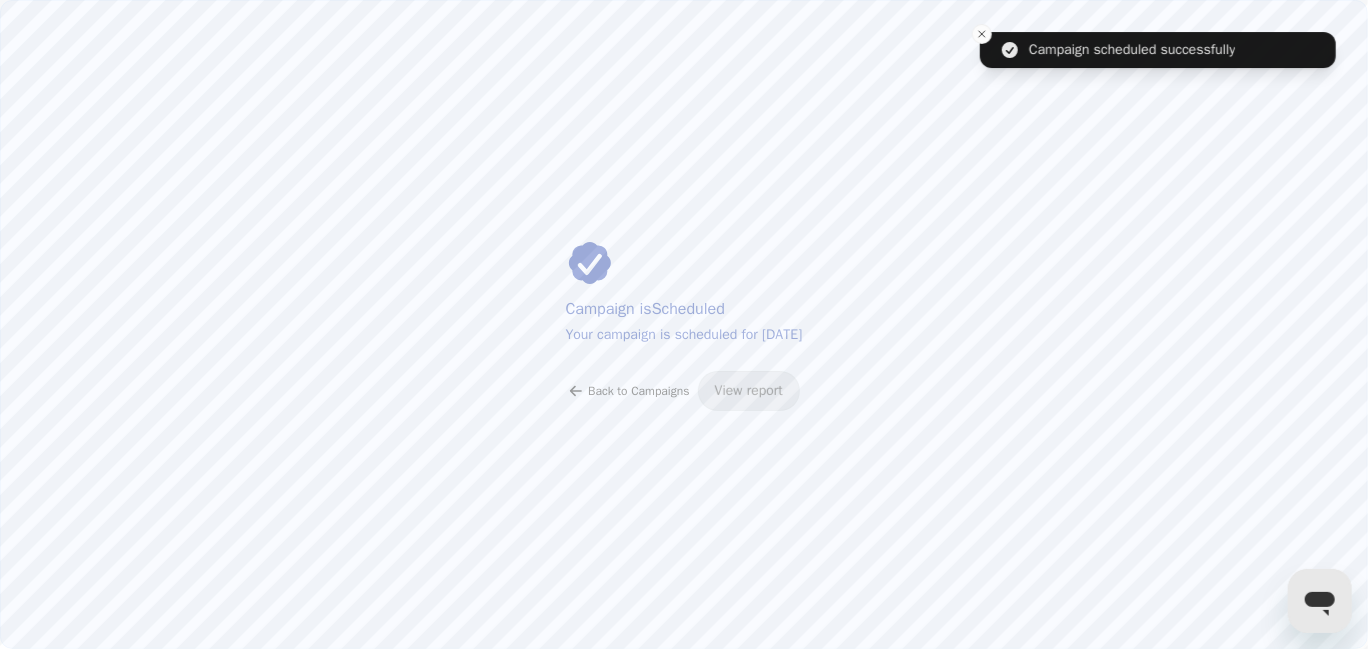 click on "Back to Campaigns" at bounding box center [638, 391] 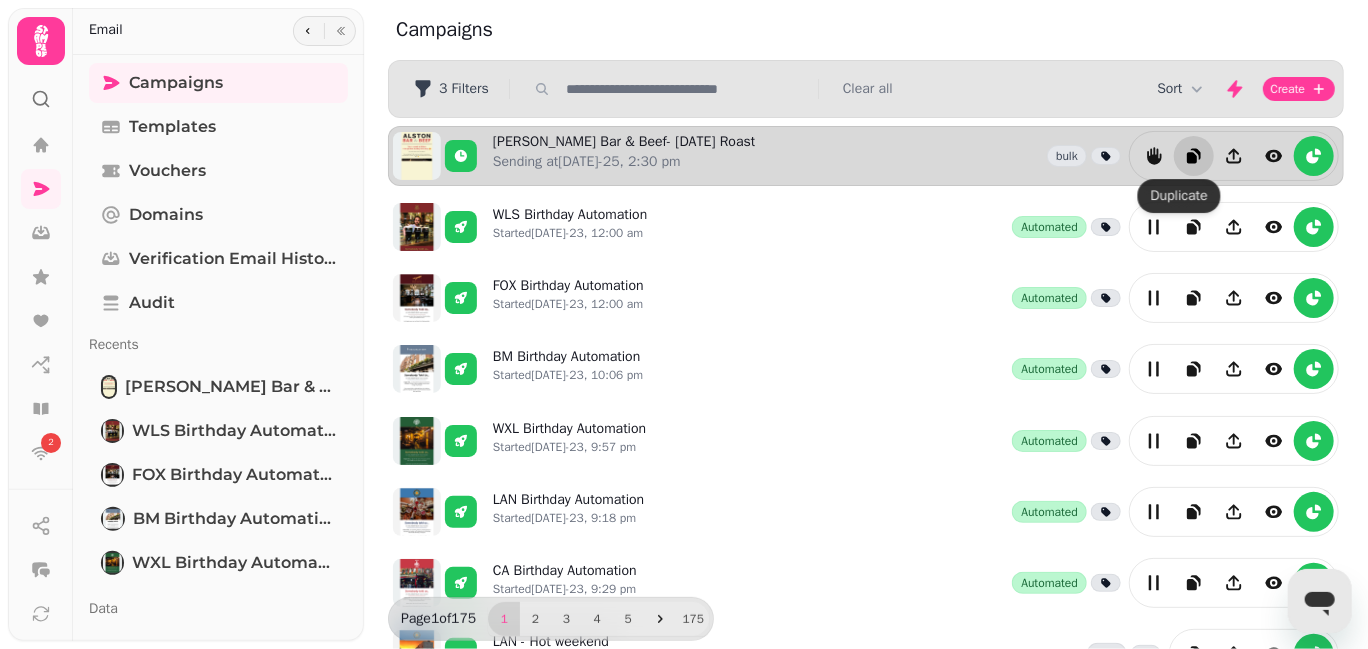 click 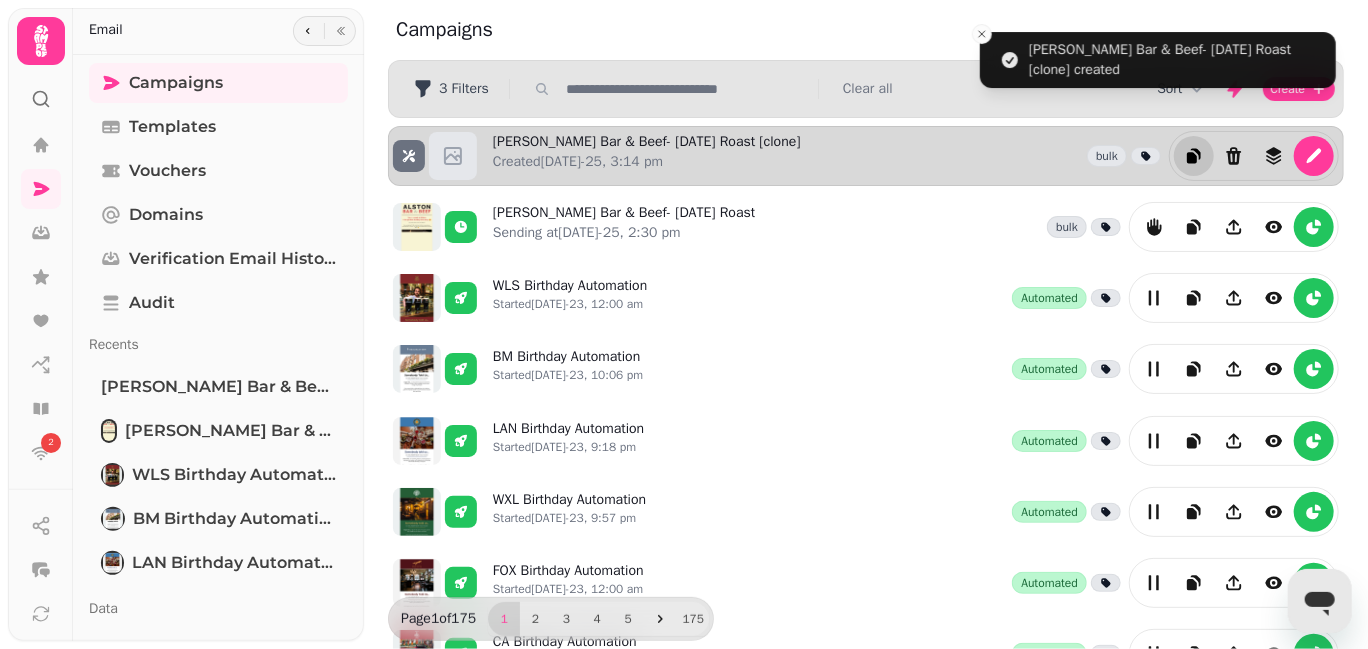 click on "Alston Bar & Beef- Sunday Roast [clone] Created  10th Jul-25, 3:14 pm bulk" at bounding box center [916, 156] 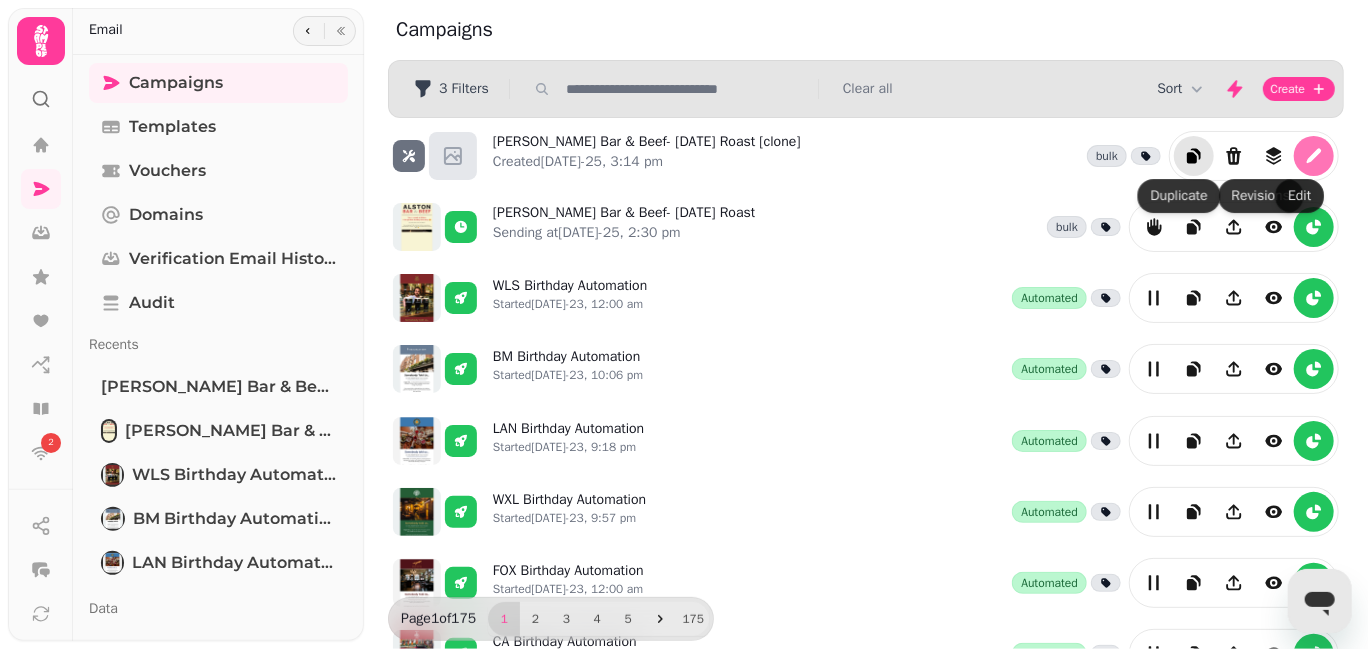 click 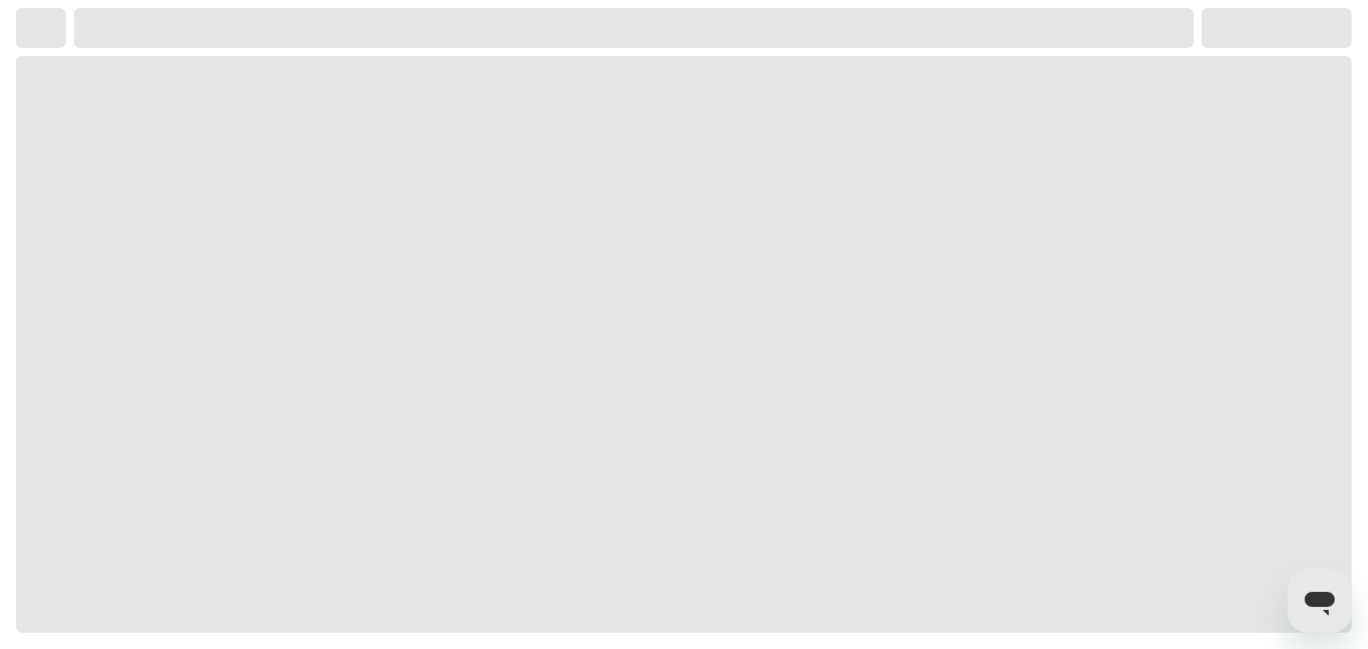 select on "**********" 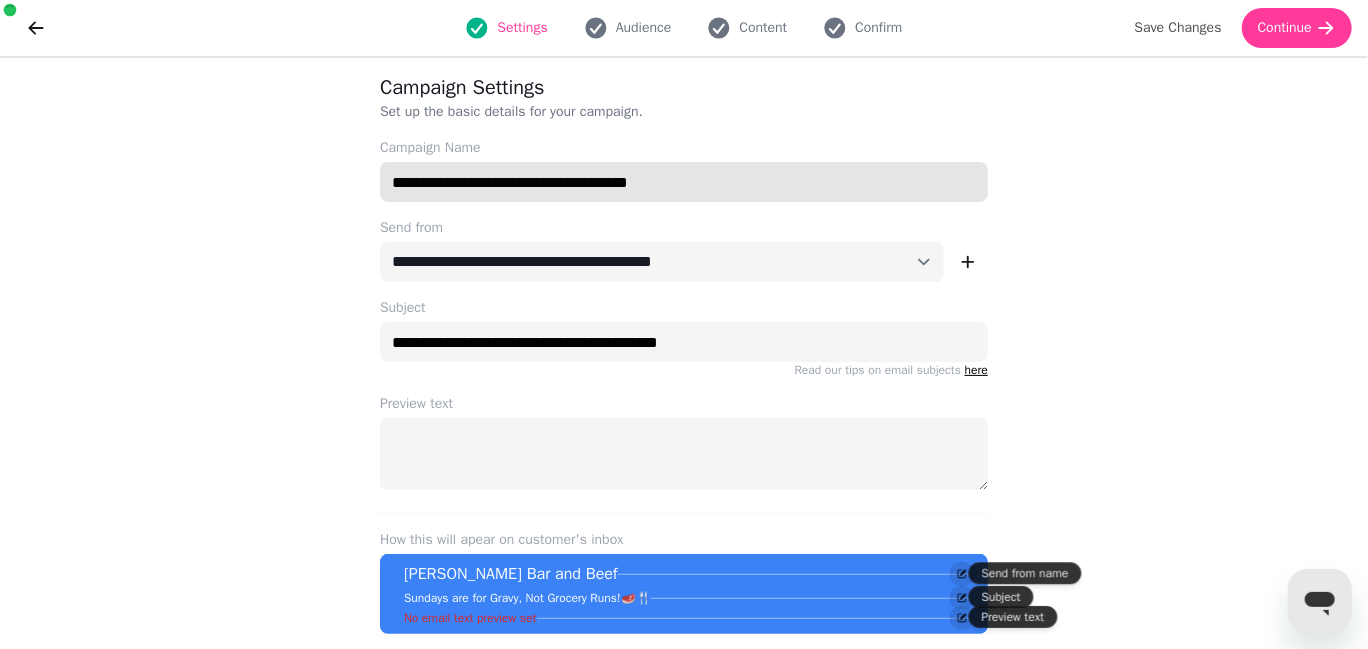 click on "**********" at bounding box center (684, 182) 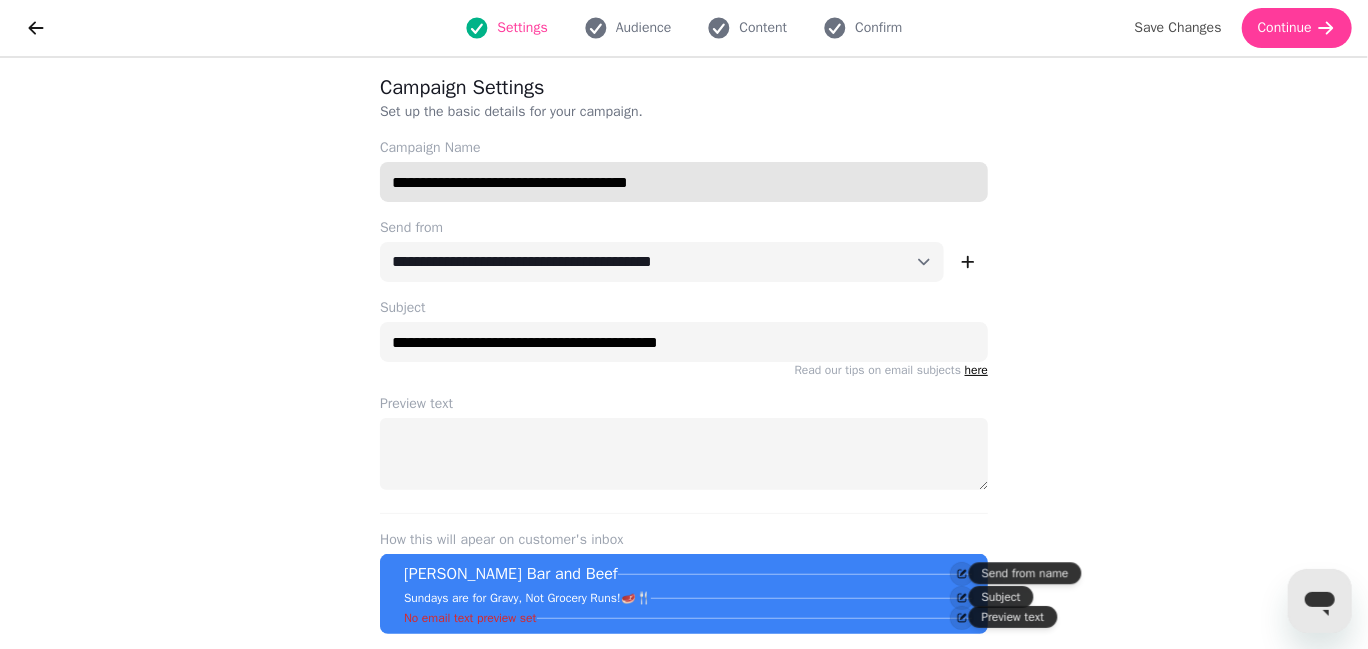 drag, startPoint x: 693, startPoint y: 175, endPoint x: 517, endPoint y: 165, distance: 176.28386 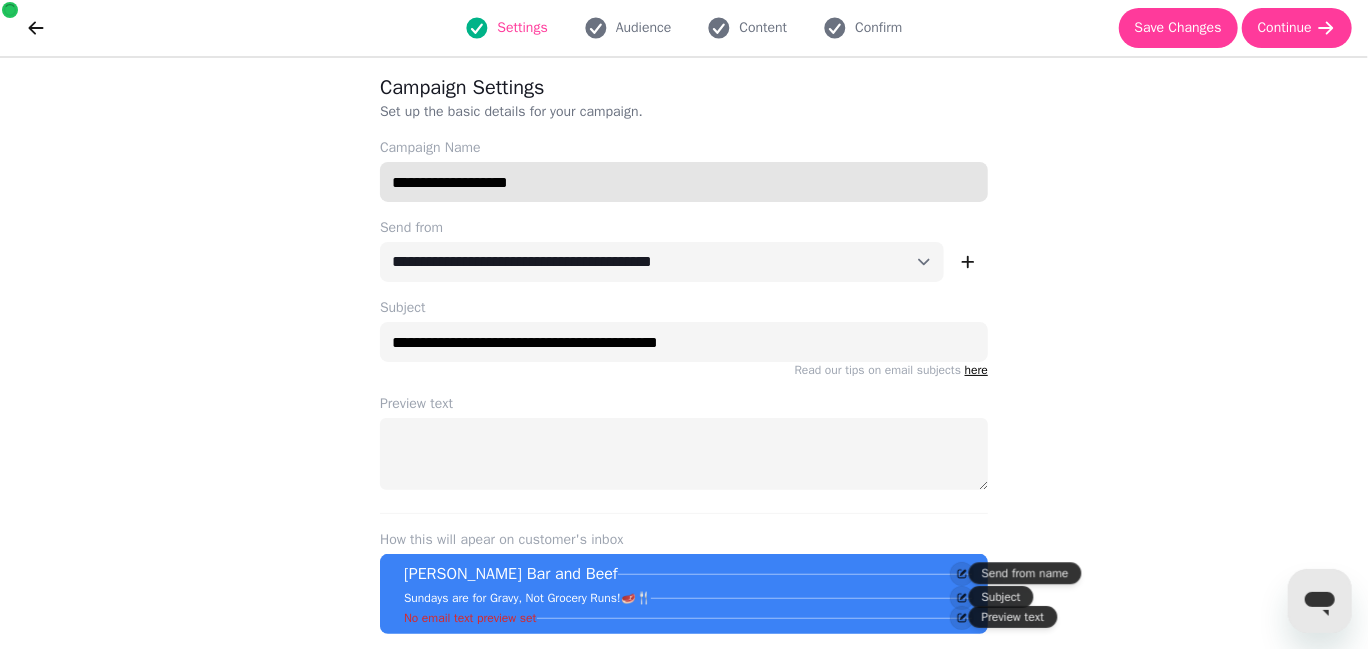 paste on "**********" 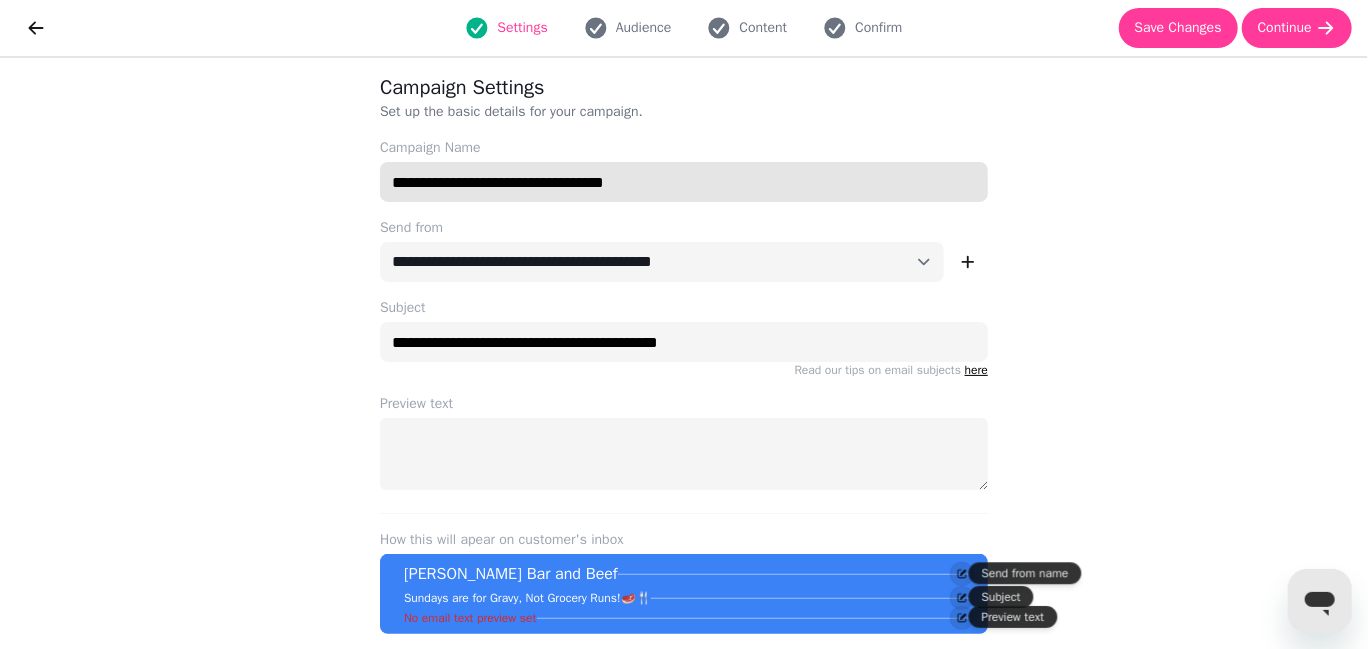 type on "**********" 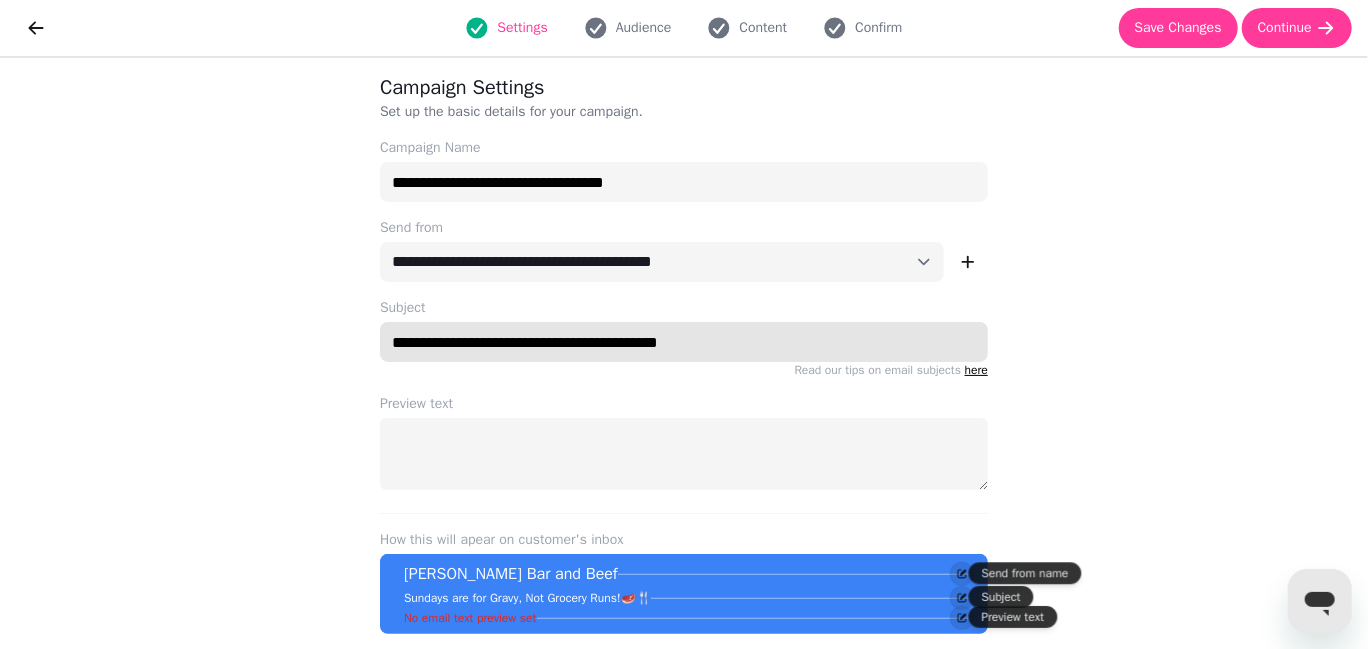 drag, startPoint x: 743, startPoint y: 338, endPoint x: 367, endPoint y: 343, distance: 376.03323 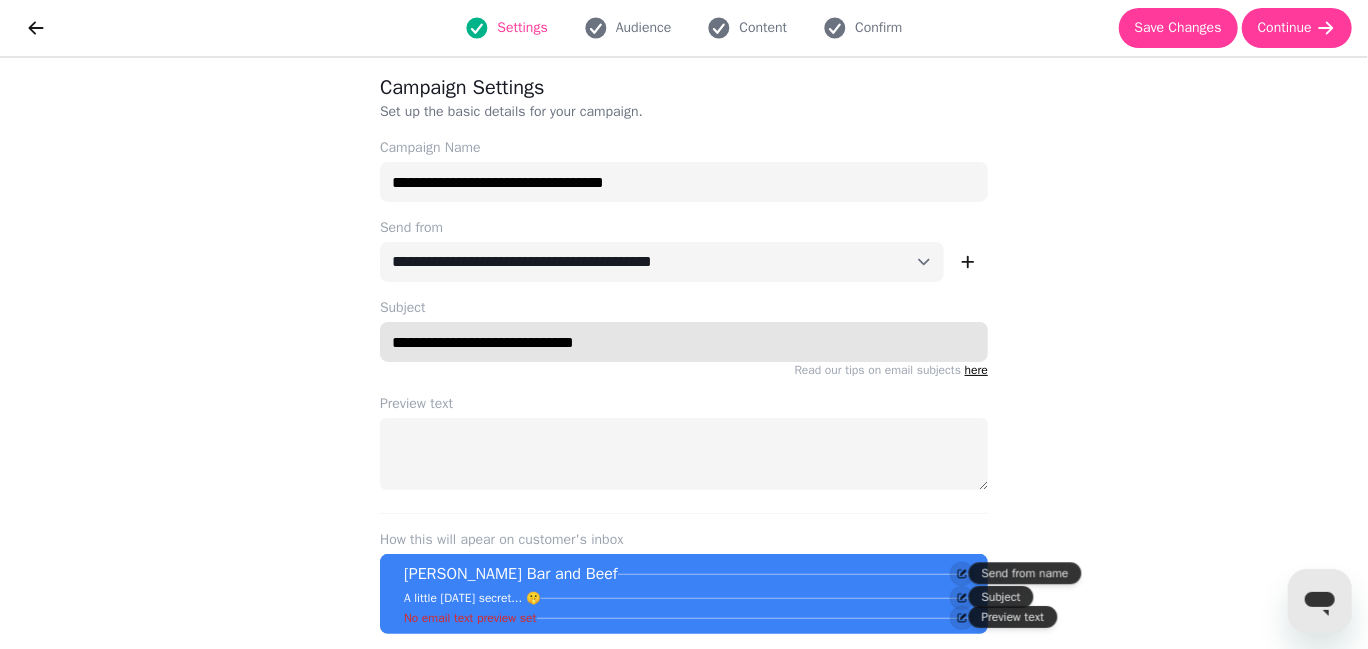 type on "**********" 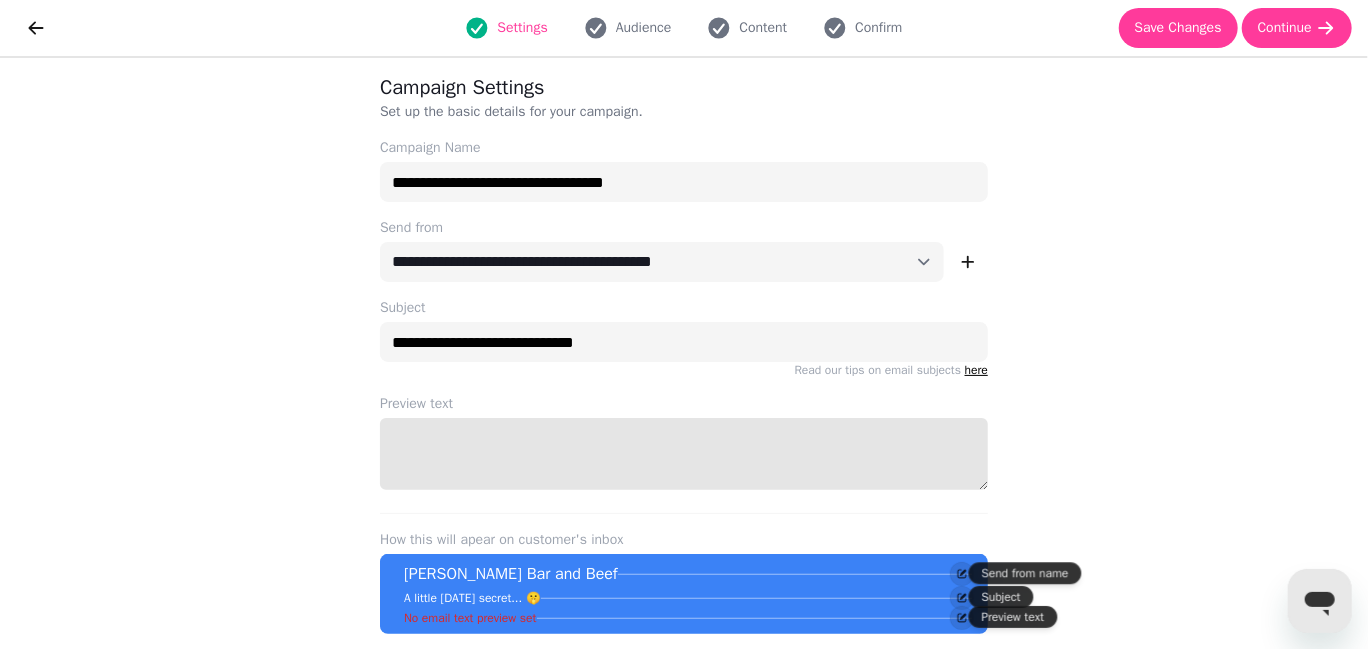 click on "Preview text" at bounding box center (684, 454) 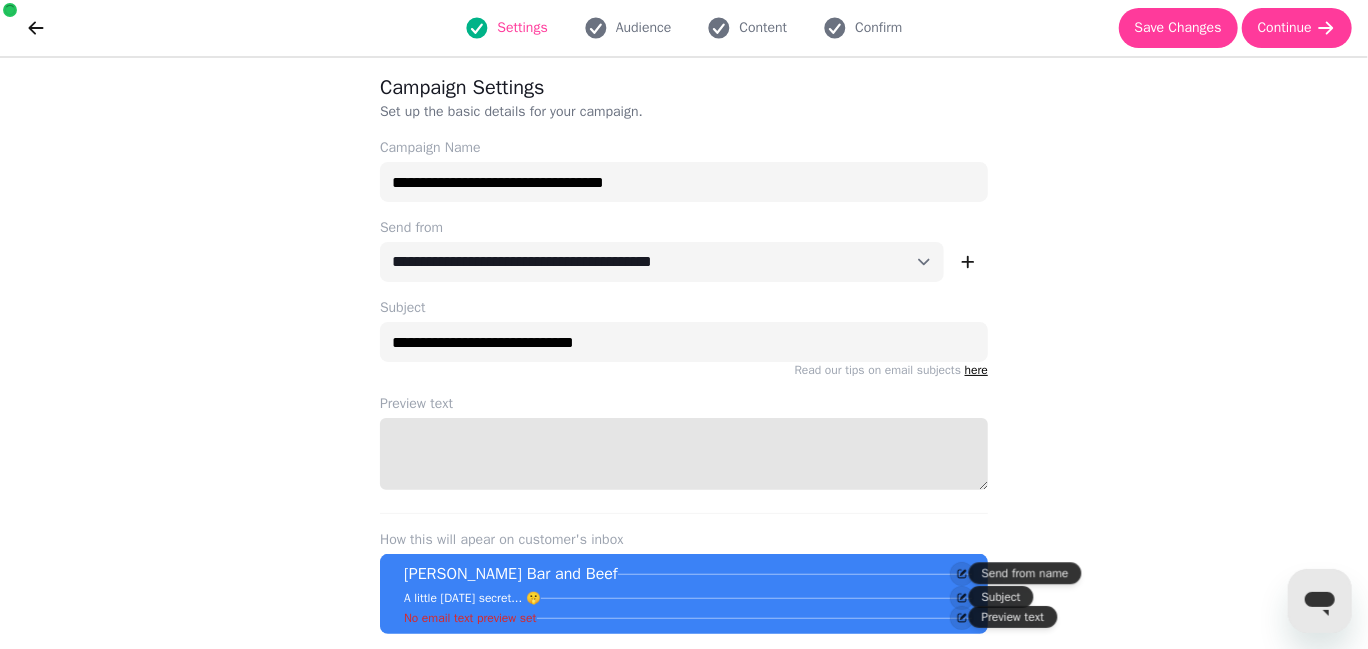 paste on "**********" 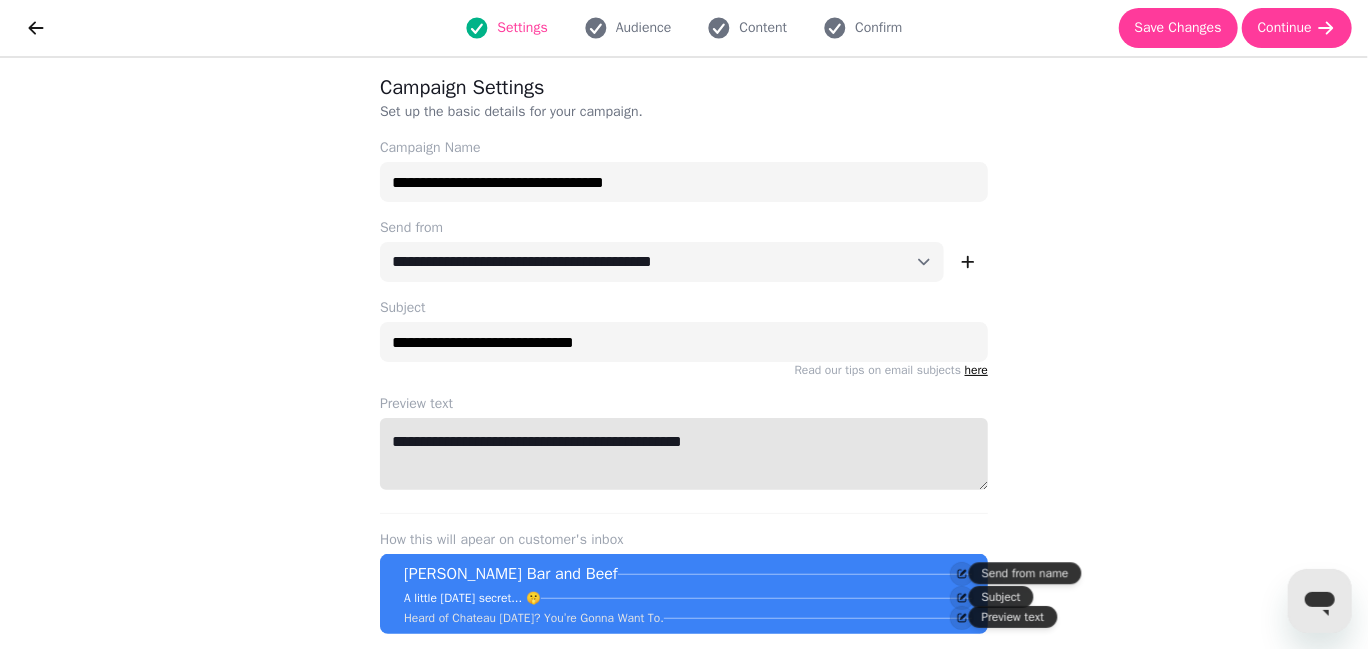 type on "**********" 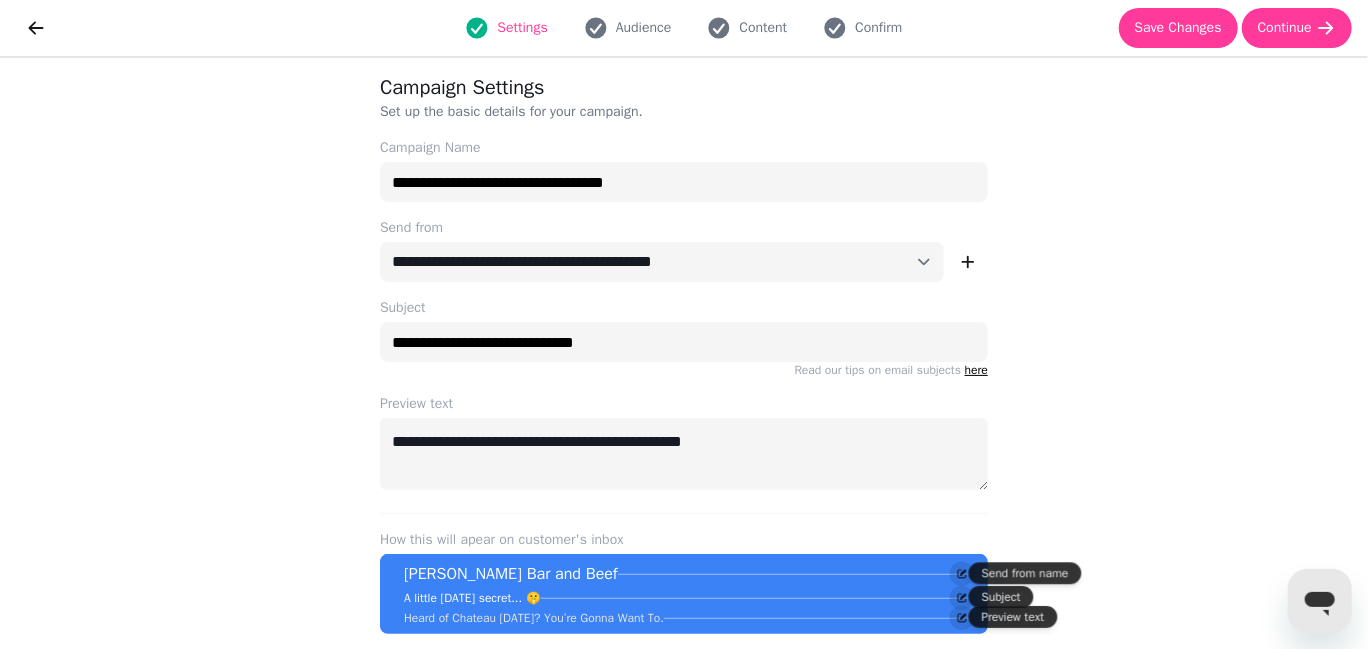 click on "**********" at bounding box center [684, 353] 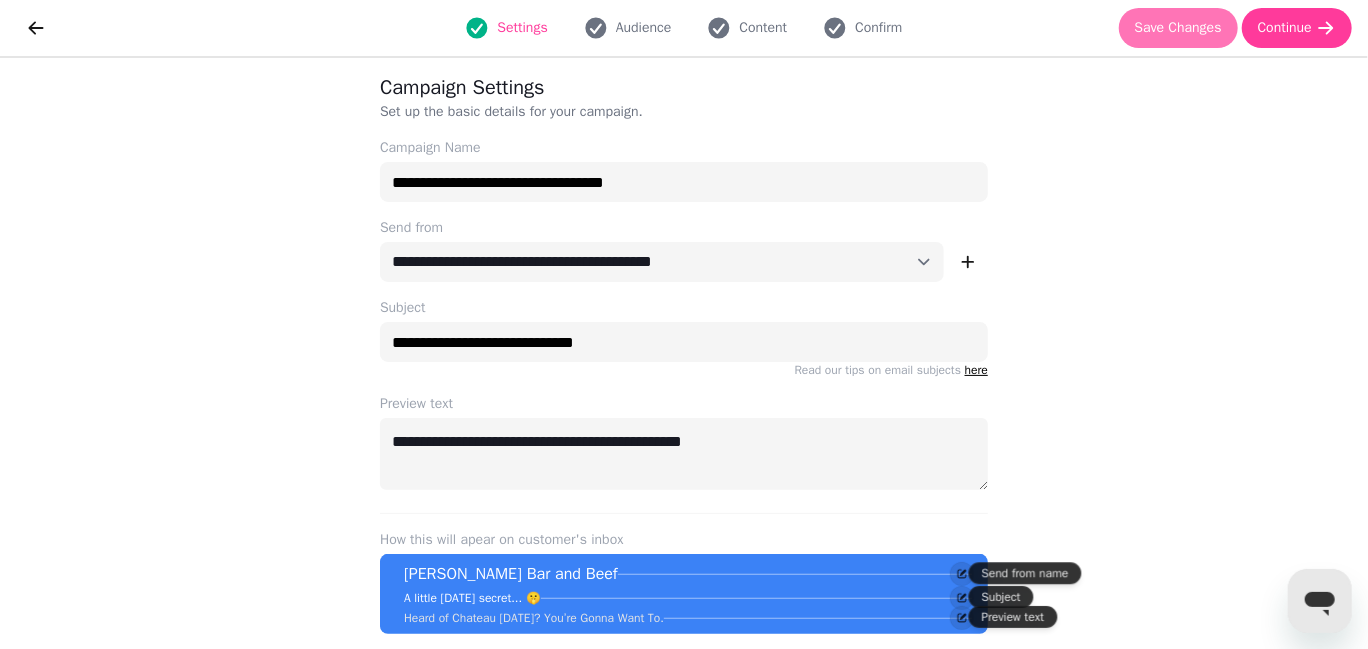 click on "Save Changes" at bounding box center (1178, 28) 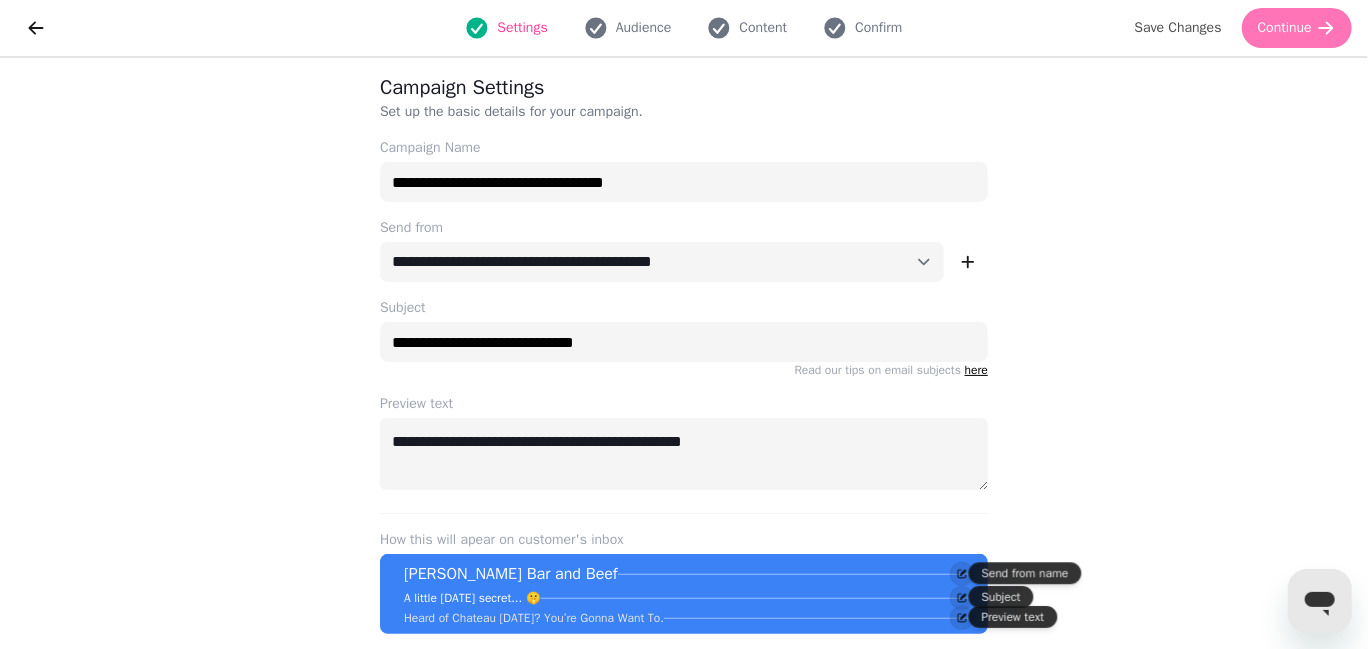 click on "Continue" at bounding box center [1297, 28] 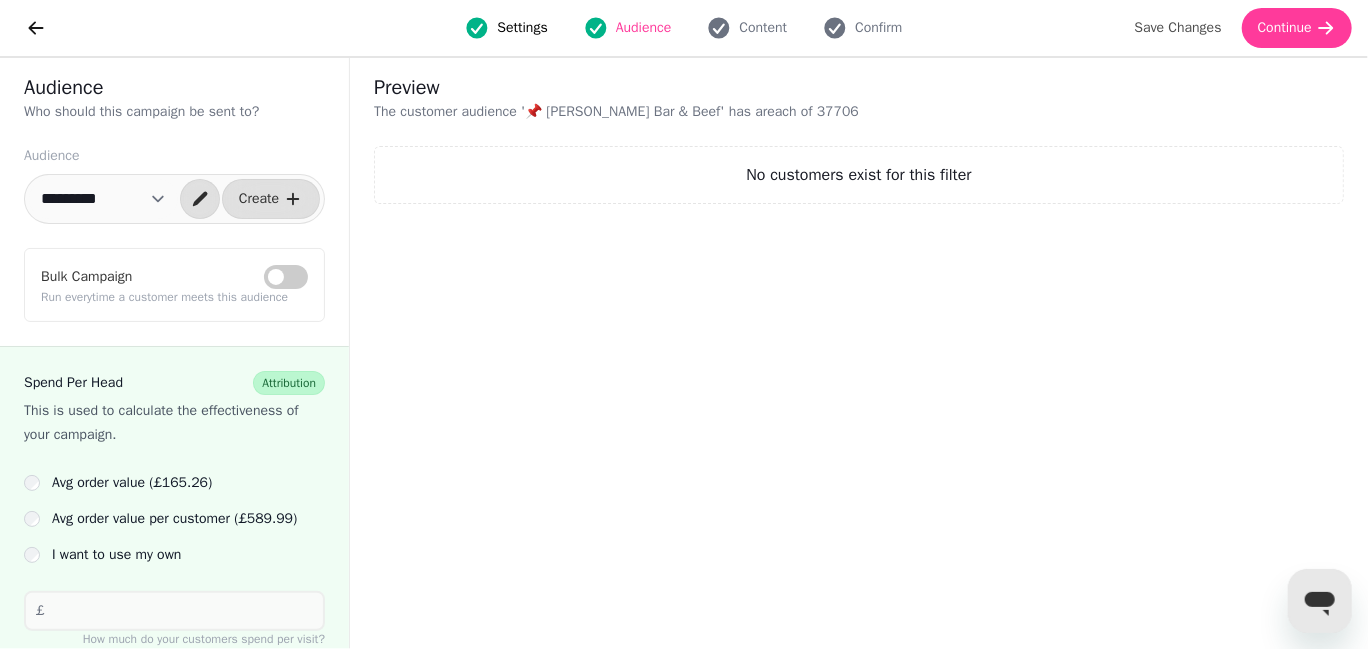 click on "**********" at bounding box center (103, 199) 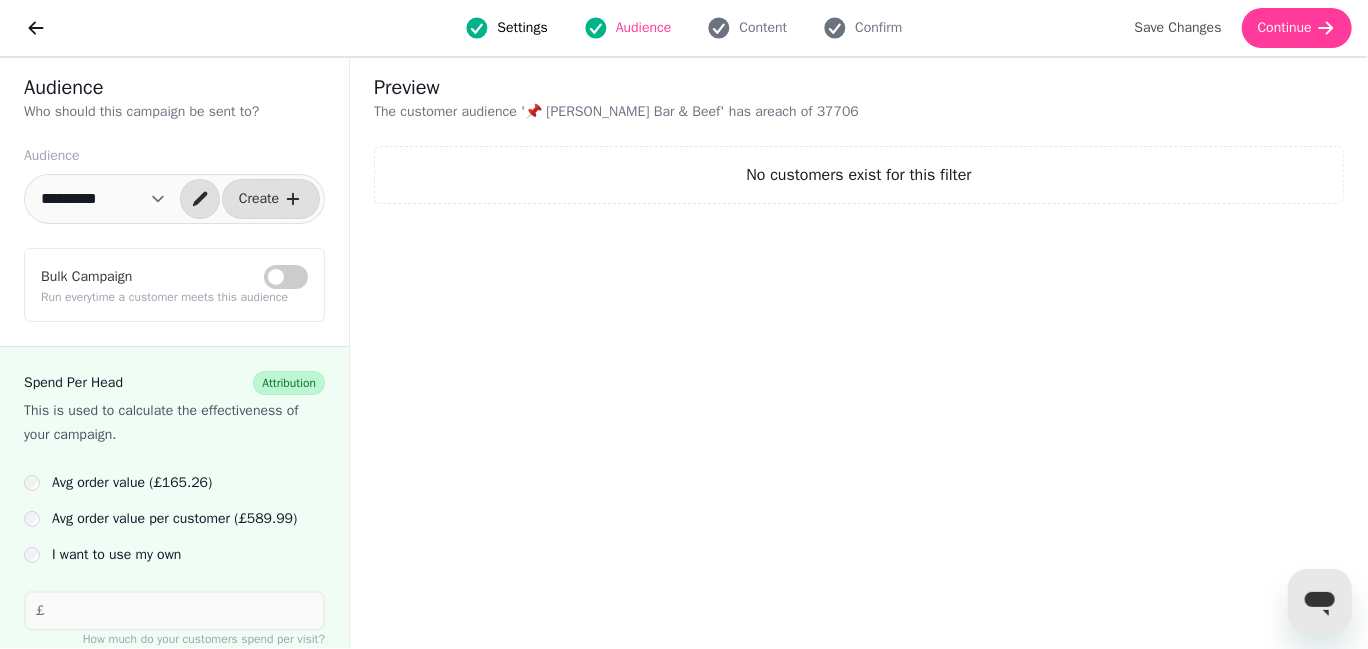 click on "**********" at bounding box center (103, 199) 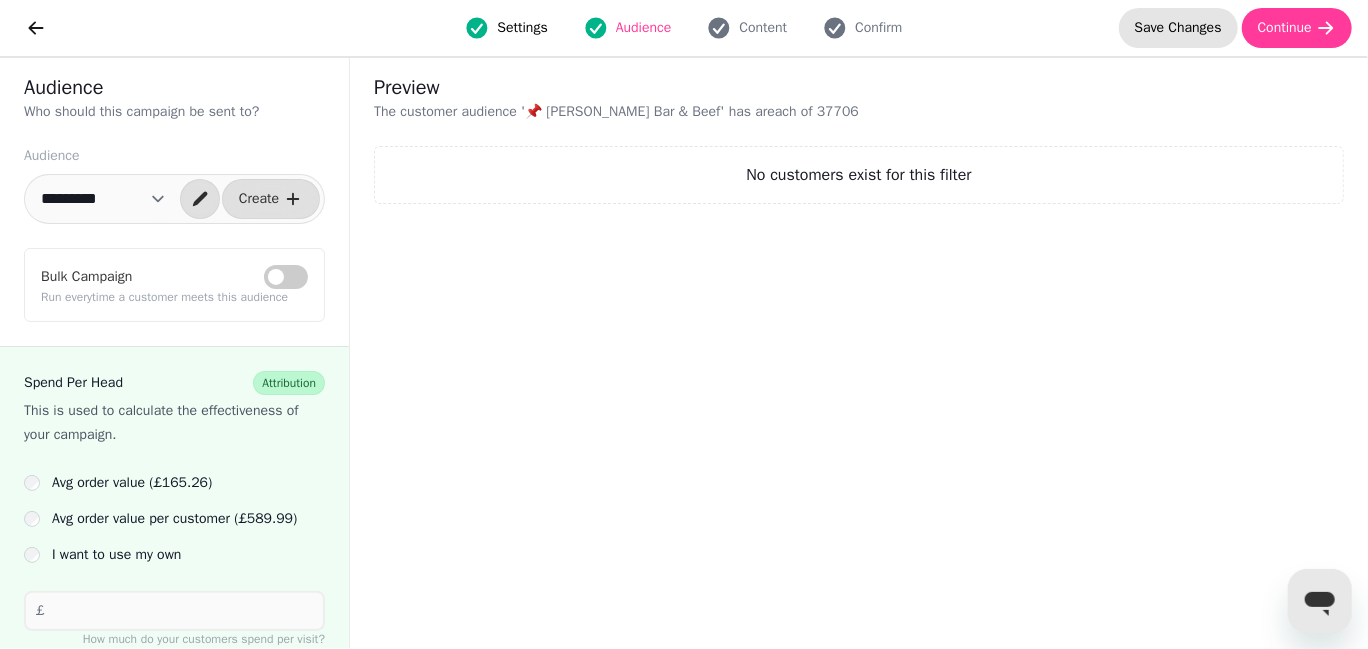 click on "Save Changes" at bounding box center (1178, 28) 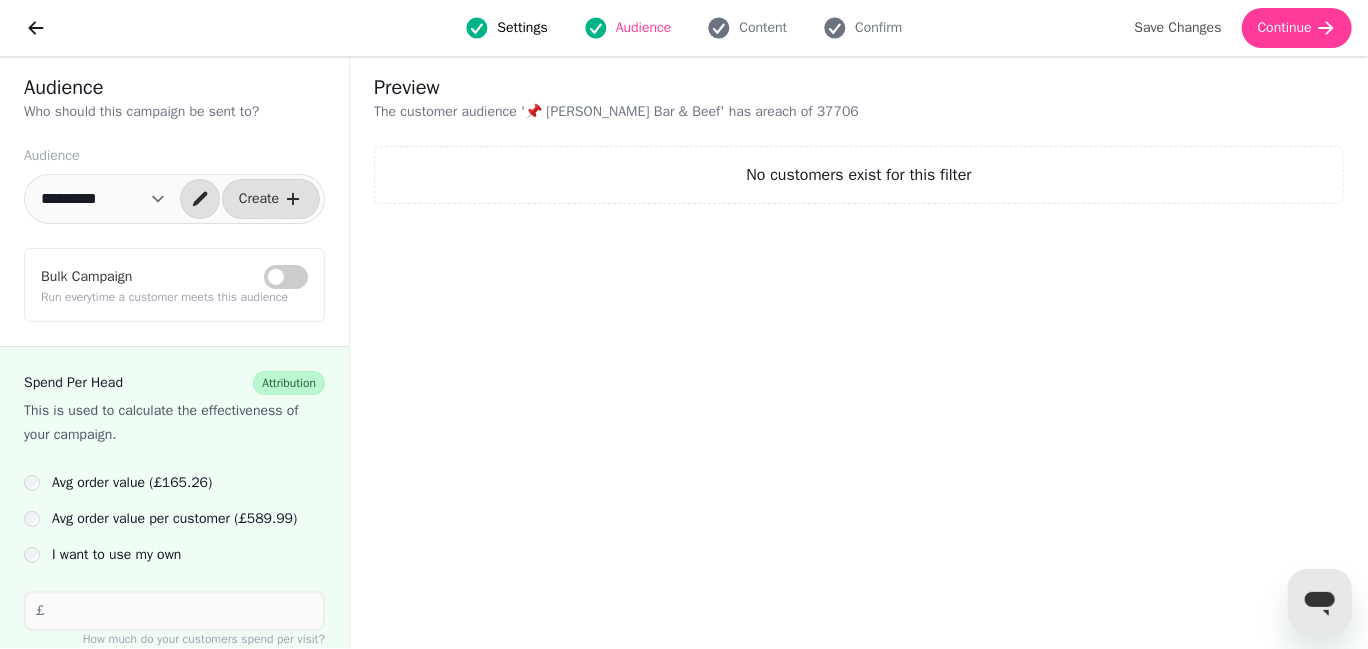 click on "No customers exist for this filter" at bounding box center [859, 183] 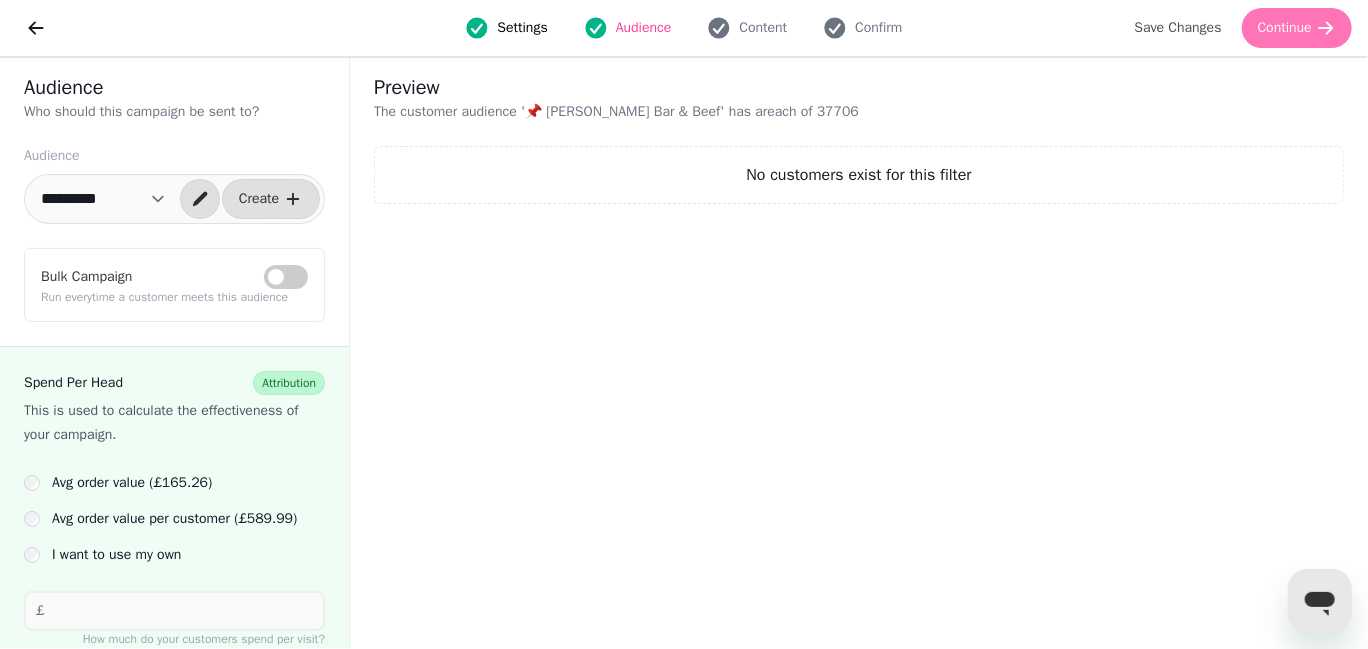click on "Continue" at bounding box center (1285, 28) 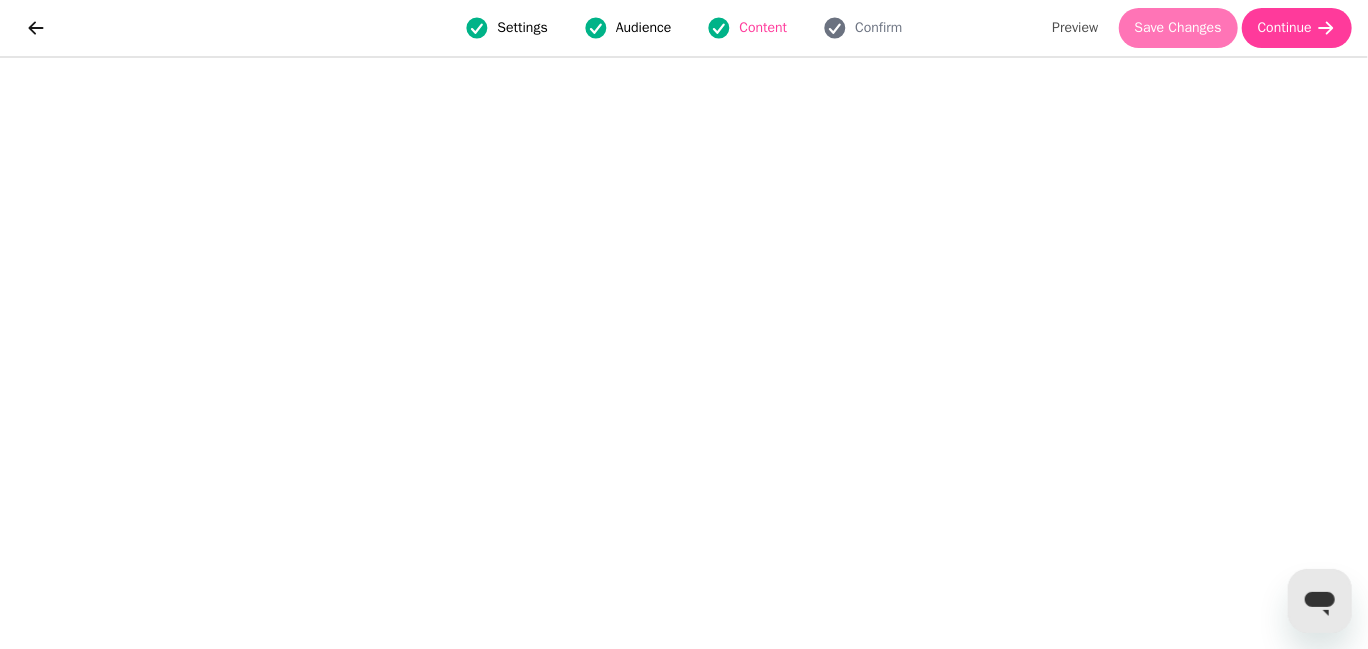 click on "Save Changes" at bounding box center (1178, 28) 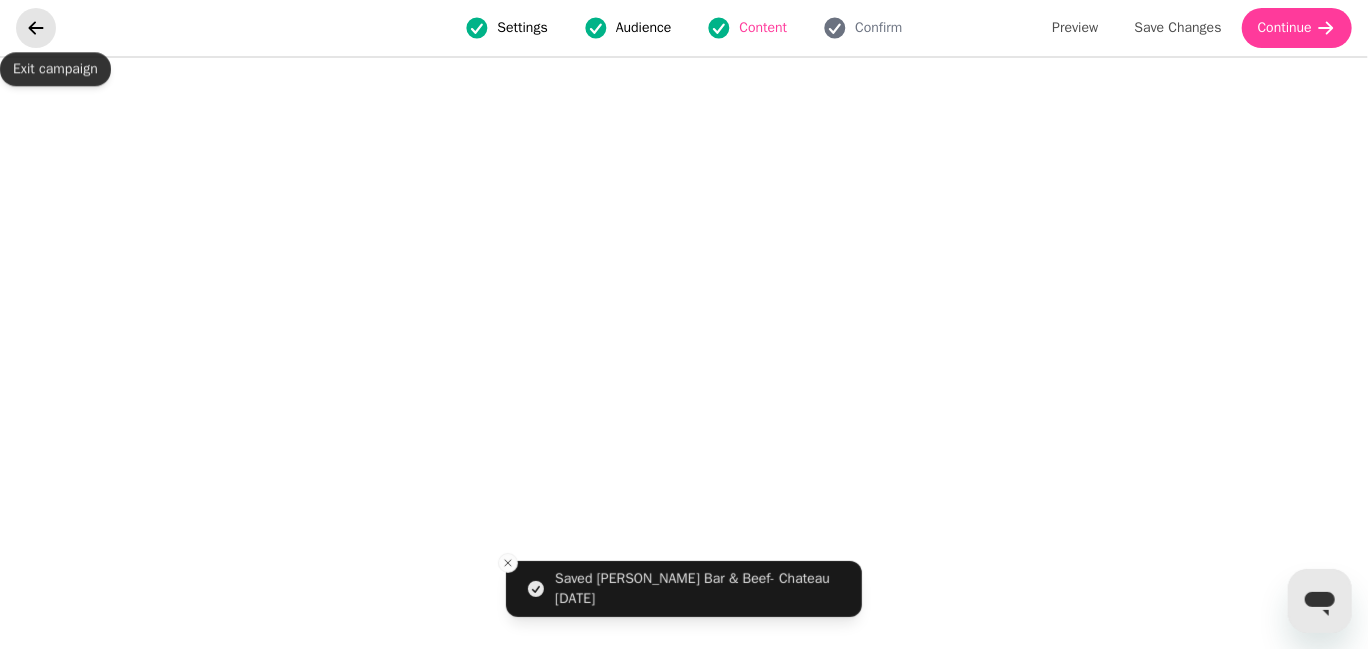 click 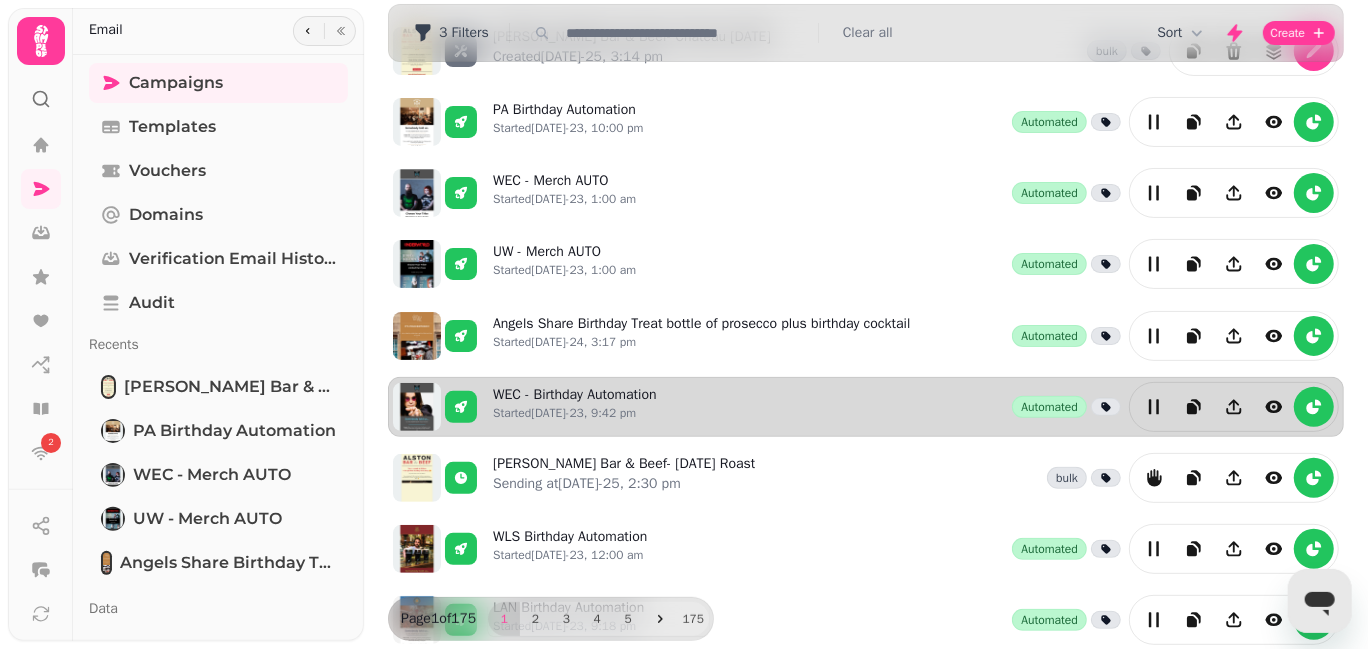 scroll, scrollTop: 106, scrollLeft: 0, axis: vertical 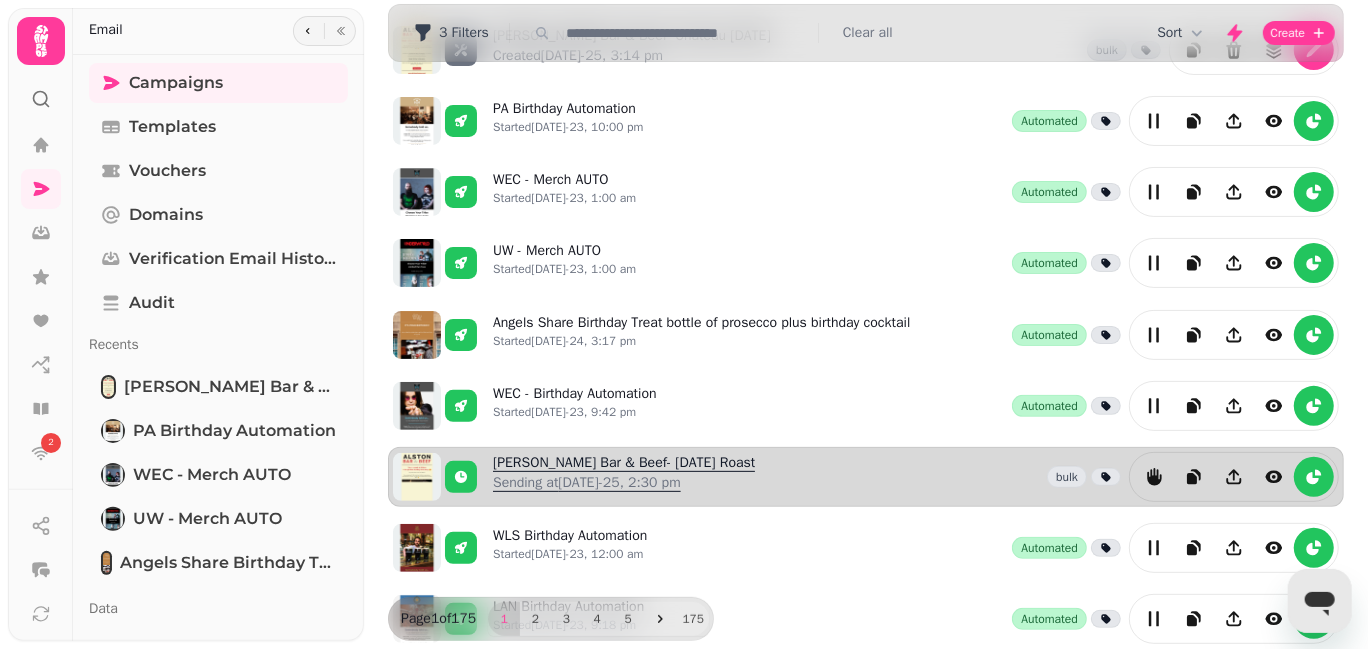 click on "Alston Bar & Beef- Sunday Roast Sending at  11th Jul-25, 2:30 pm" at bounding box center (624, 477) 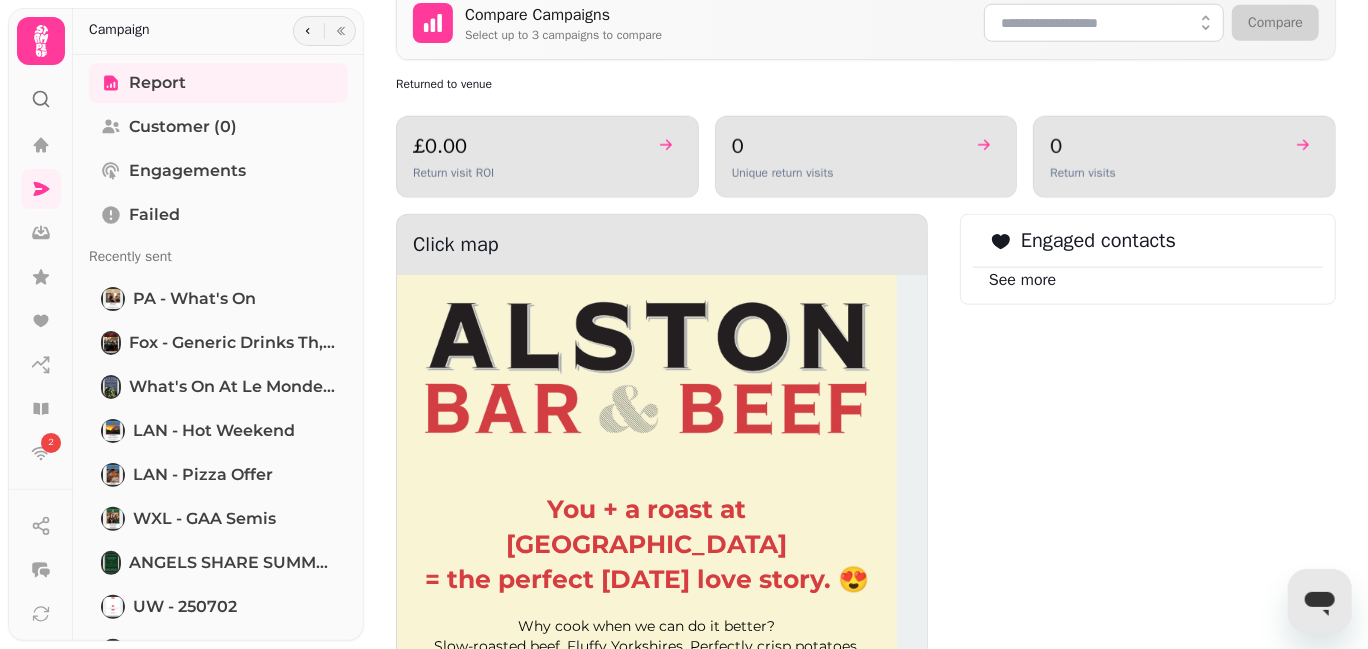 scroll, scrollTop: 1025, scrollLeft: 0, axis: vertical 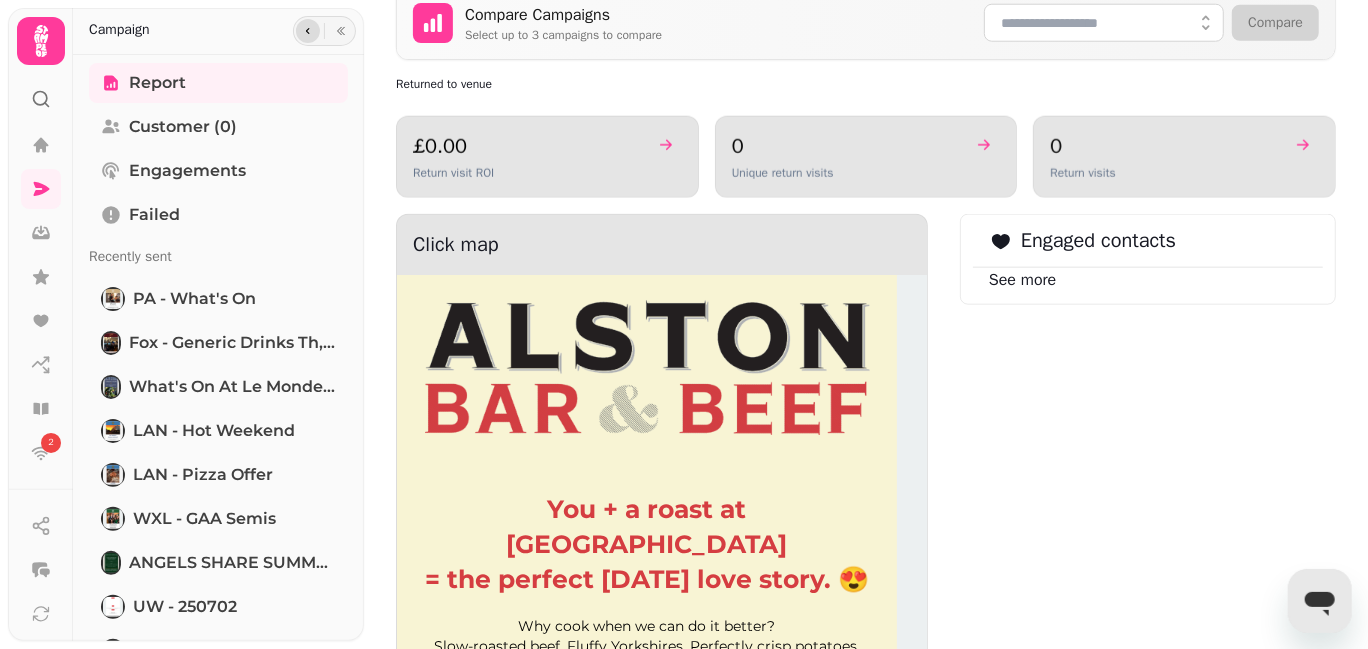 click 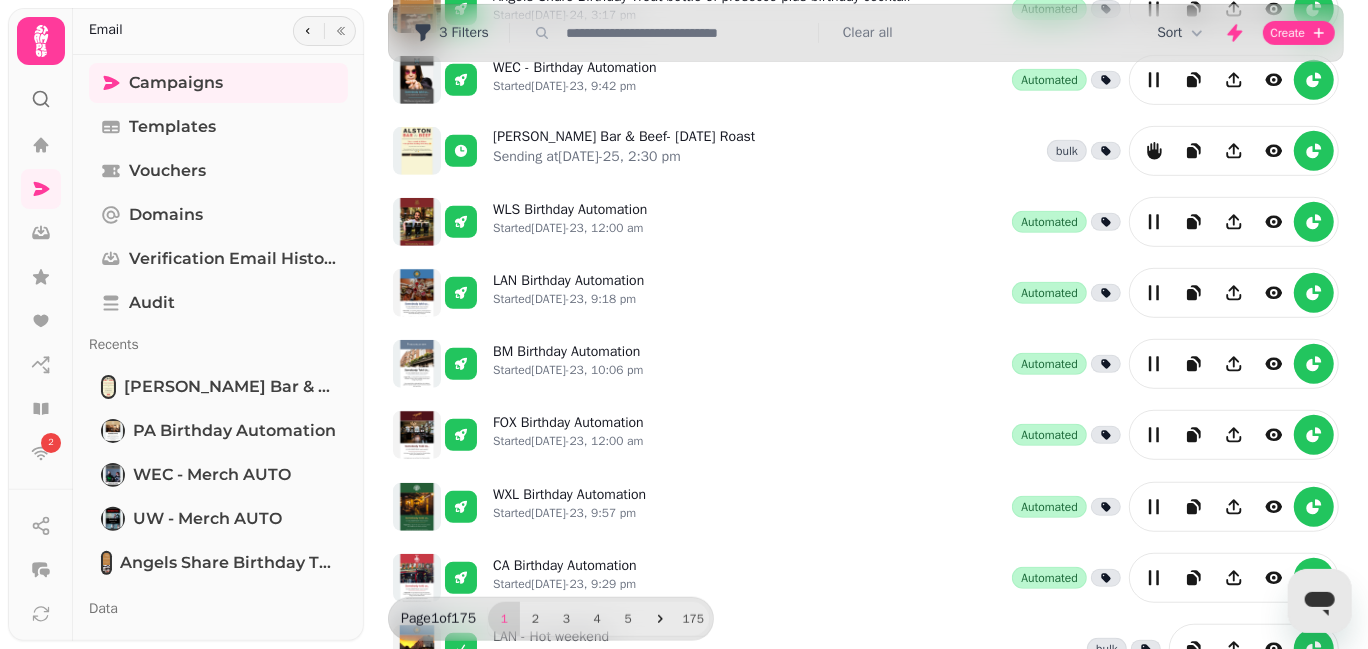 scroll, scrollTop: 433, scrollLeft: 0, axis: vertical 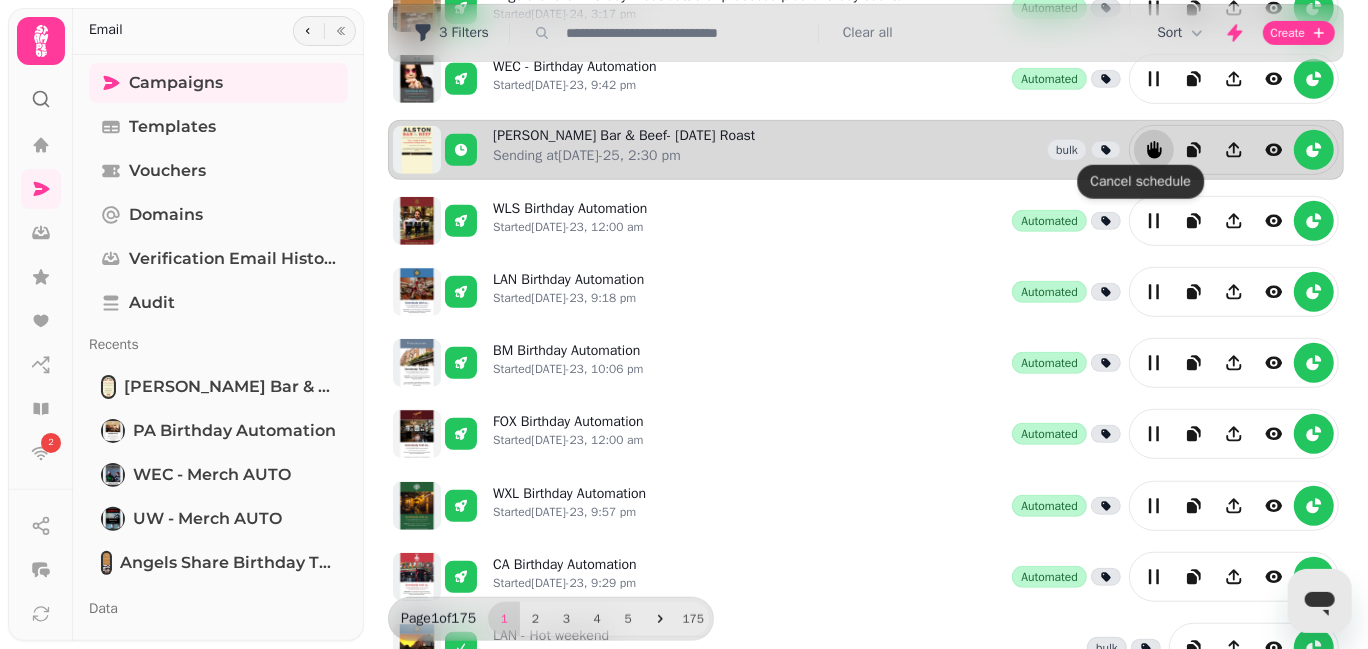click 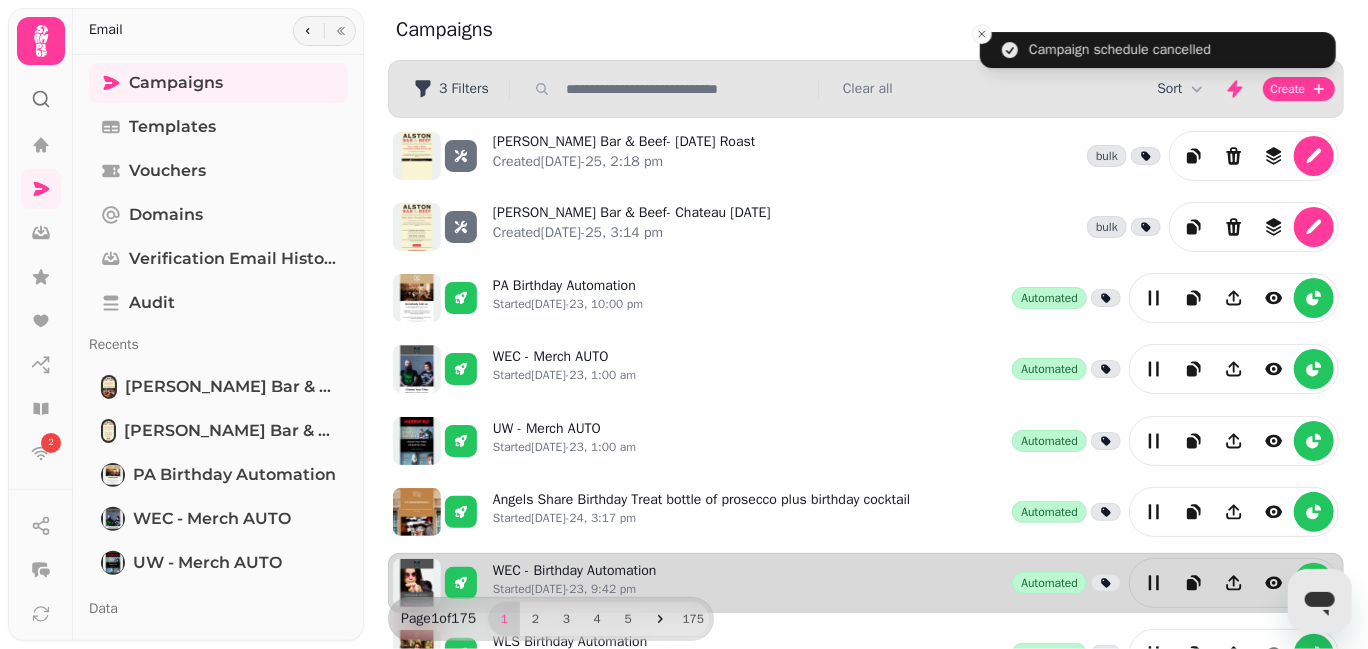 scroll, scrollTop: 0, scrollLeft: 0, axis: both 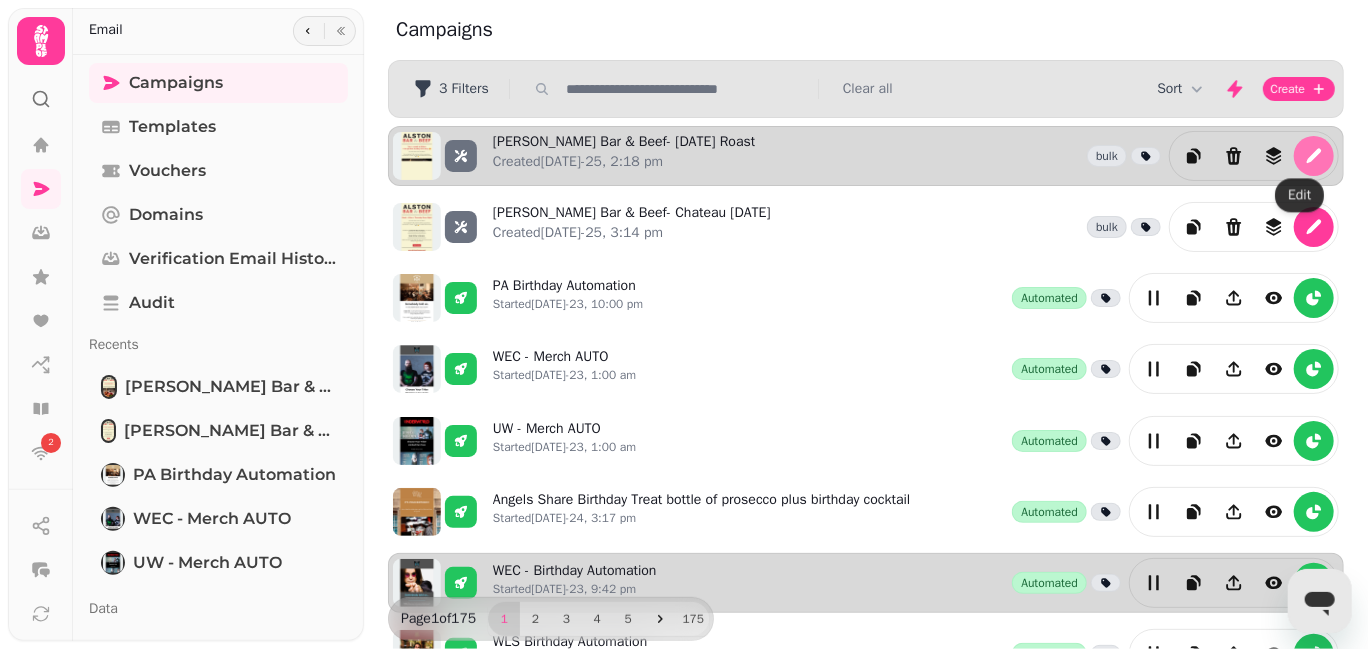 click 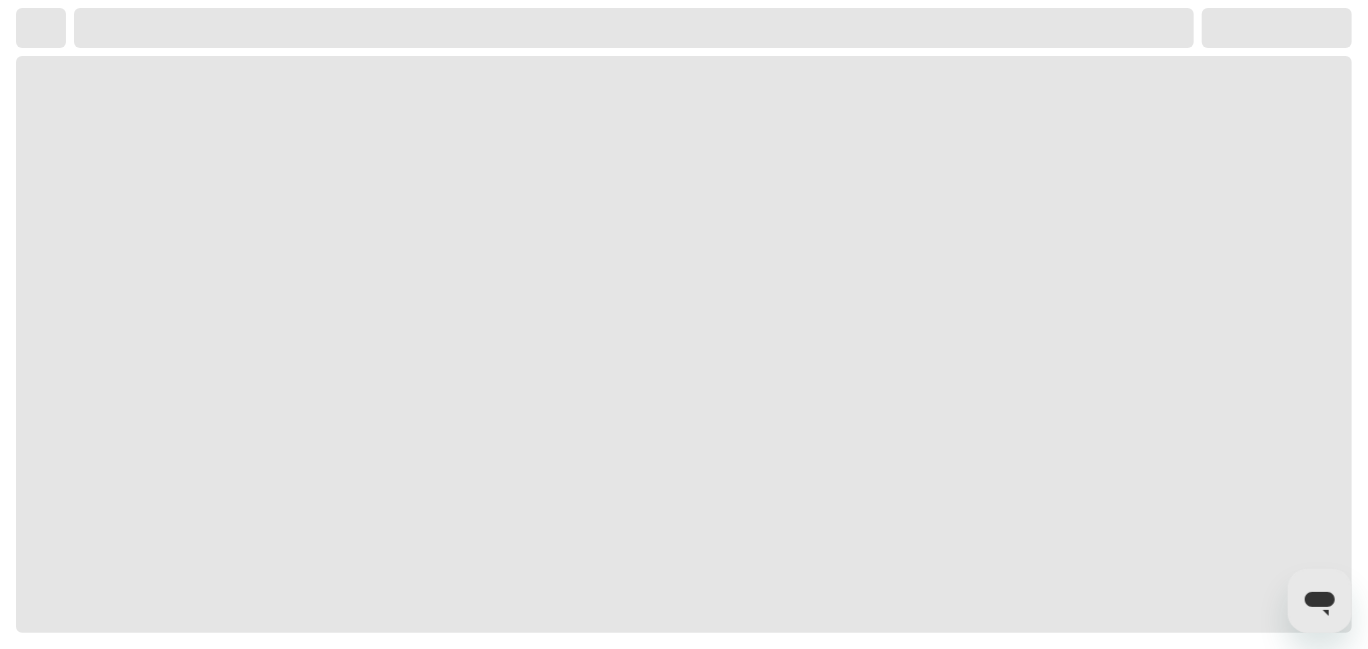 select on "**********" 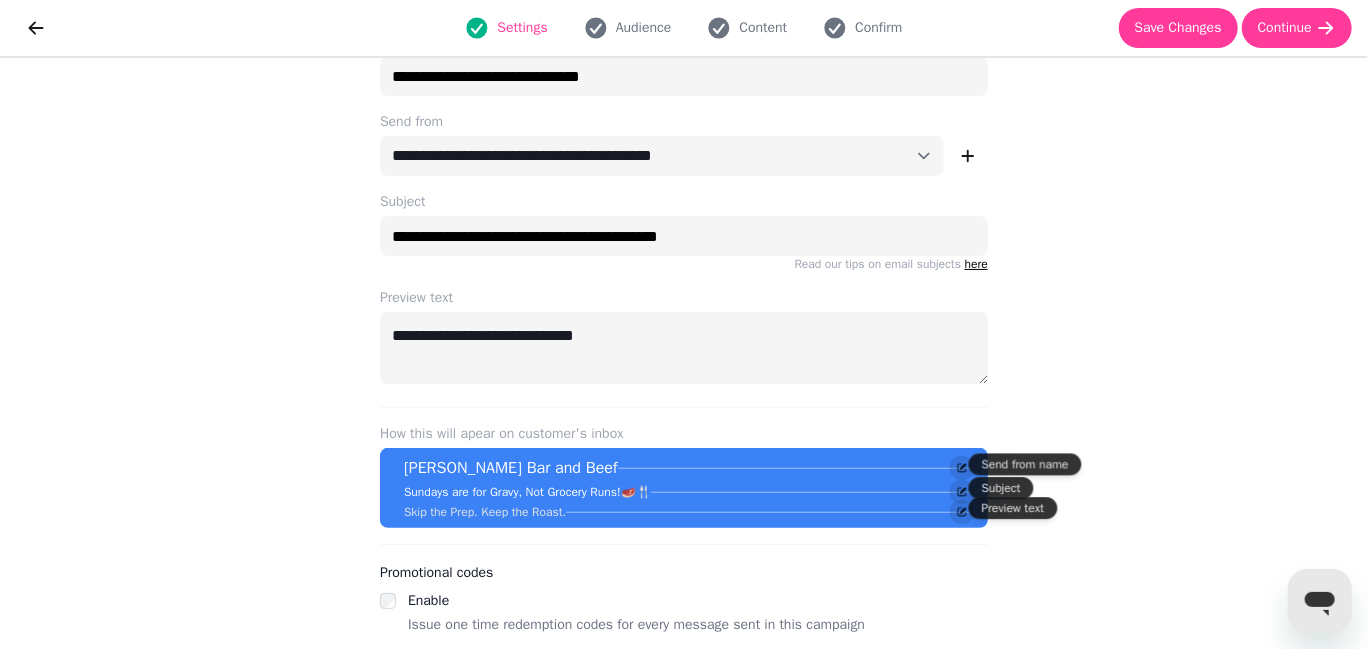 scroll, scrollTop: 108, scrollLeft: 0, axis: vertical 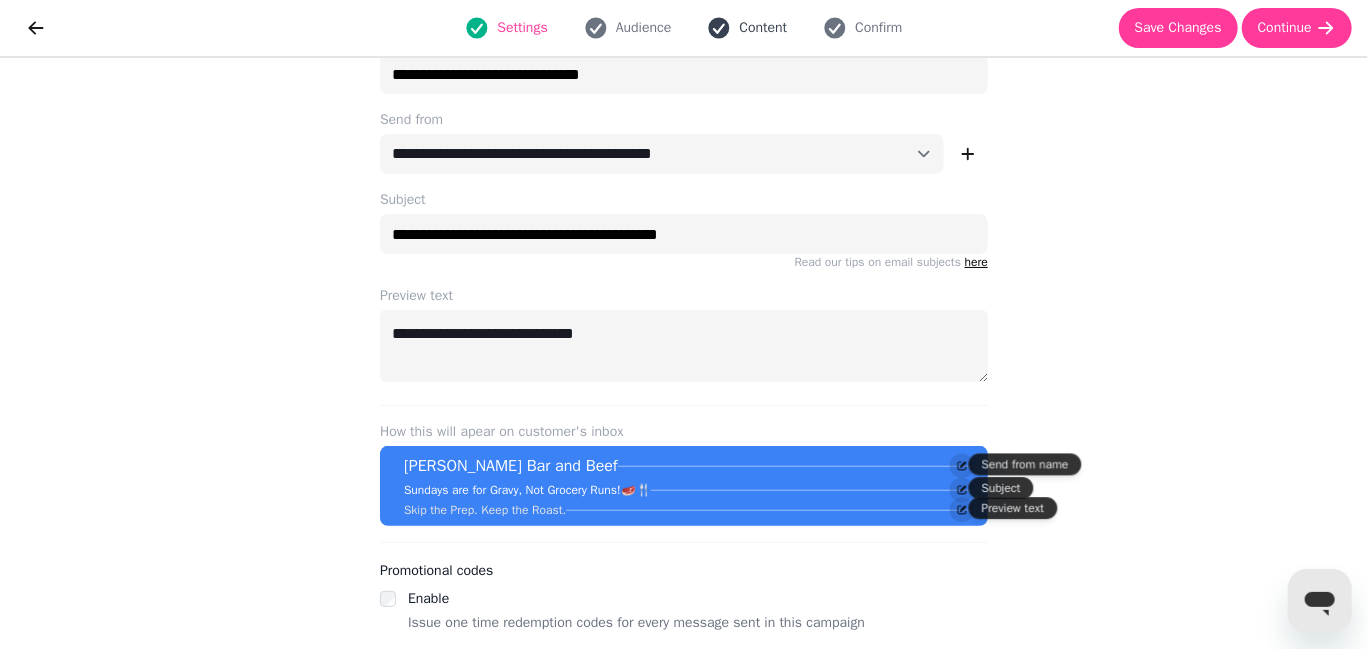 click on "Content" at bounding box center [763, 28] 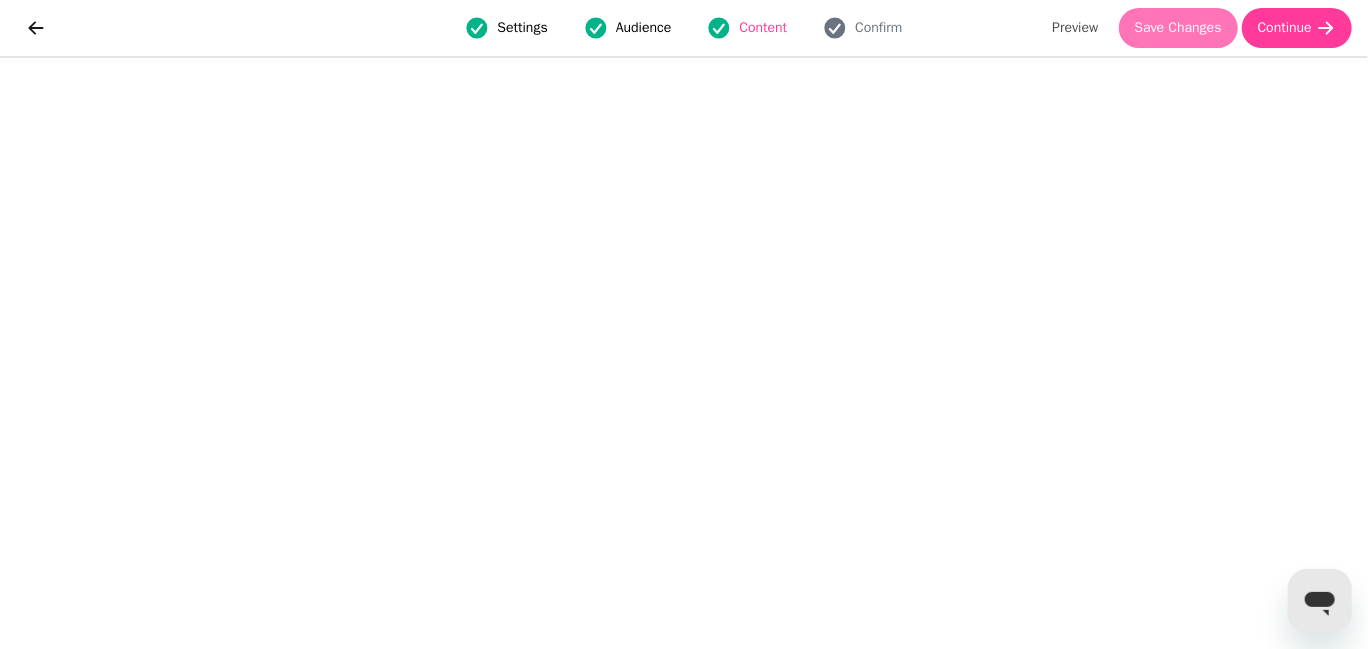 click on "Save Changes" at bounding box center [1178, 28] 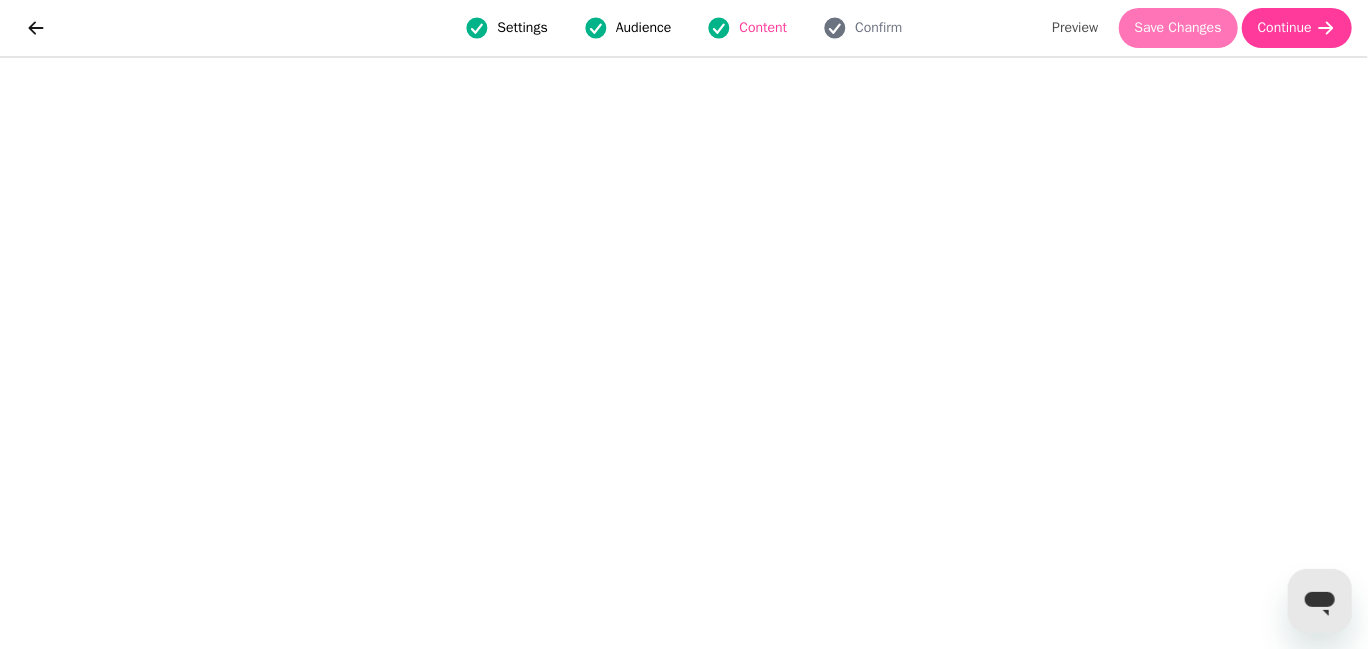 click on "Save Changes" at bounding box center (1178, 28) 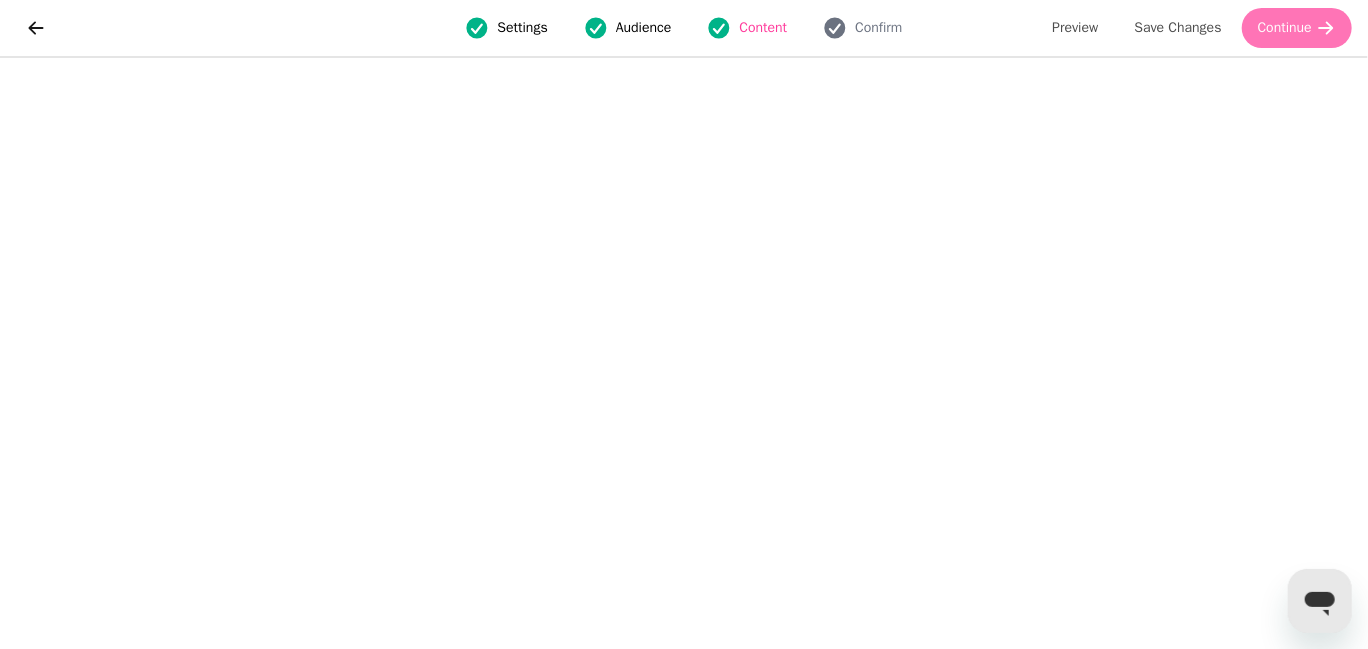 click 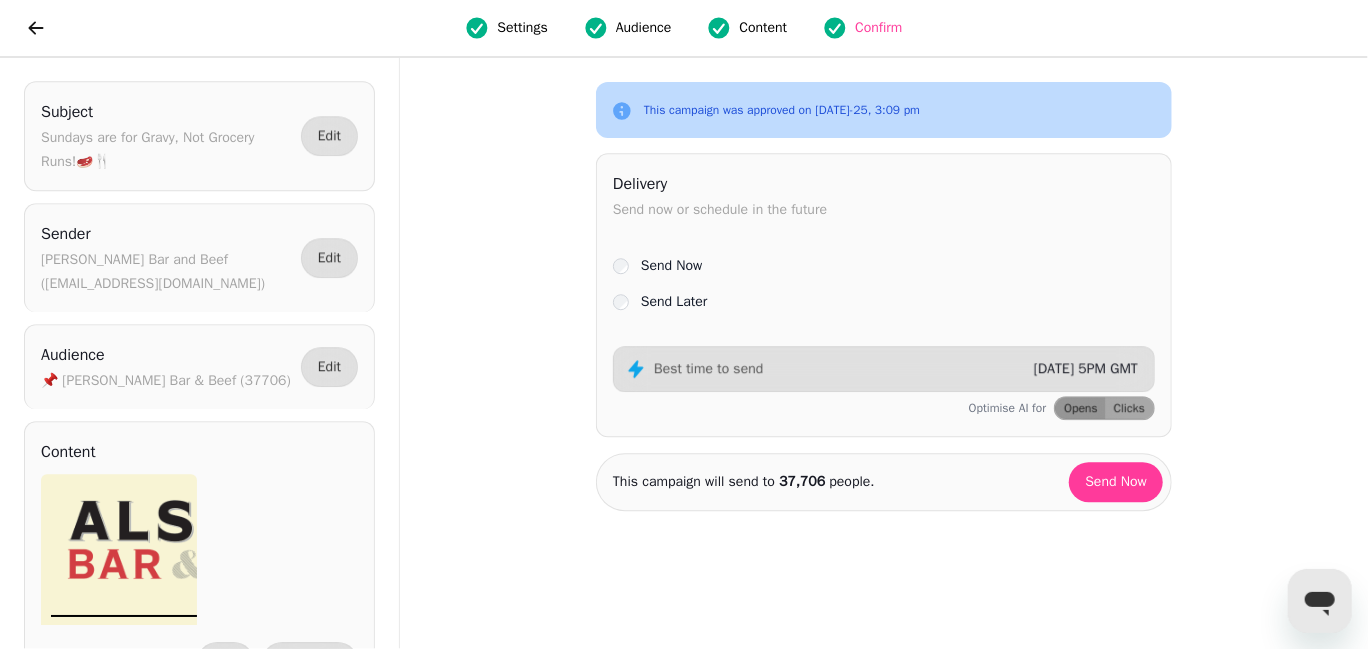 scroll, scrollTop: 0, scrollLeft: 0, axis: both 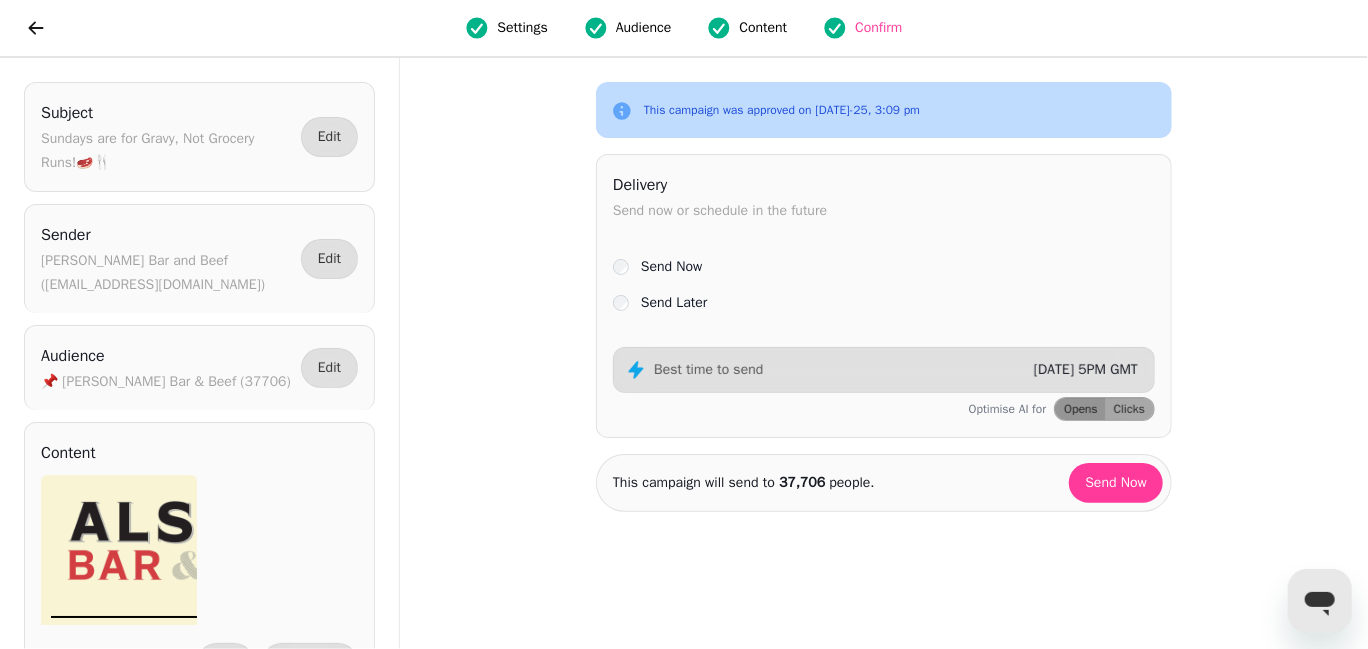 click on "Send Later" at bounding box center [674, 303] 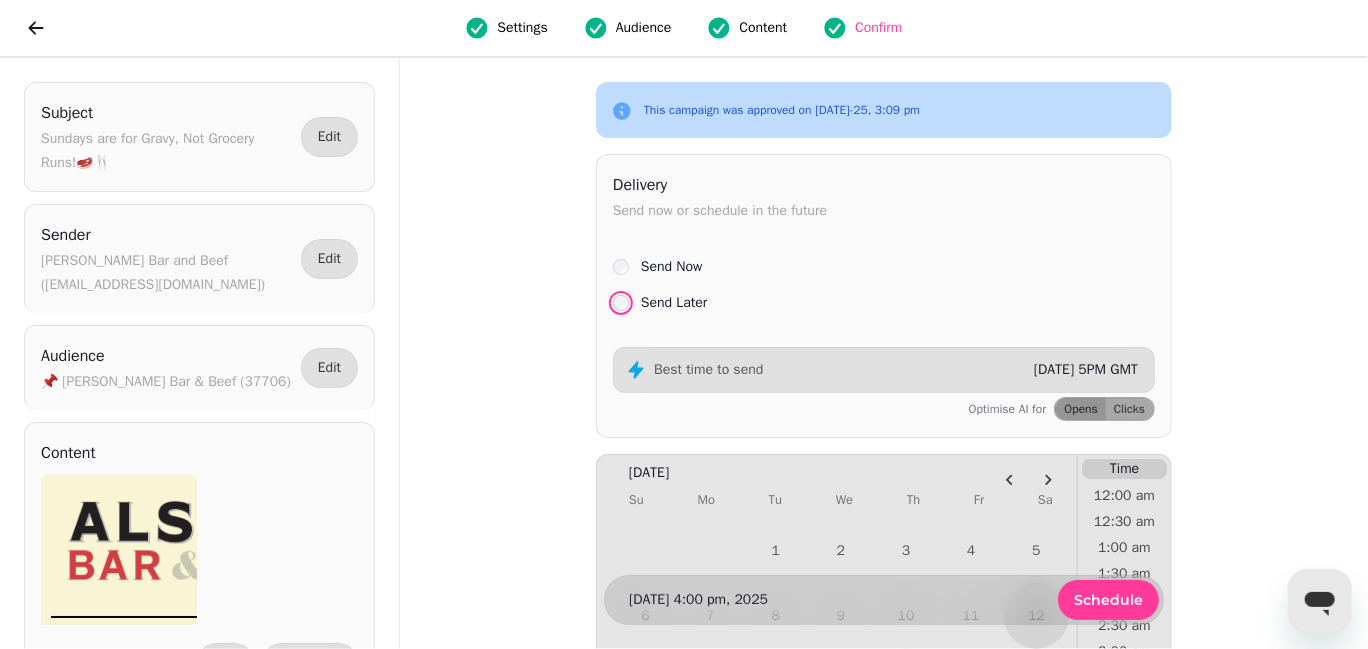 scroll, scrollTop: 212, scrollLeft: 0, axis: vertical 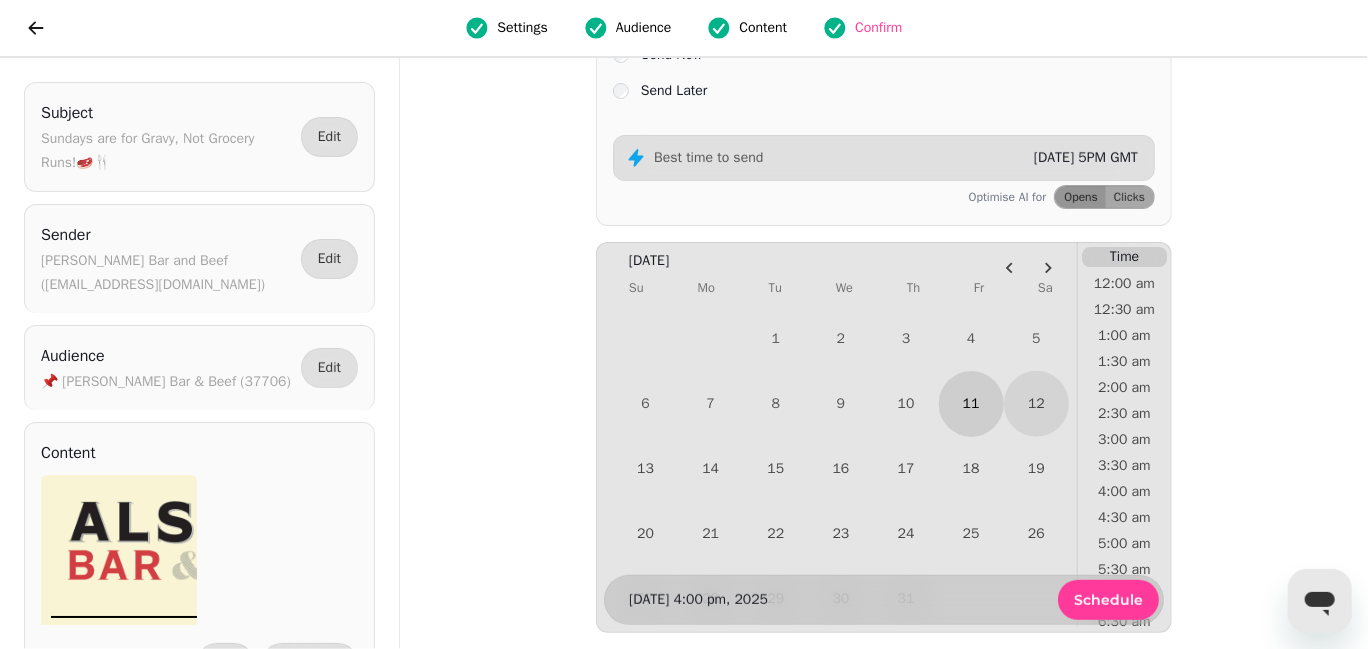 click on "11" at bounding box center [971, 403] 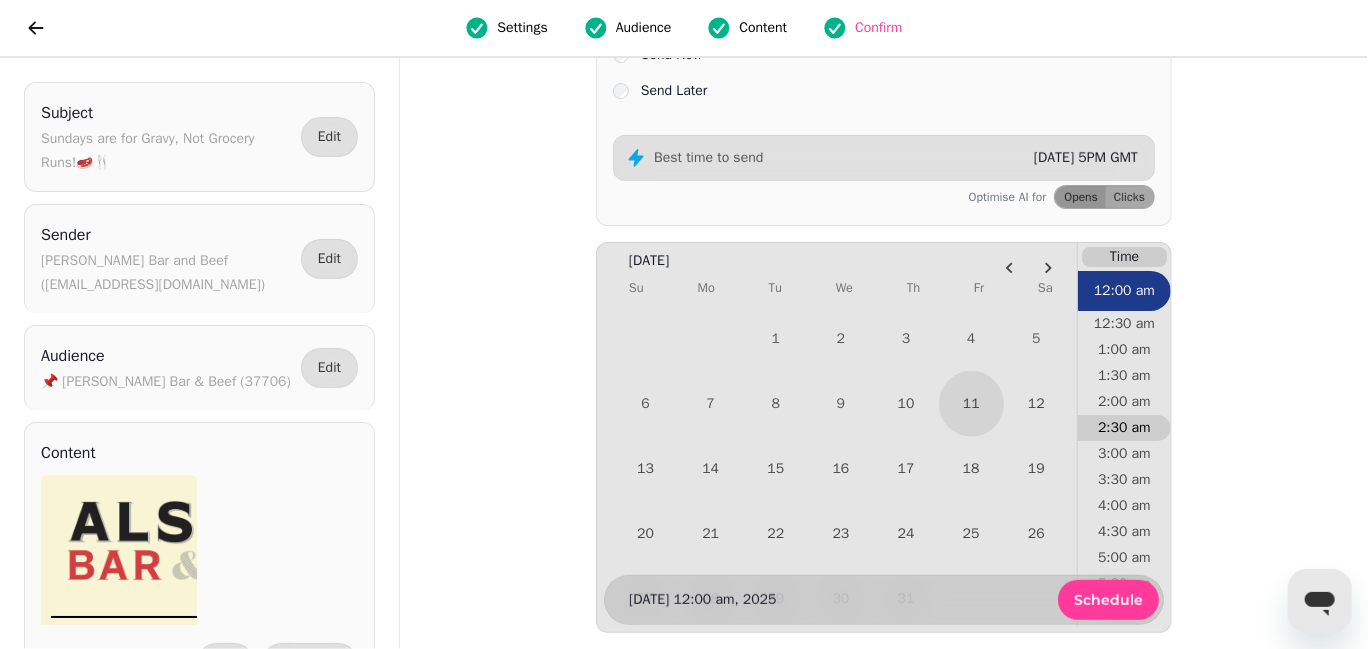 click on "2:30 am" at bounding box center [1124, 428] 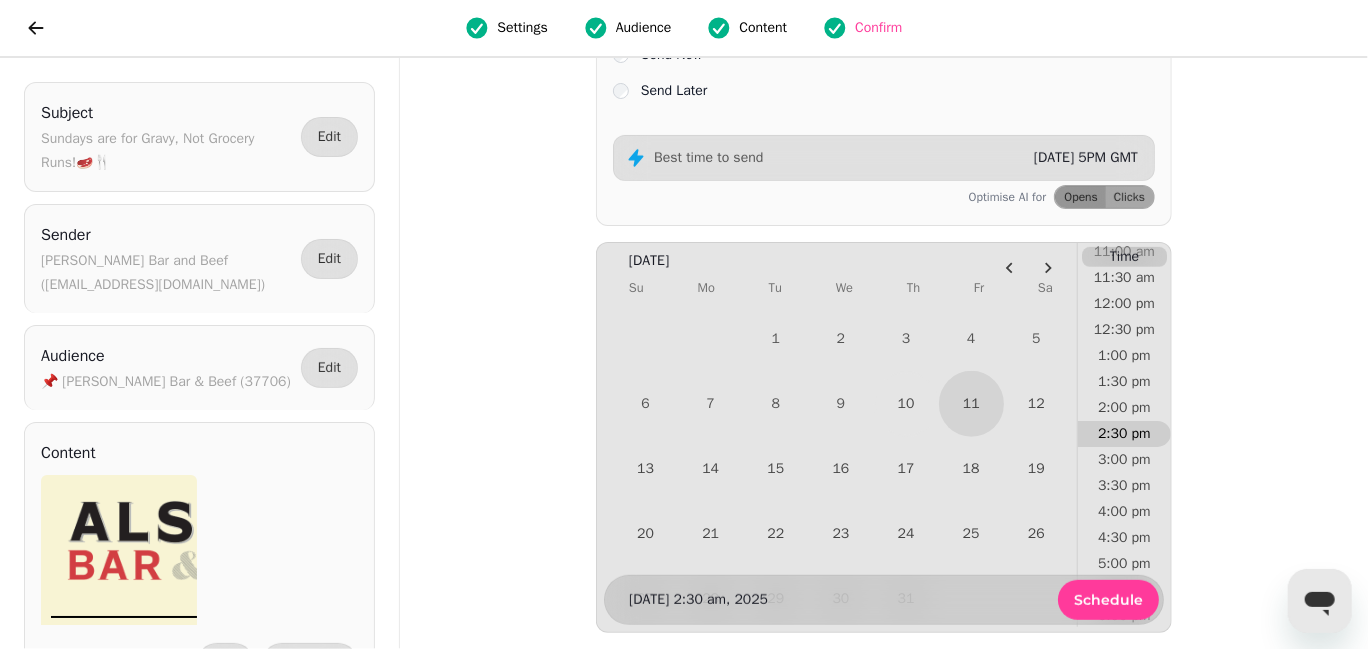 click on "2:30 pm" at bounding box center [1124, 434] 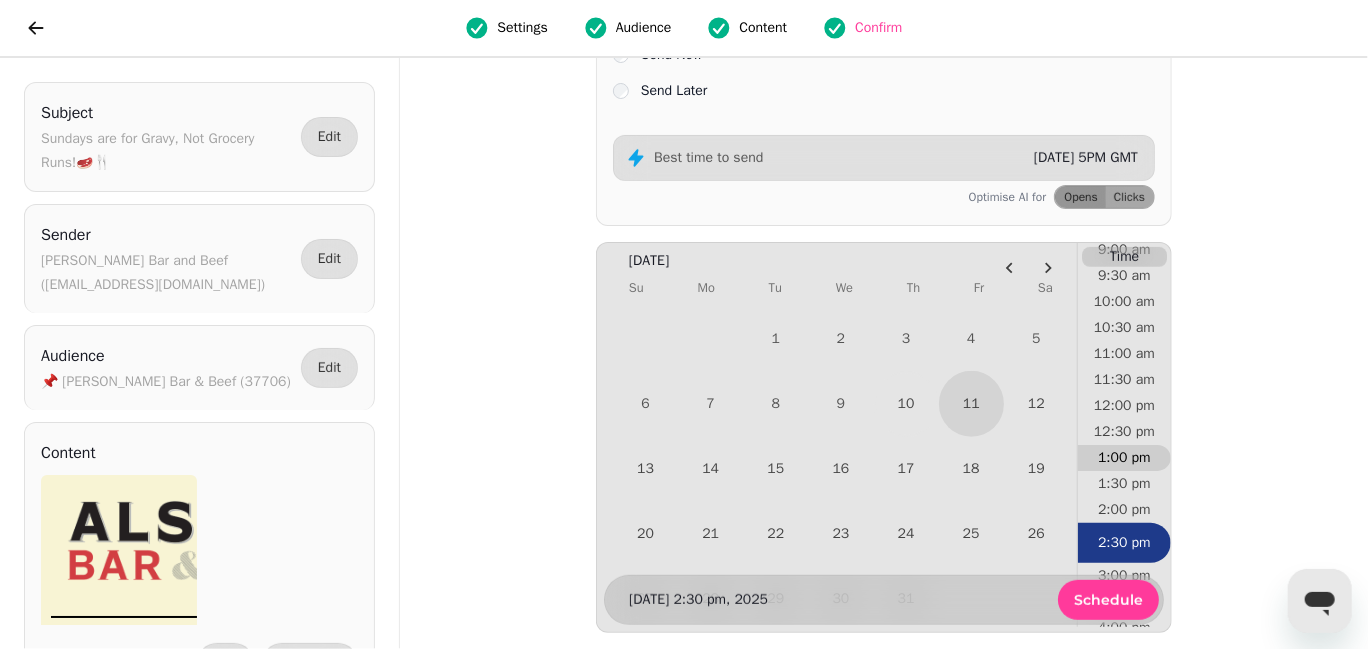 scroll, scrollTop: 510, scrollLeft: 0, axis: vertical 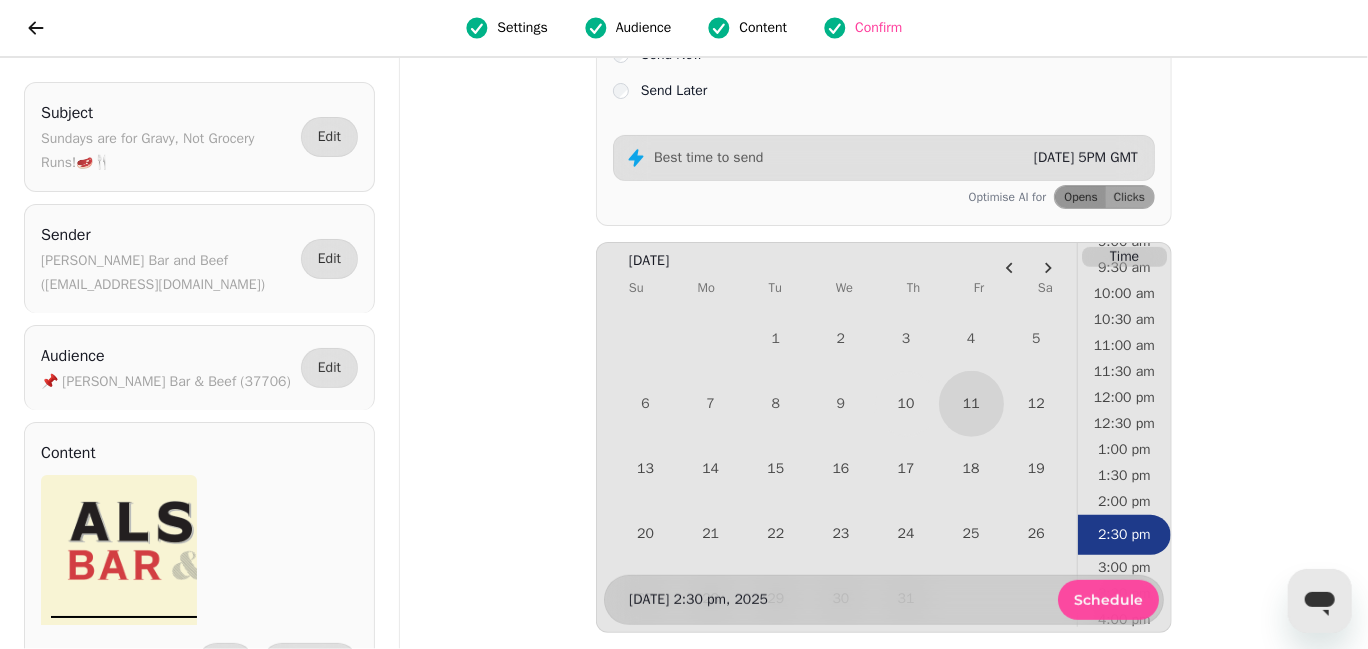 click on "Schedule" at bounding box center [1108, 600] 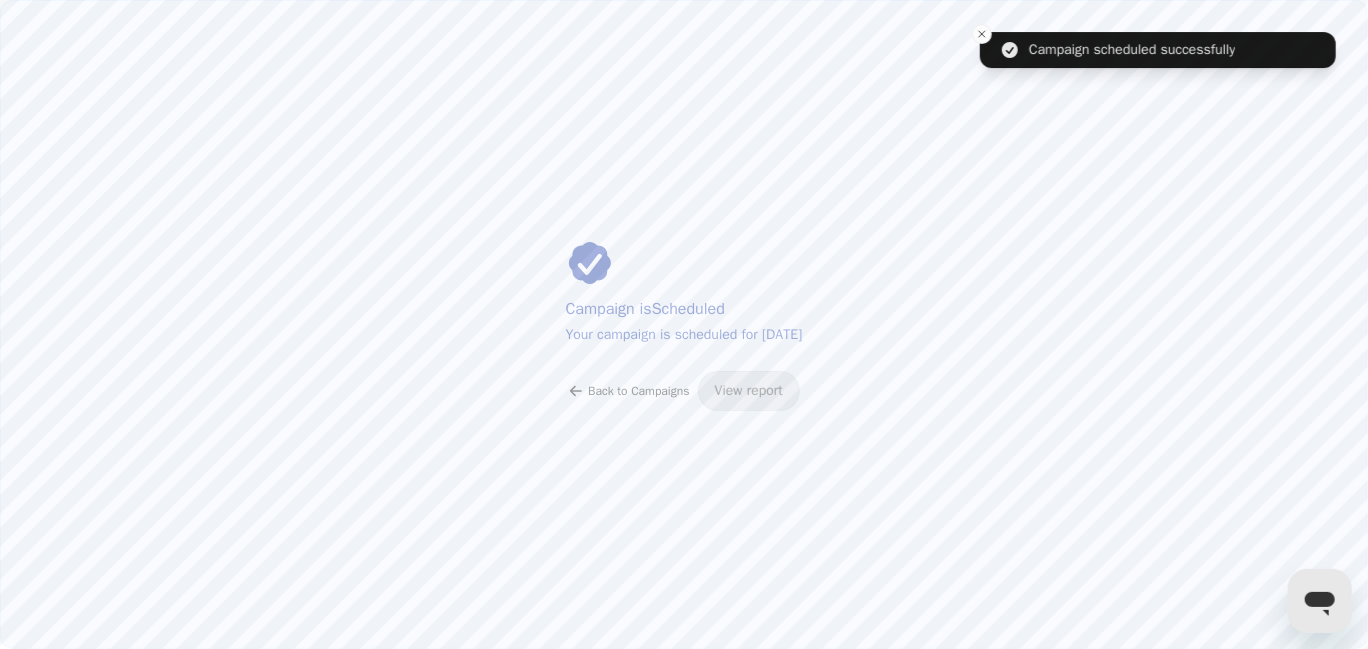 click on "Back to Campaigns" at bounding box center [638, 391] 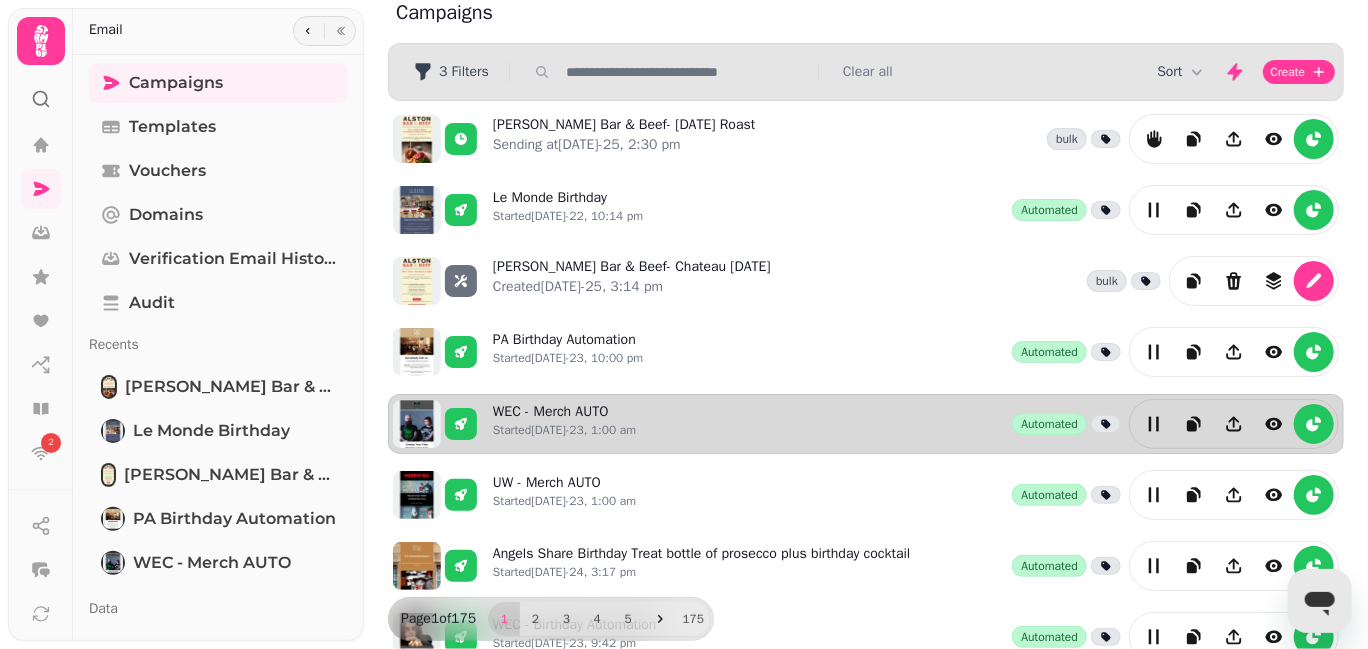 scroll, scrollTop: 0, scrollLeft: 0, axis: both 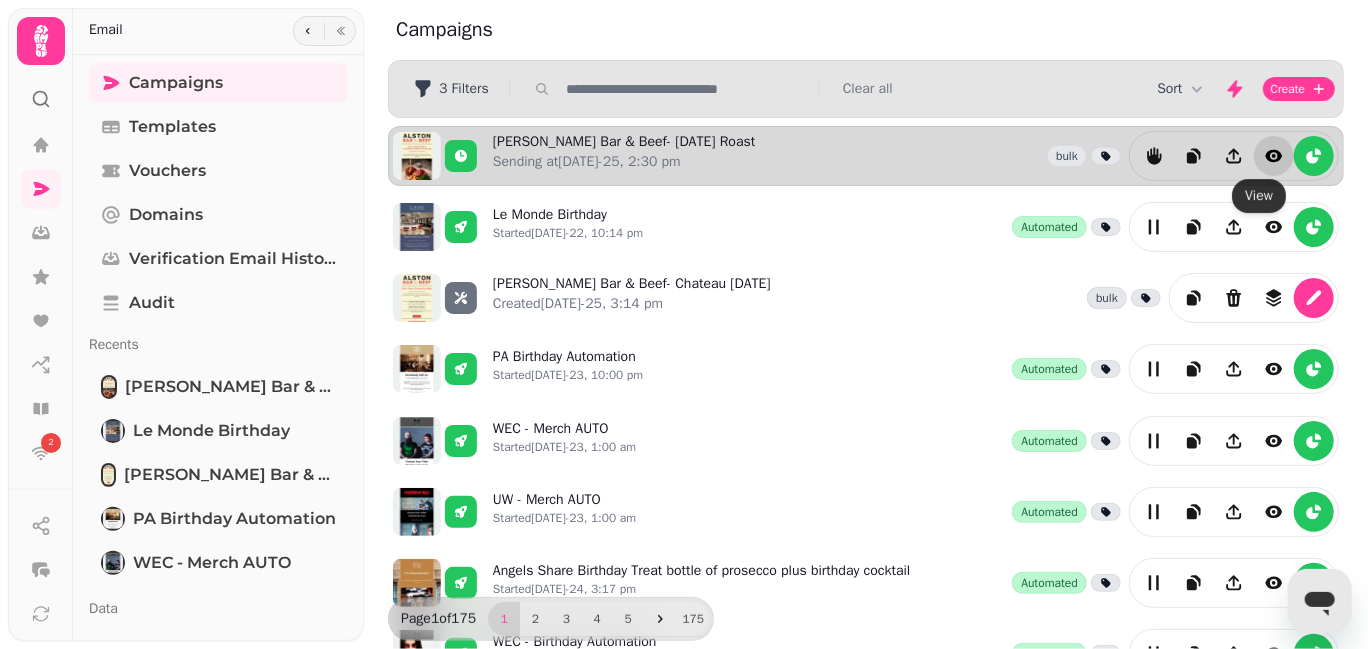 click at bounding box center (1274, 156) 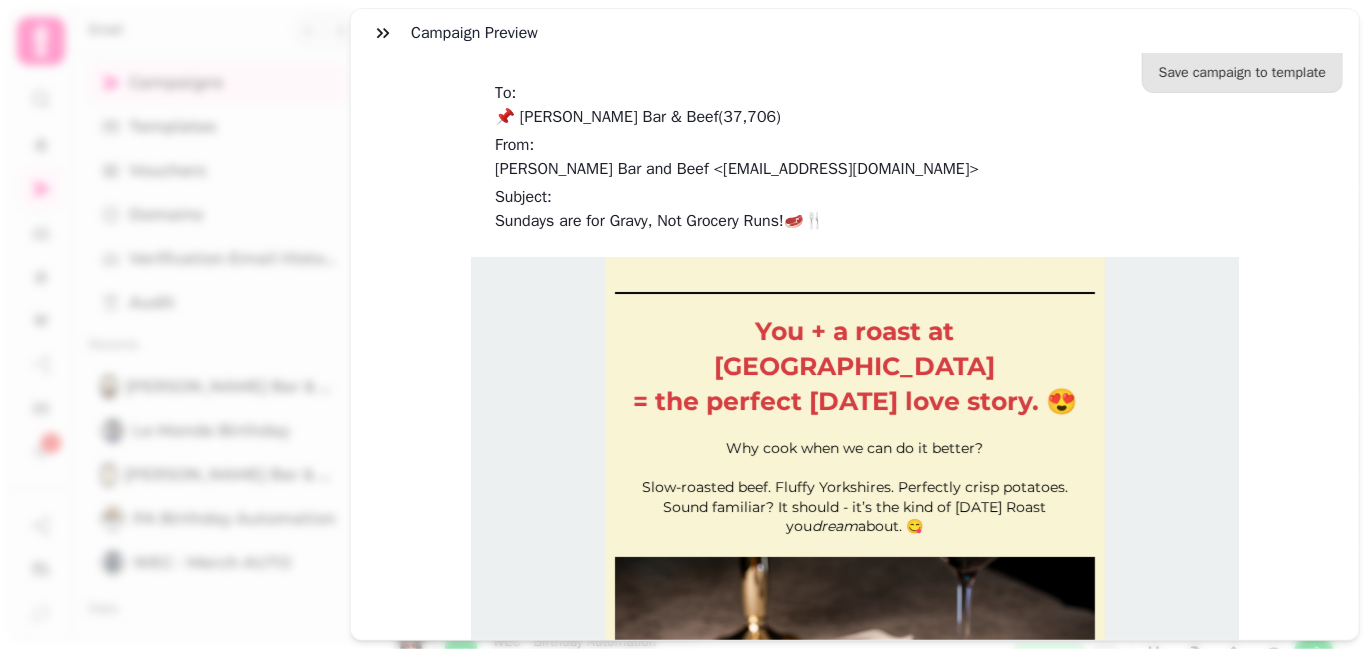 scroll, scrollTop: 401, scrollLeft: 0, axis: vertical 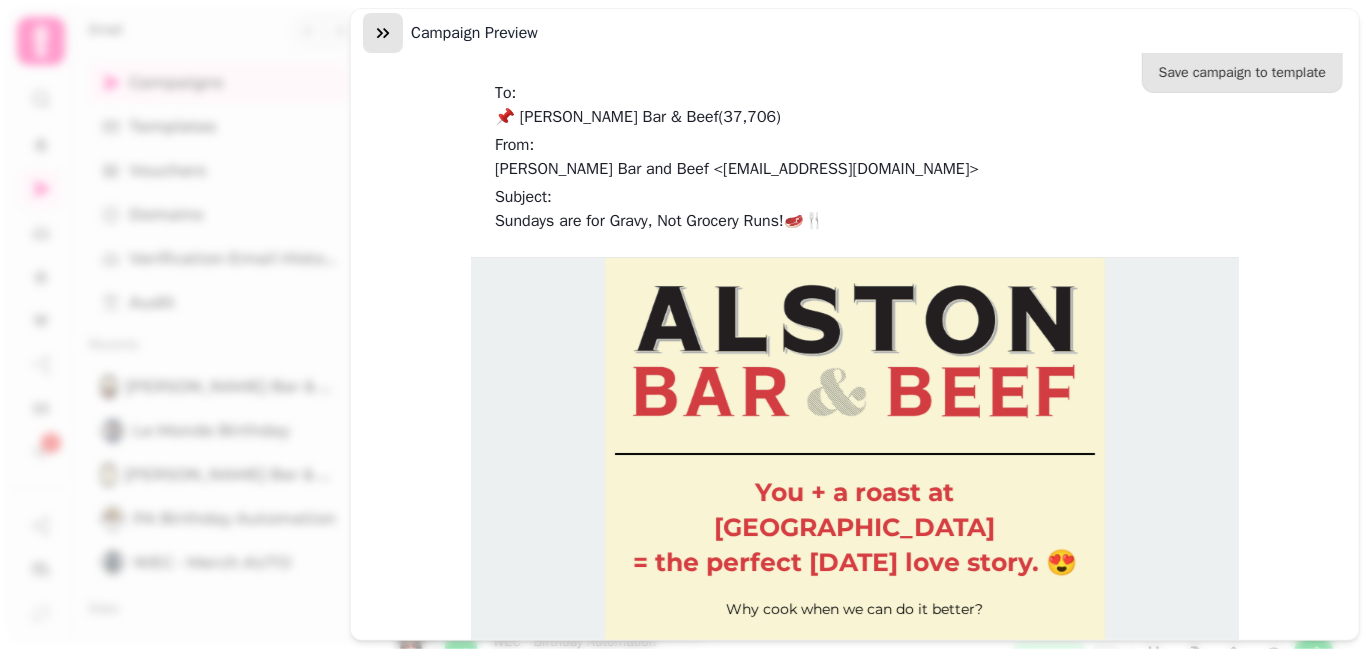 click 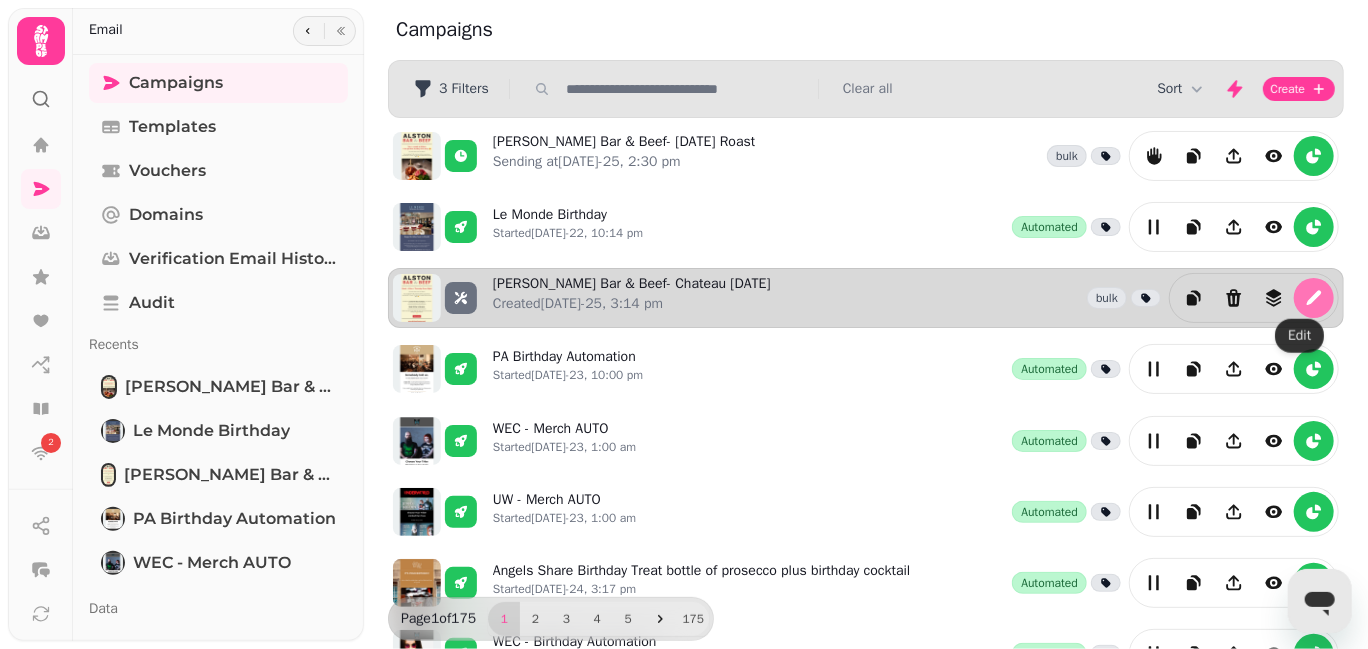 click 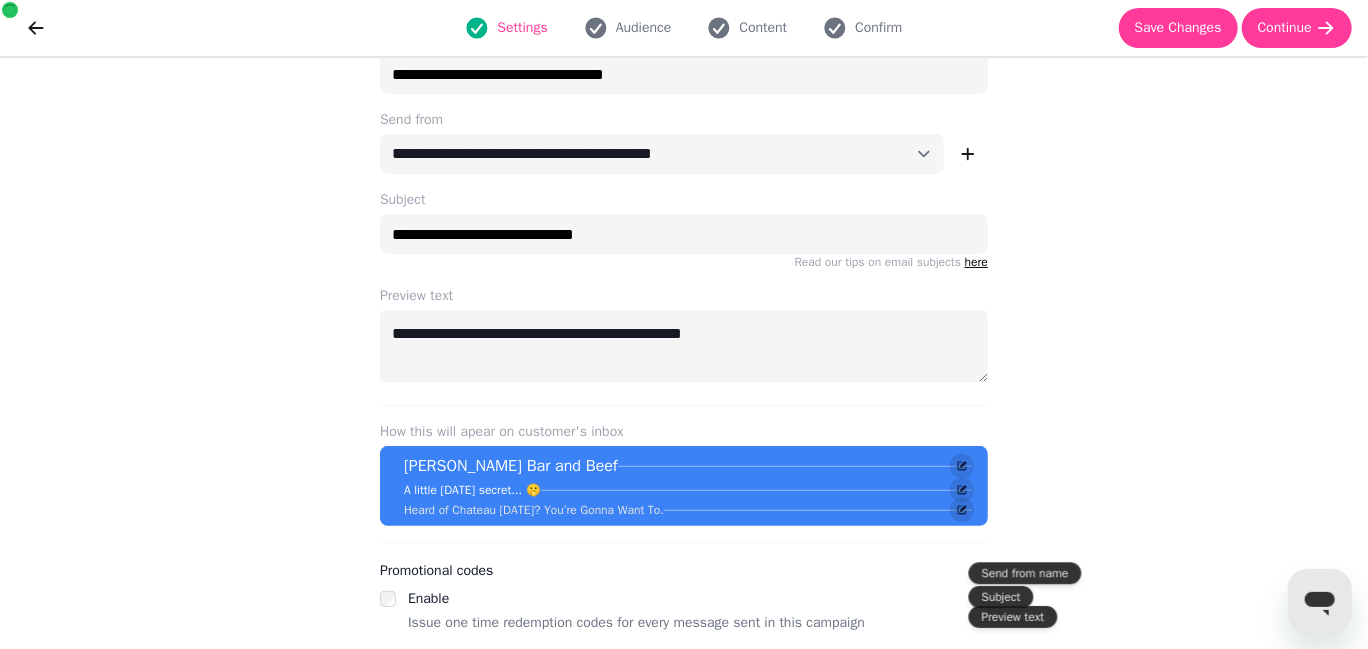scroll, scrollTop: 0, scrollLeft: 0, axis: both 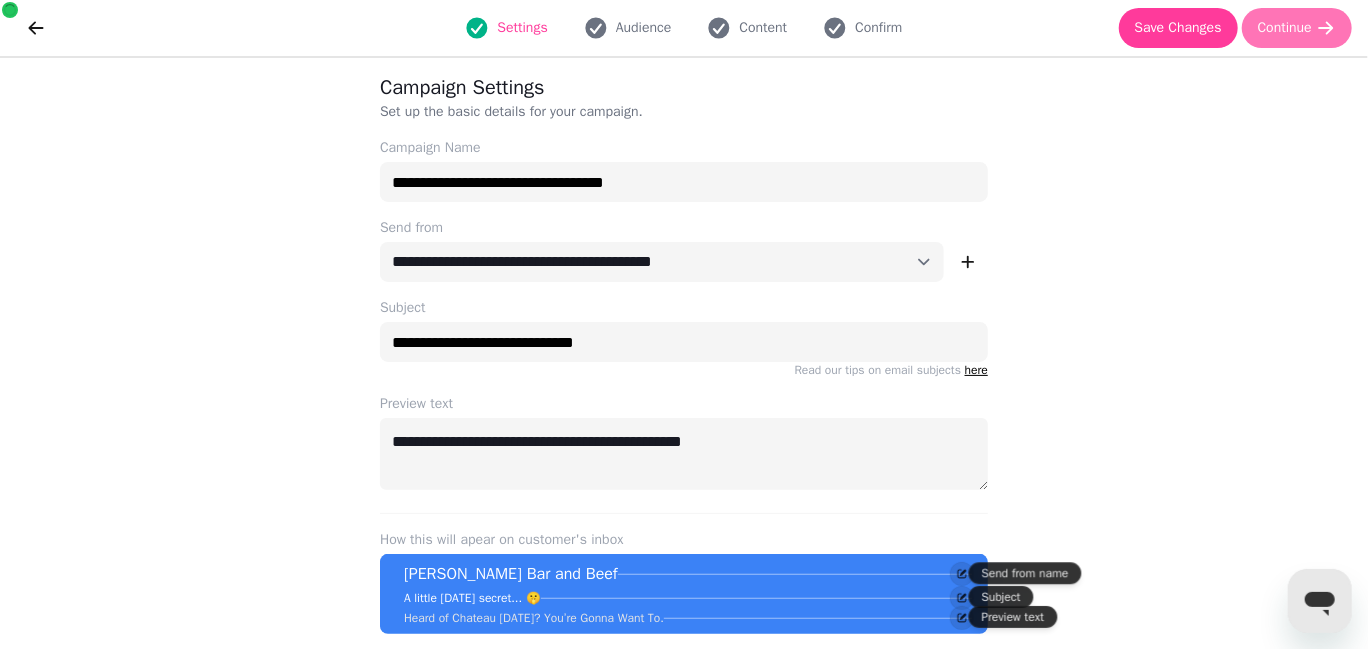 click on "Continue" at bounding box center (1285, 28) 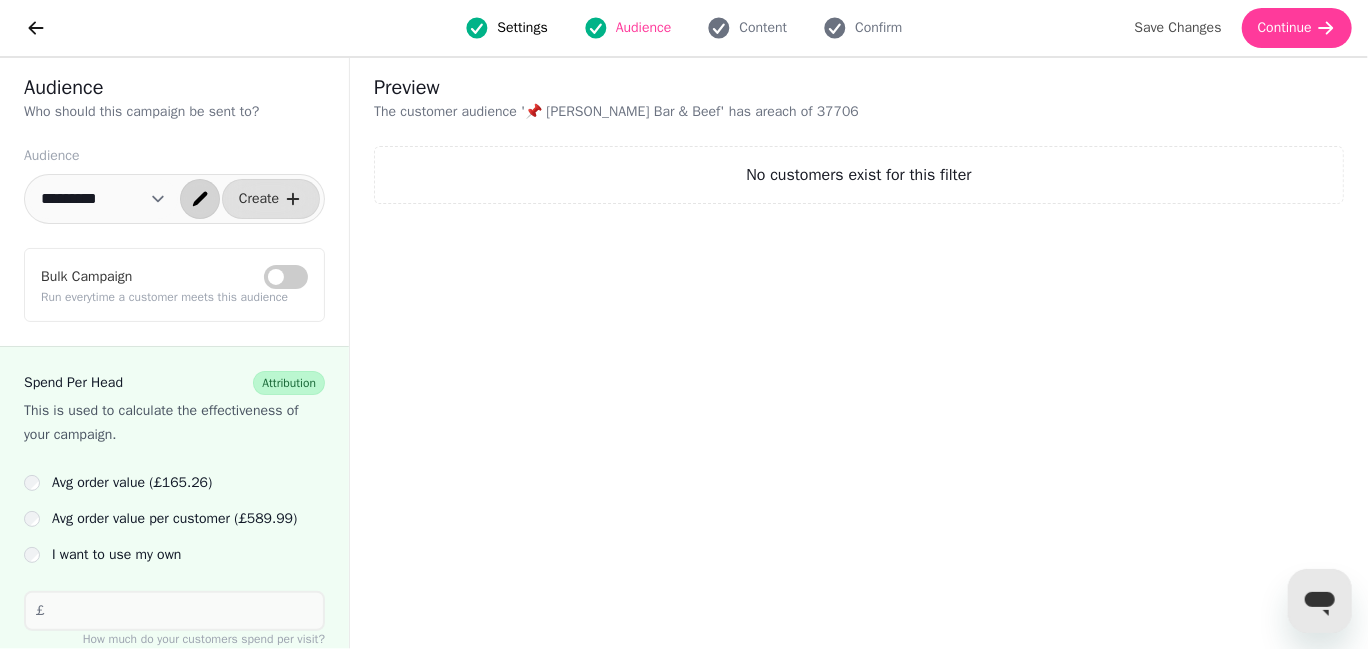 click 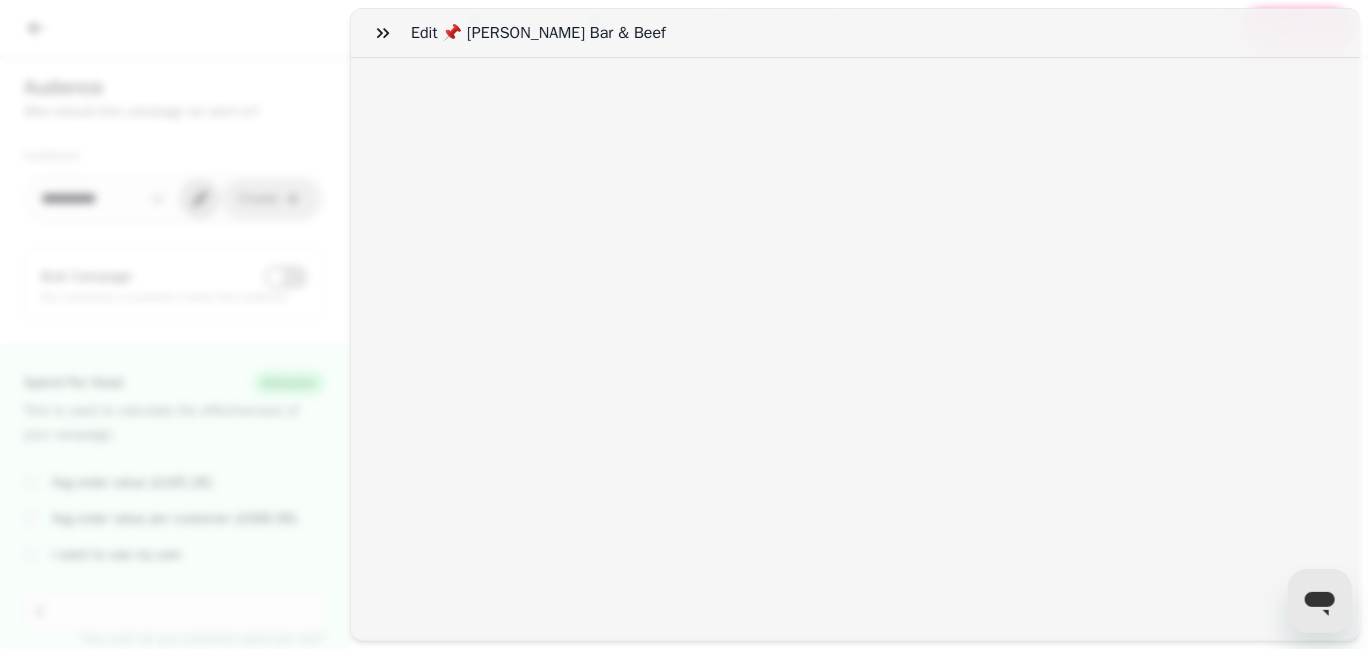 select on "**" 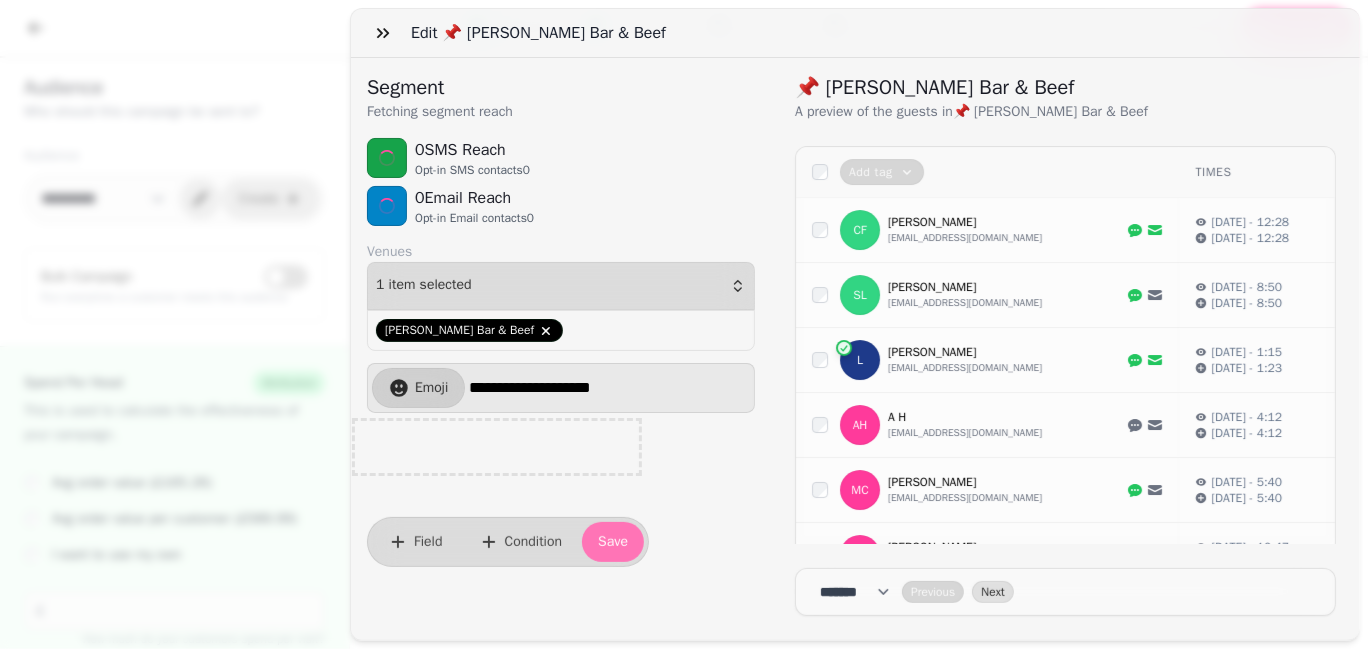 click on "Save" at bounding box center [613, 542] 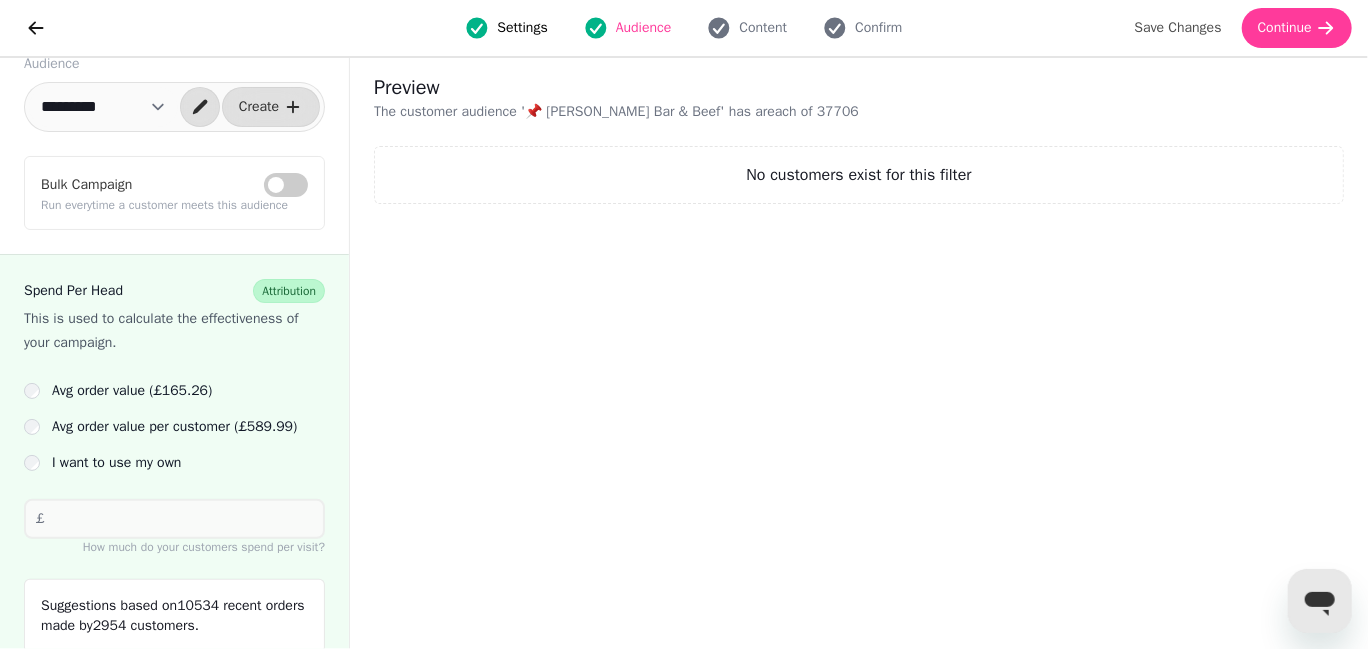 scroll, scrollTop: 90, scrollLeft: 0, axis: vertical 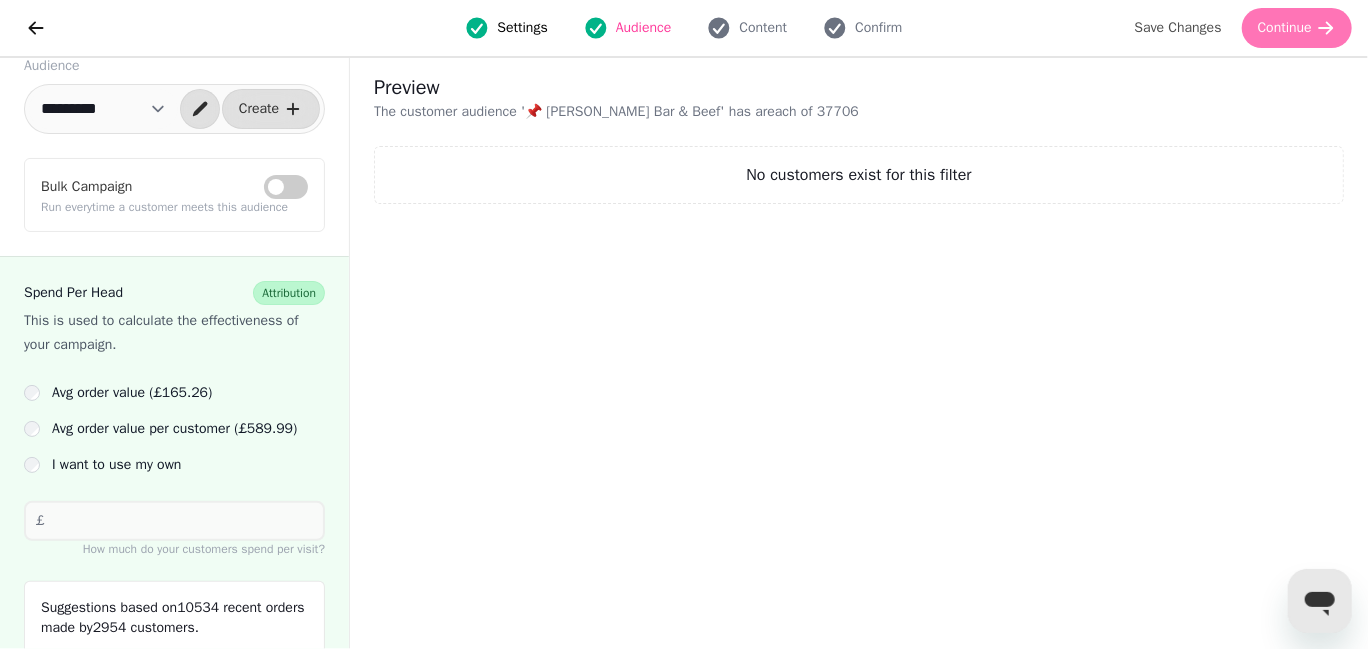 click on "Continue" at bounding box center [1285, 28] 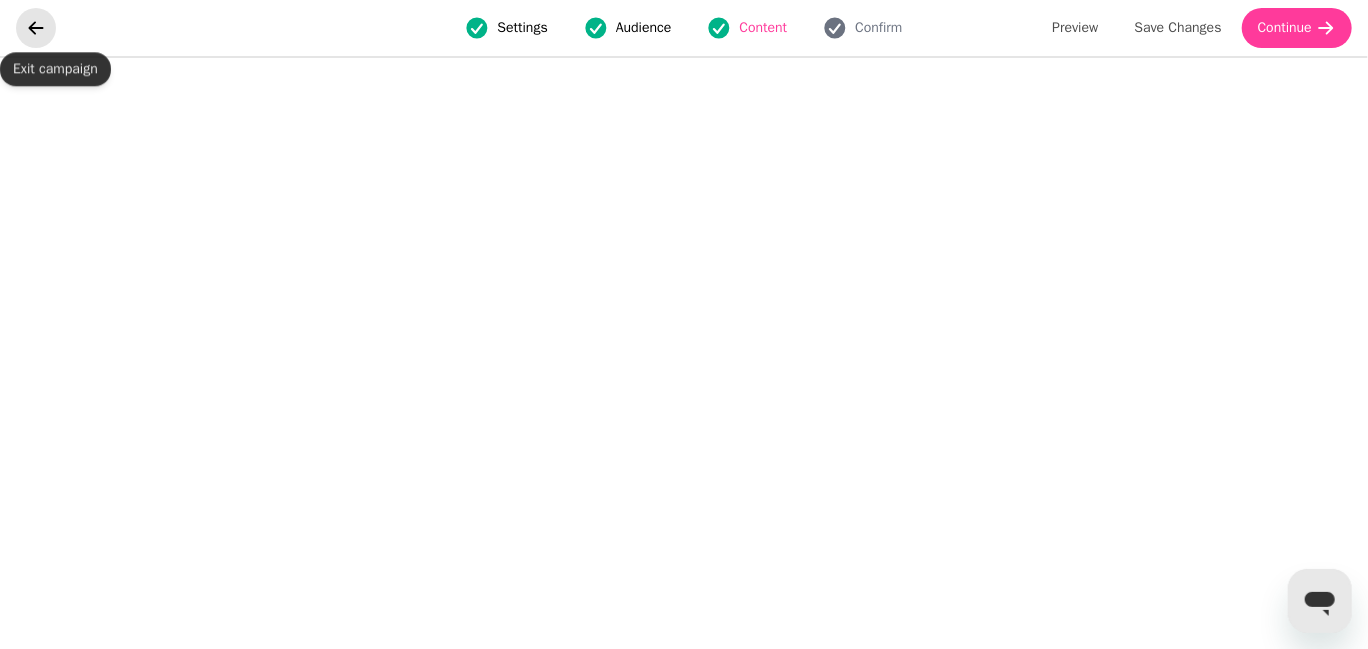 click 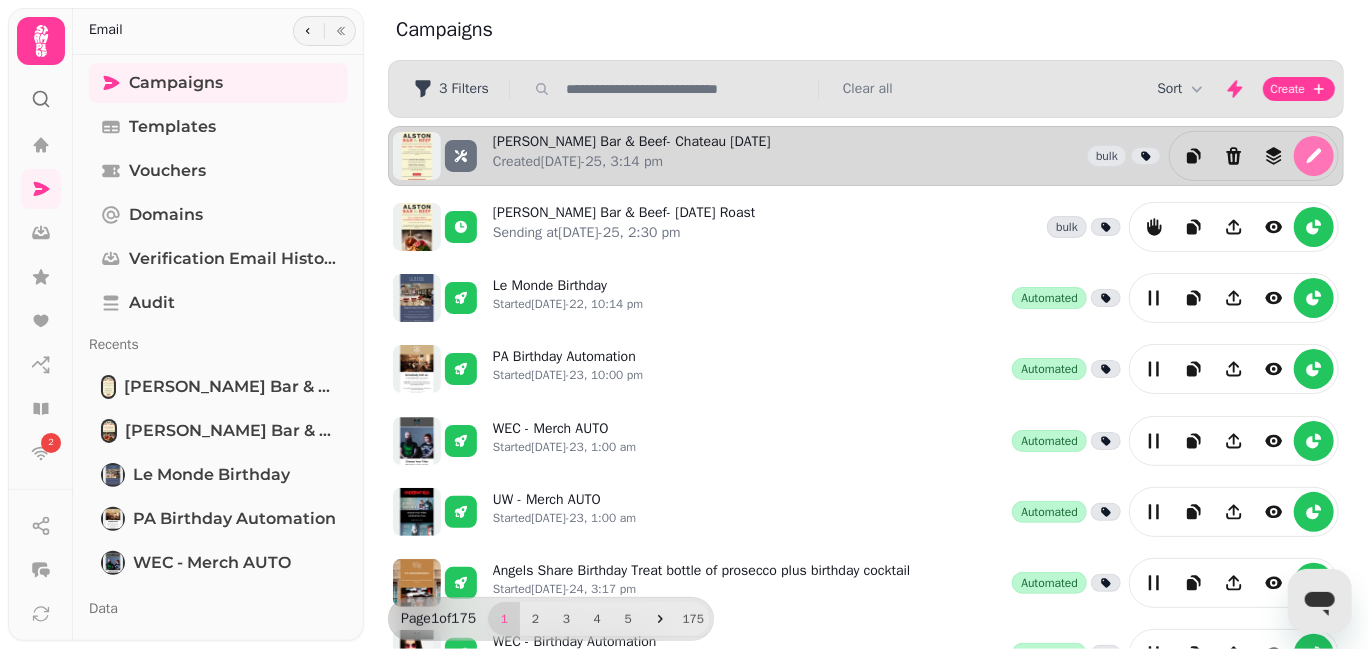 click 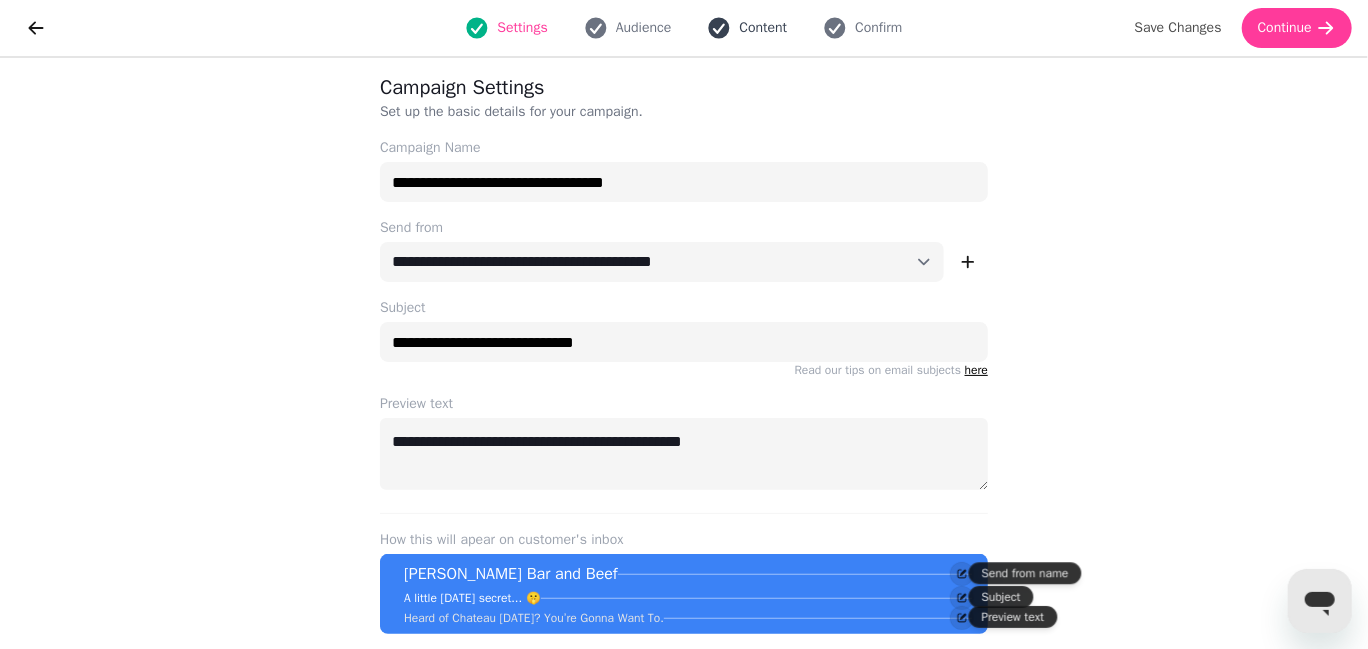 click on "Content" at bounding box center [747, 28] 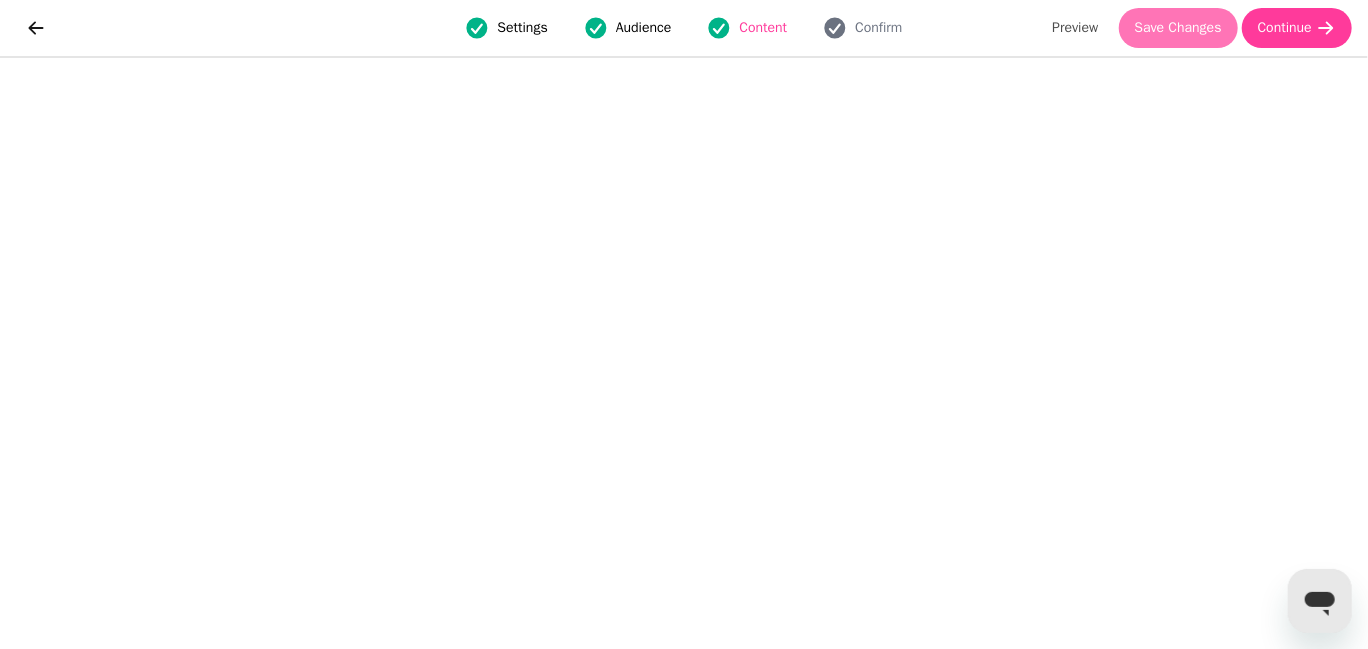 click on "Save Changes" at bounding box center [1178, 28] 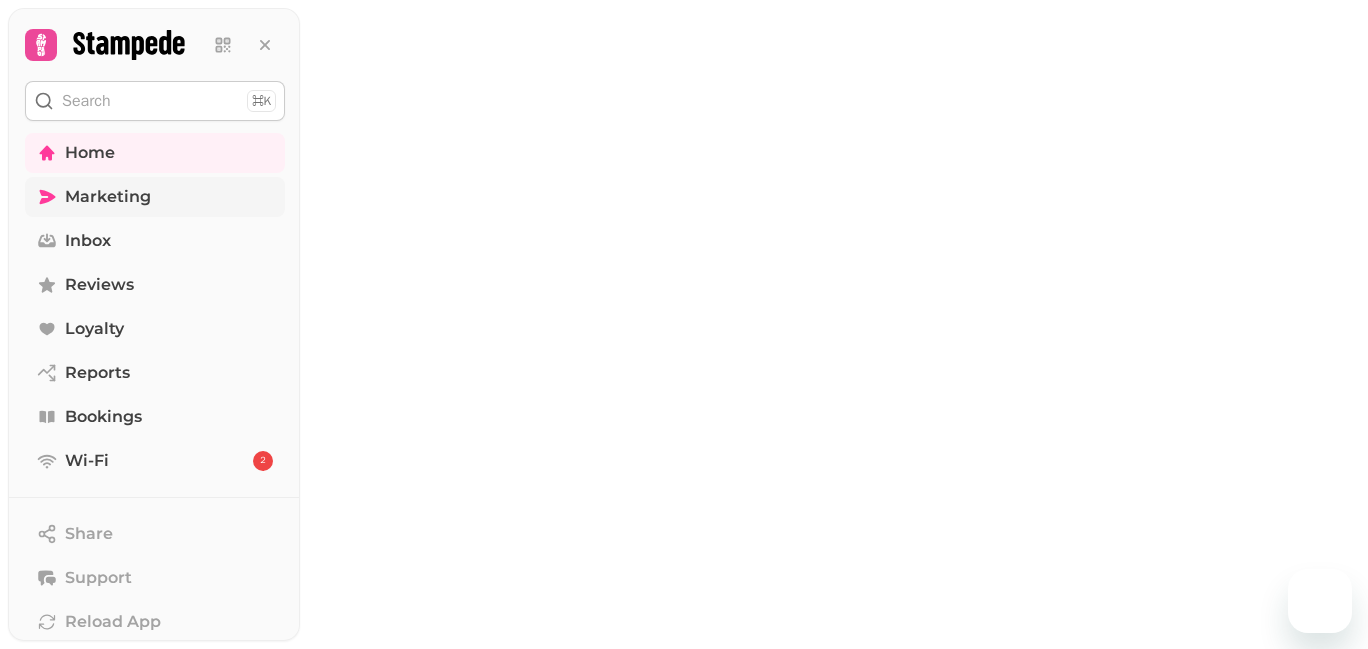 scroll, scrollTop: 0, scrollLeft: 0, axis: both 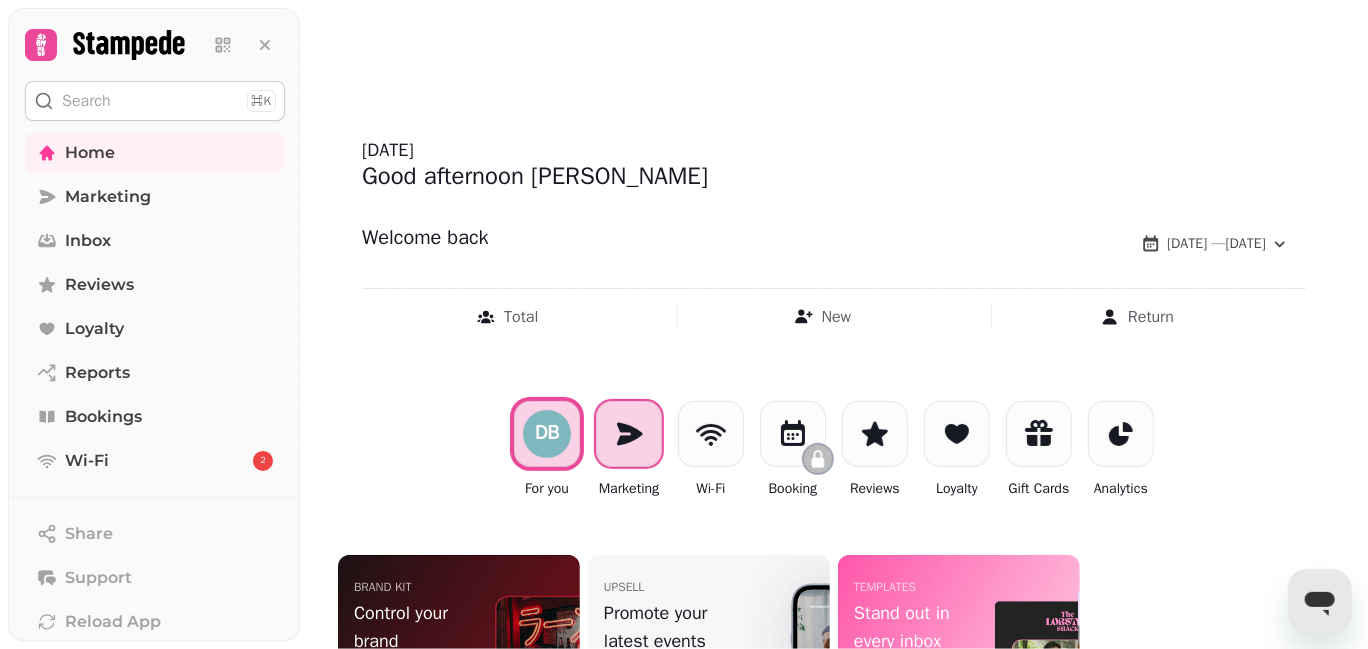 click 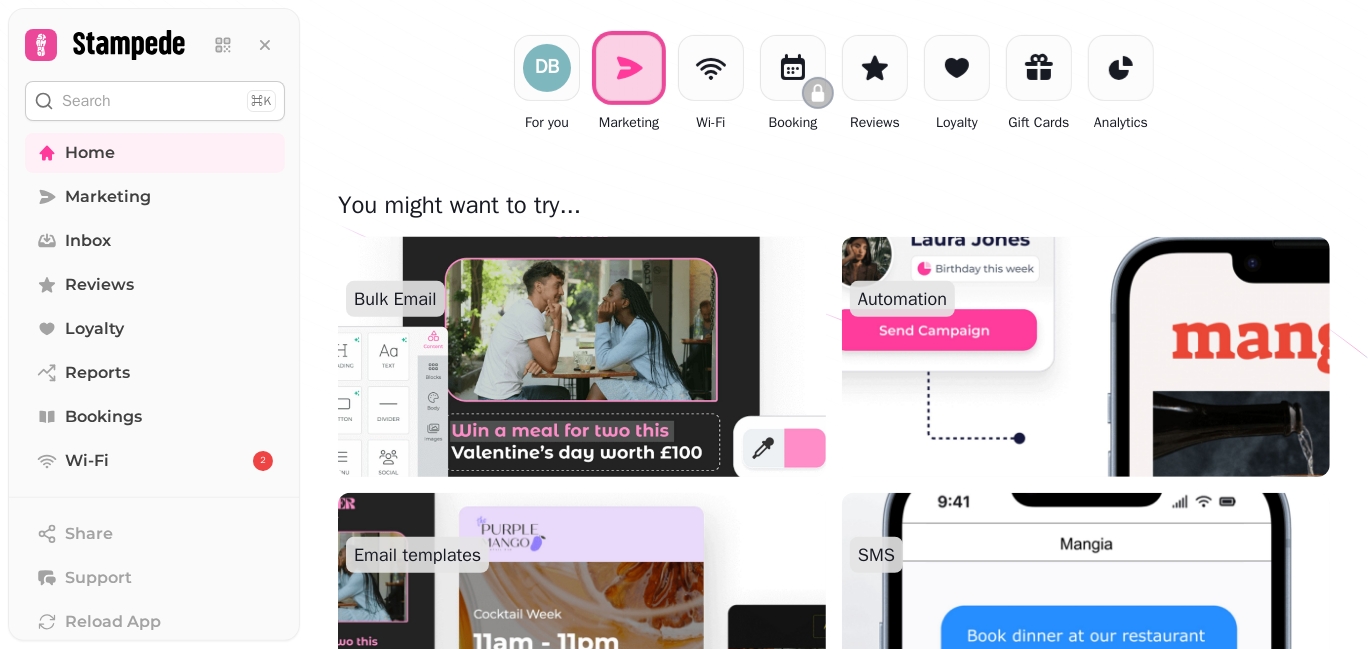 scroll, scrollTop: 548, scrollLeft: 0, axis: vertical 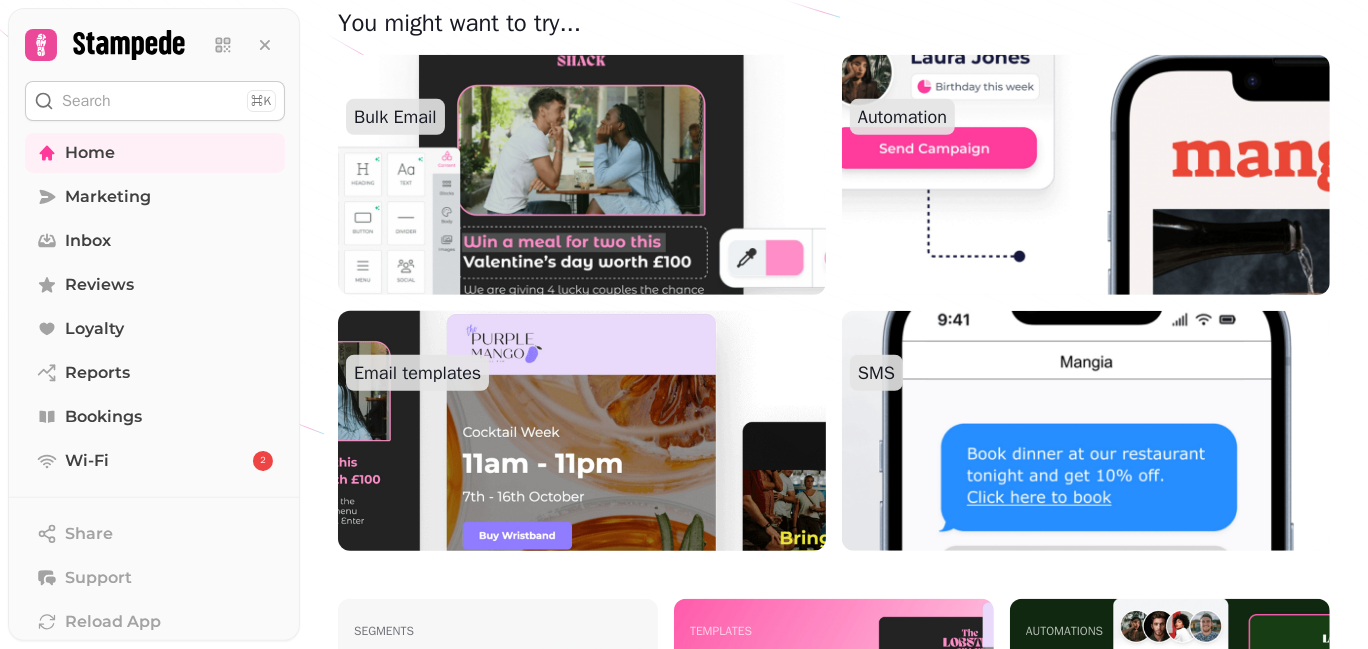 click at bounding box center [582, 431] 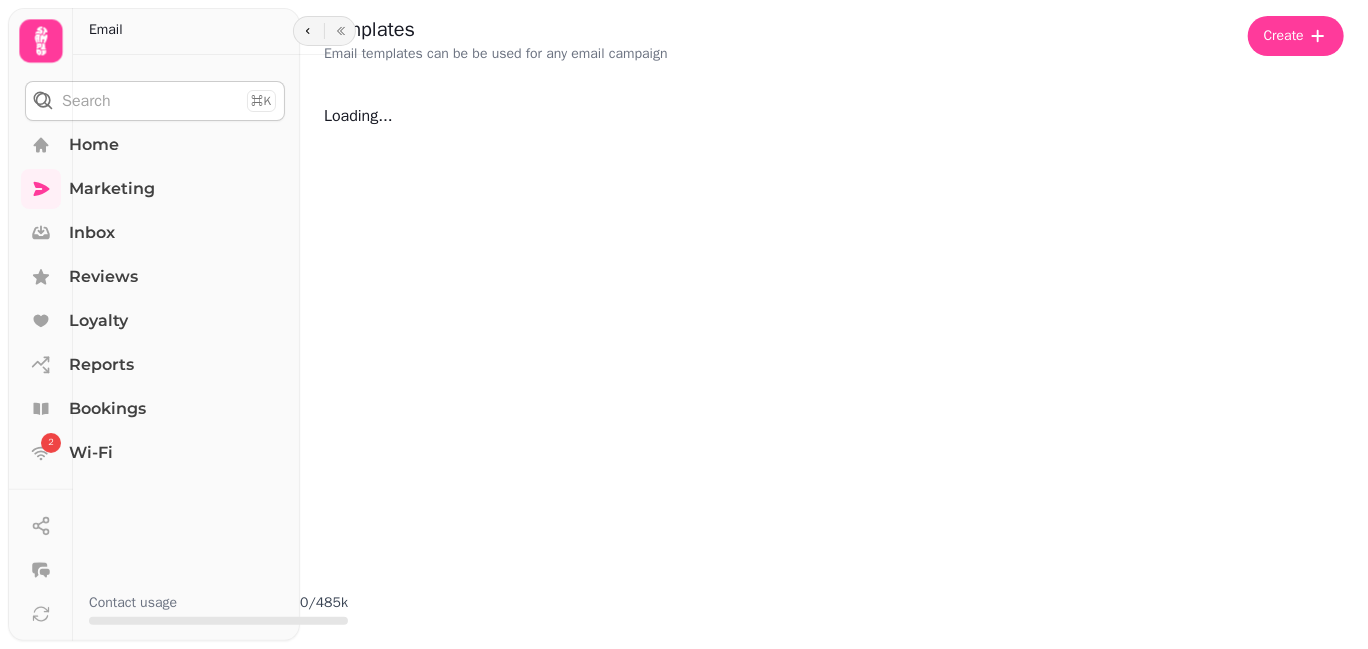 scroll, scrollTop: 0, scrollLeft: 0, axis: both 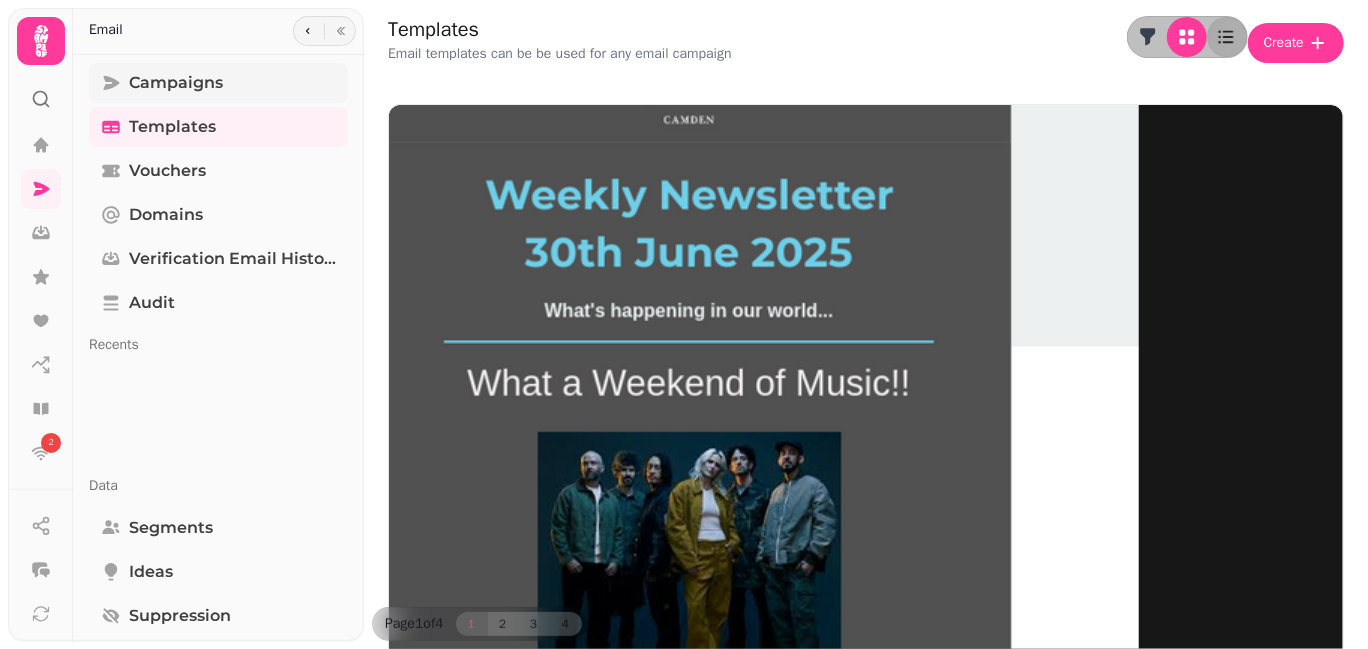 click on "Campaigns" at bounding box center (176, 83) 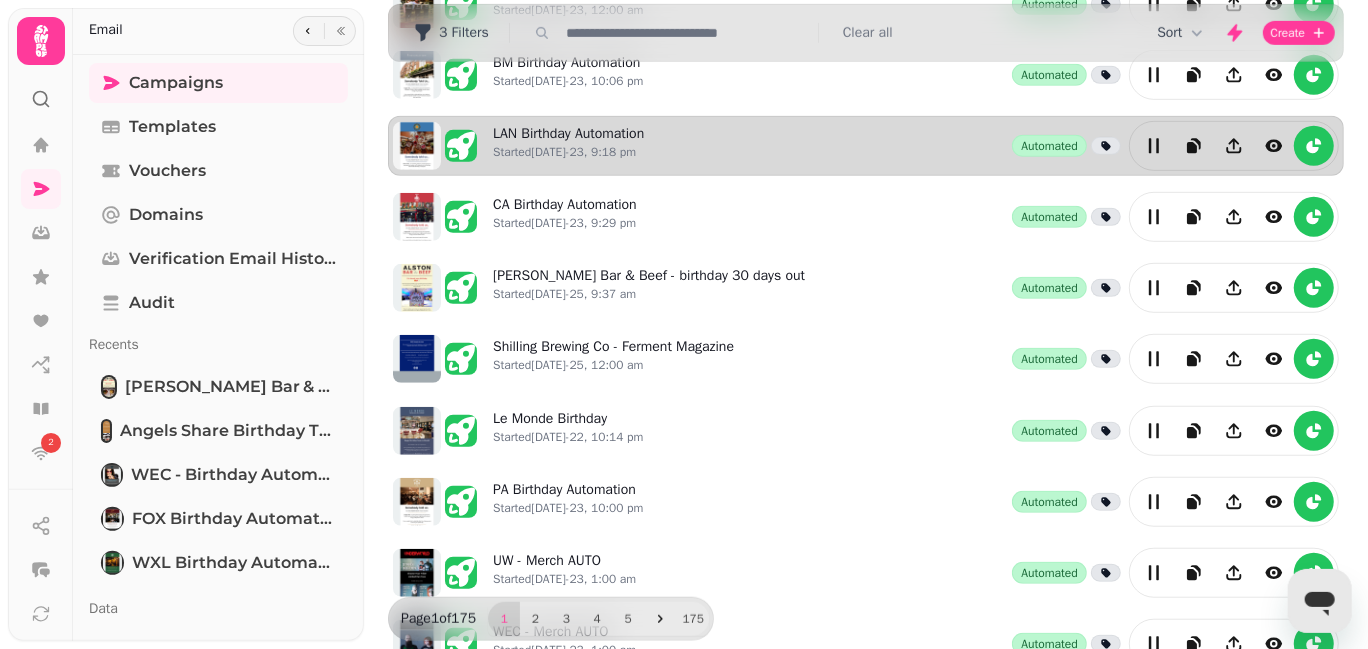 scroll, scrollTop: 565, scrollLeft: 0, axis: vertical 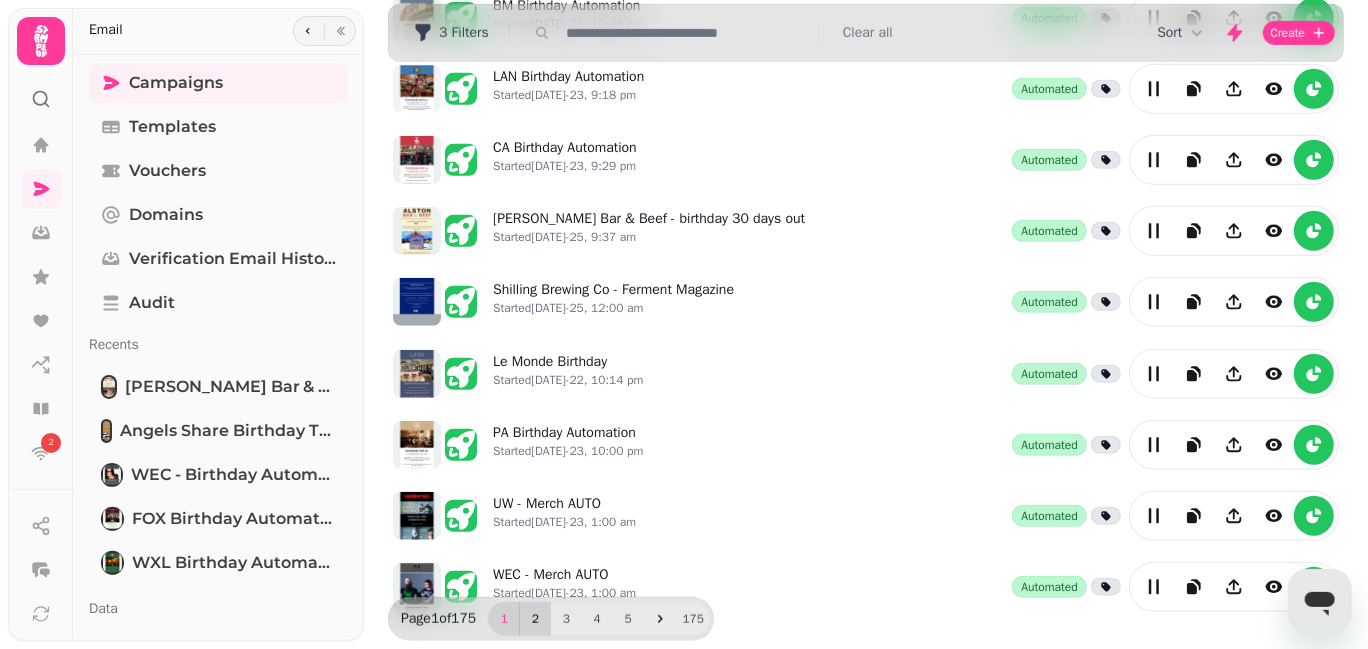 click on "2" at bounding box center [535, 619] 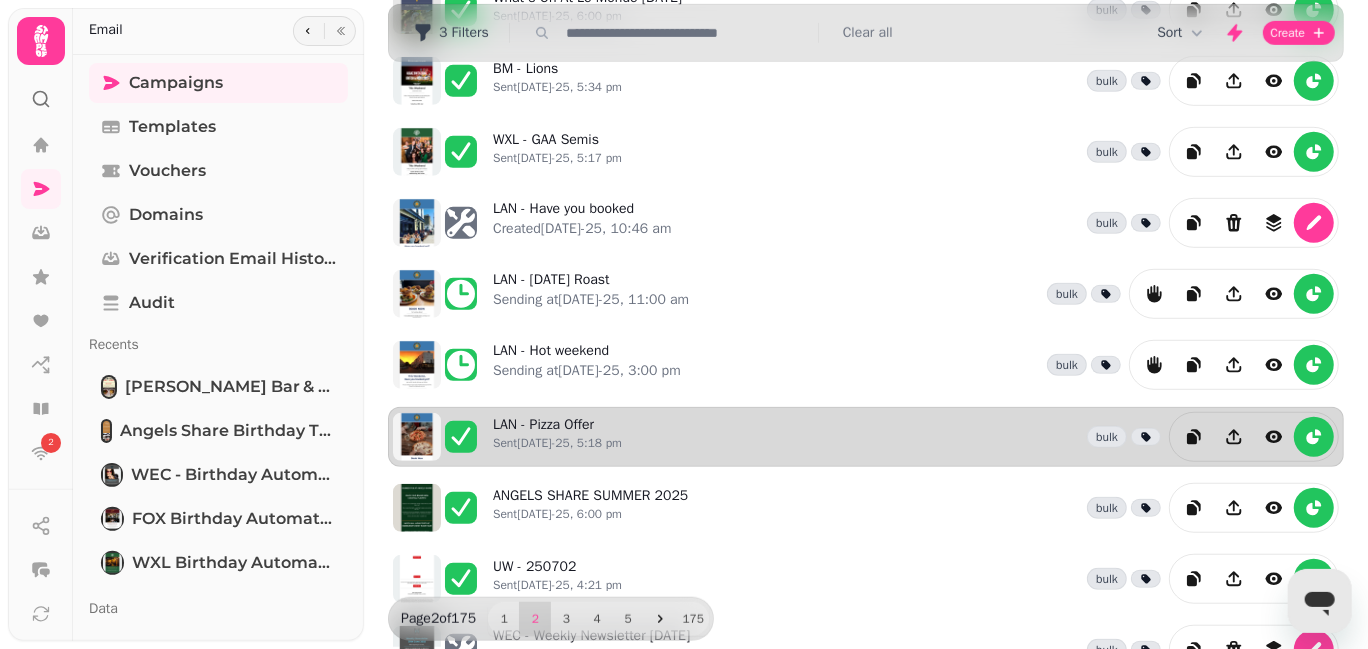 scroll, scrollTop: 500, scrollLeft: 0, axis: vertical 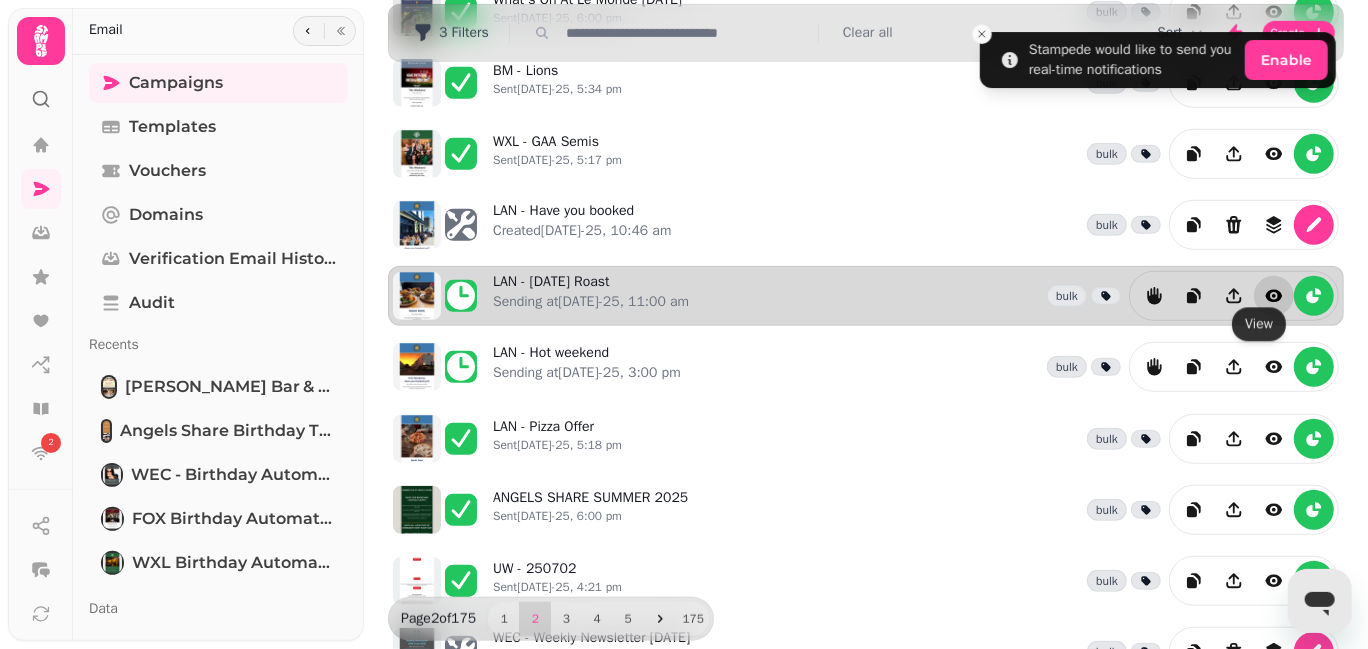 click 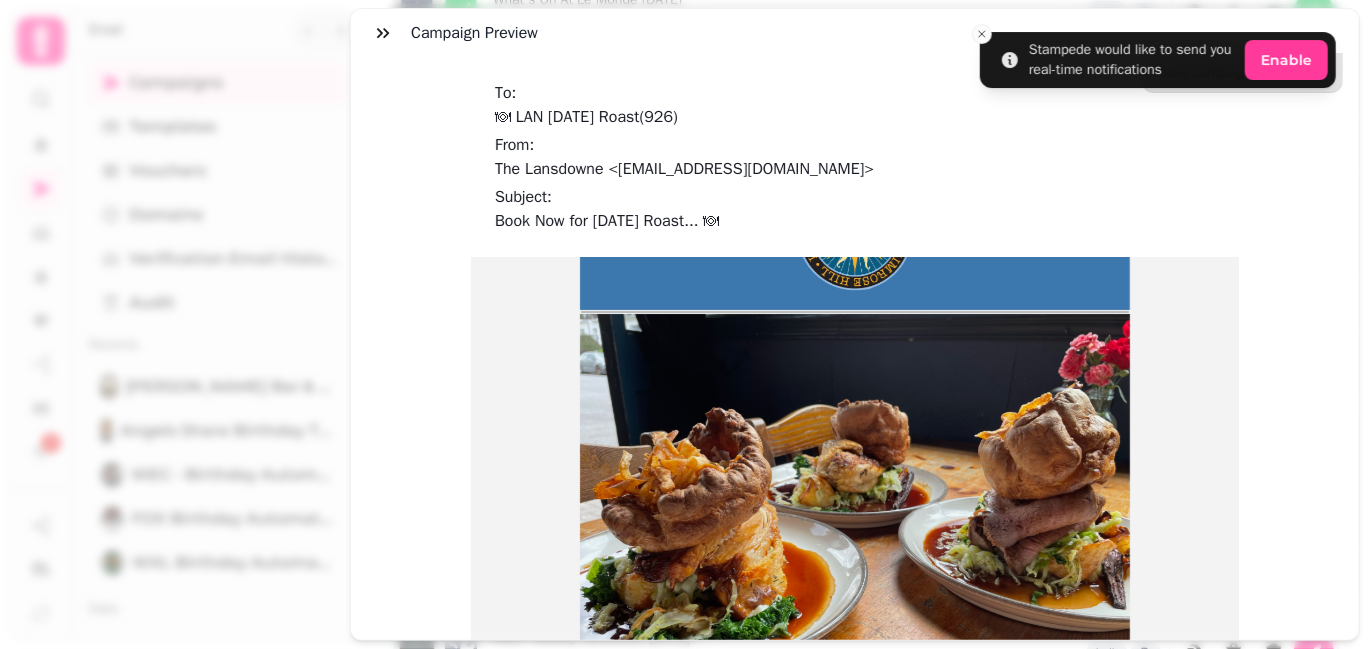 scroll, scrollTop: 0, scrollLeft: 0, axis: both 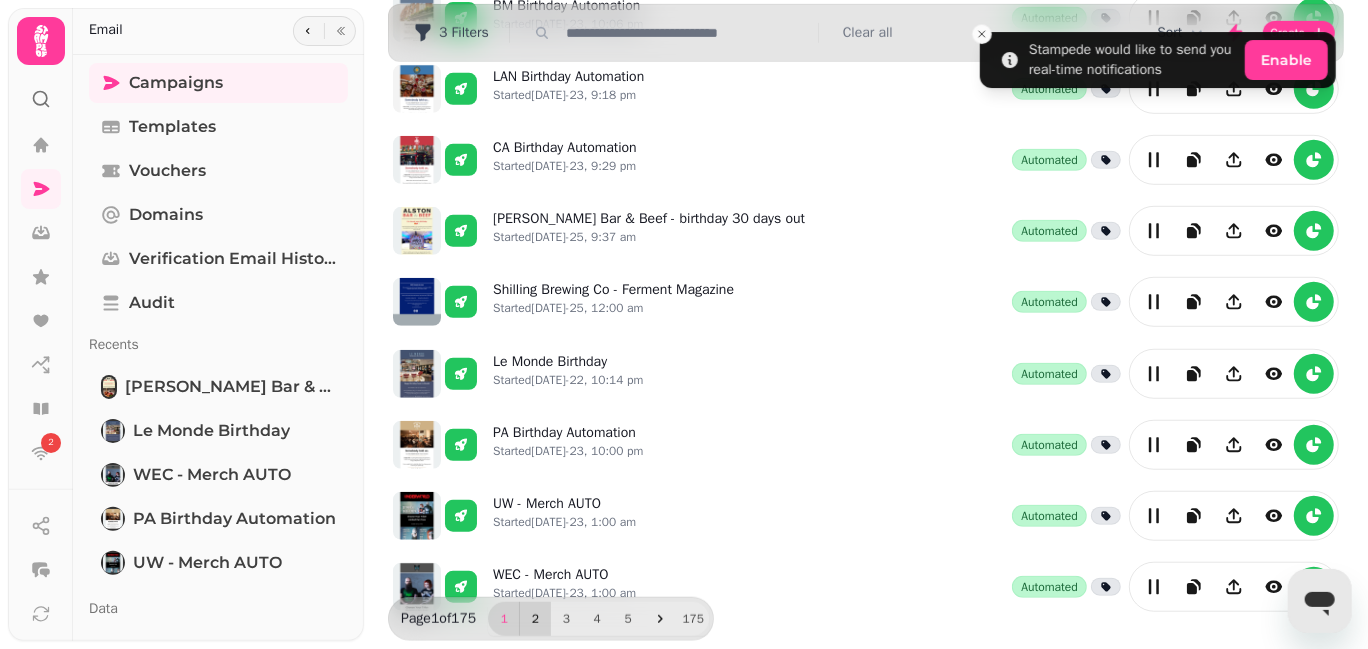 click on "2" at bounding box center (535, 619) 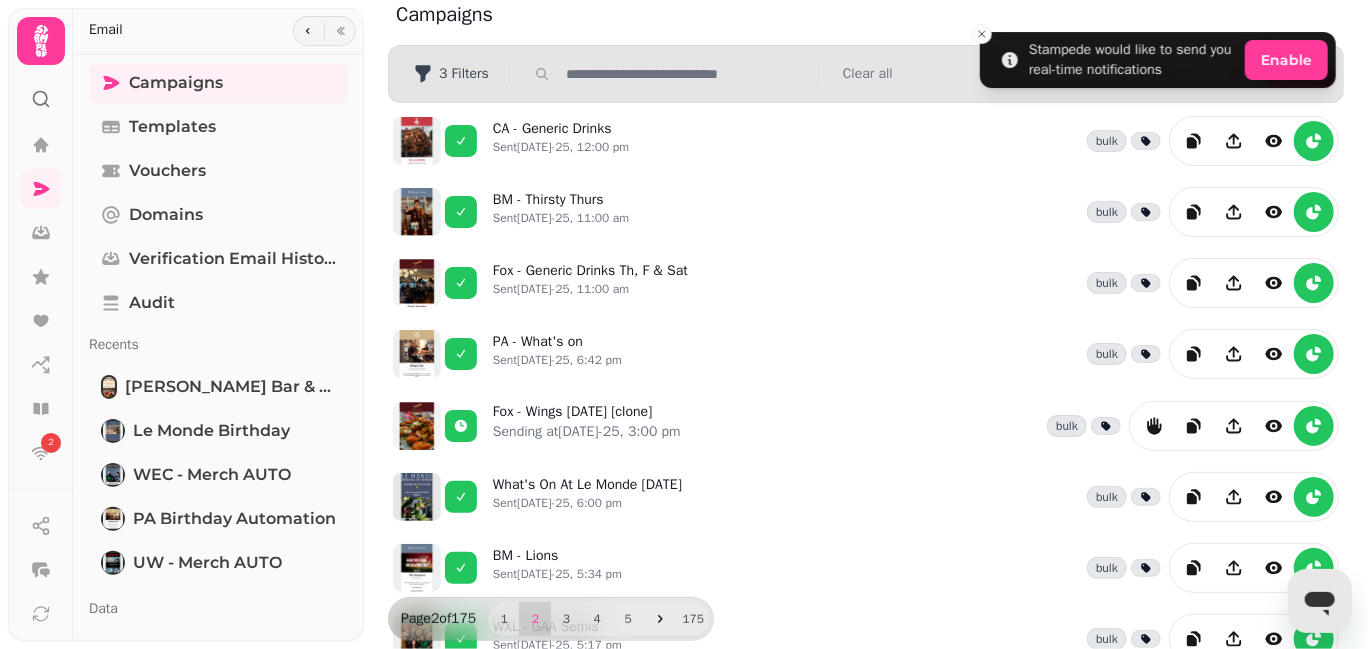 scroll, scrollTop: 565, scrollLeft: 0, axis: vertical 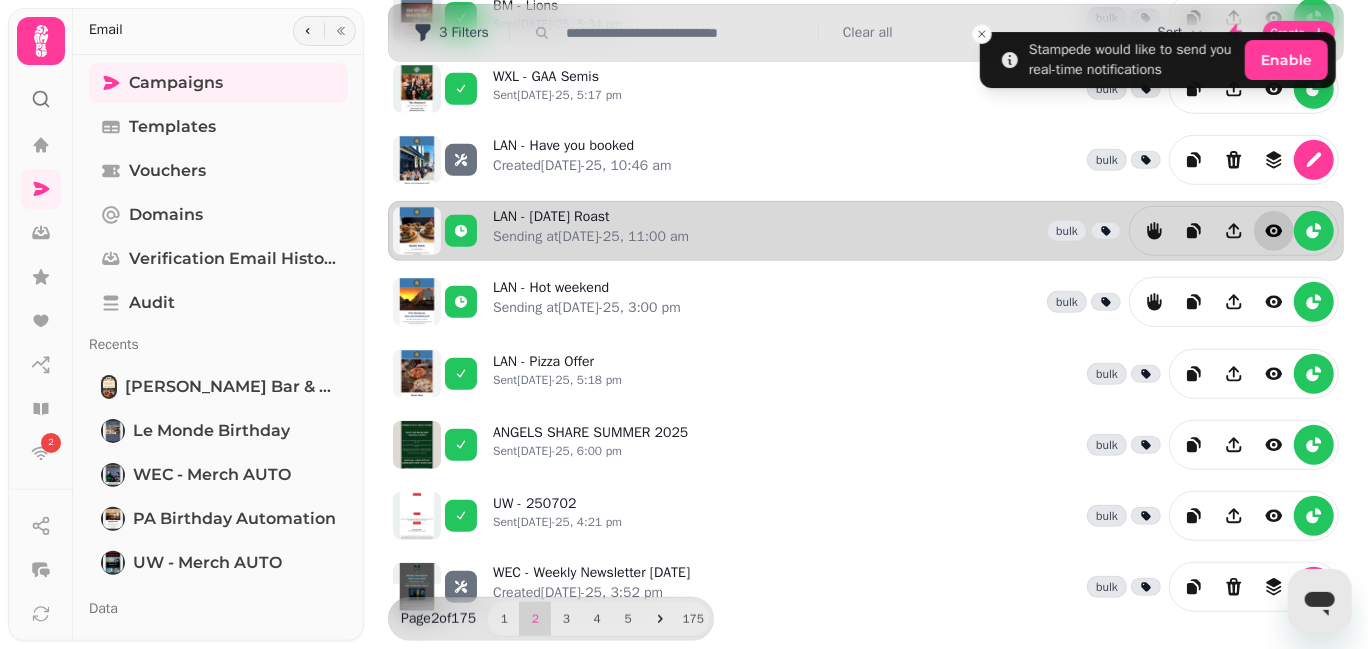 click at bounding box center [1274, 231] 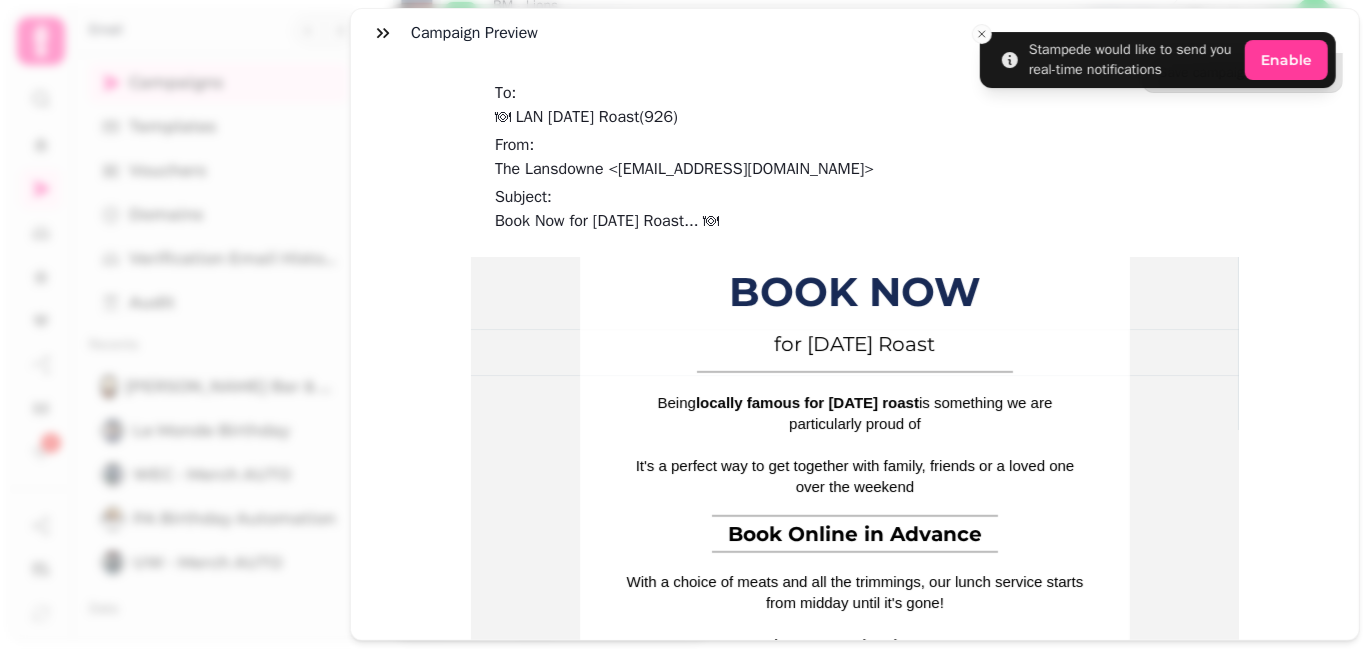 scroll, scrollTop: 598, scrollLeft: 0, axis: vertical 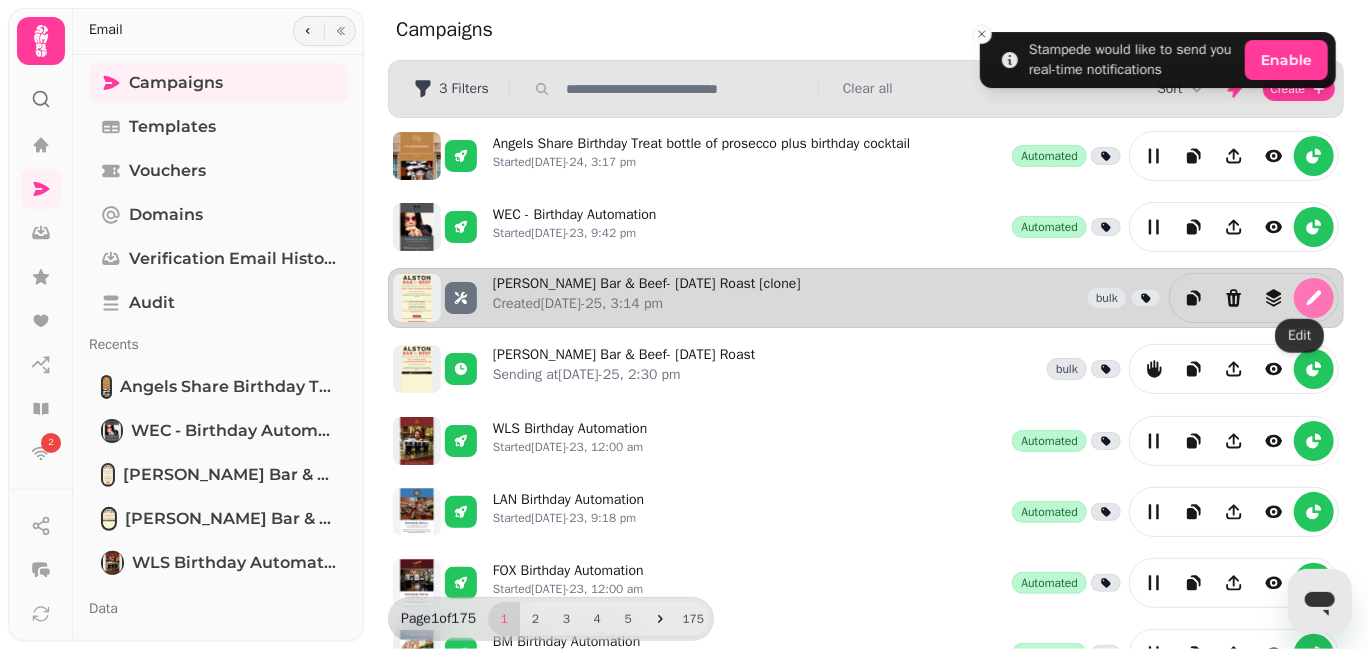 click 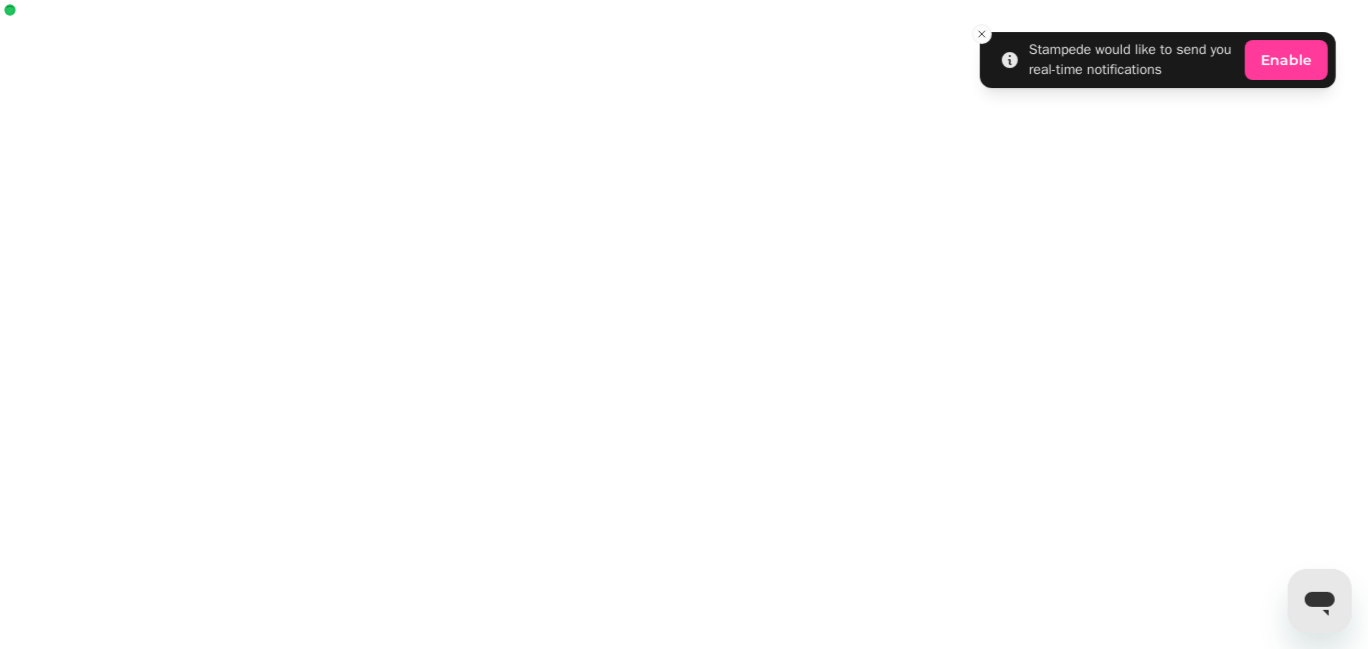 select on "**********" 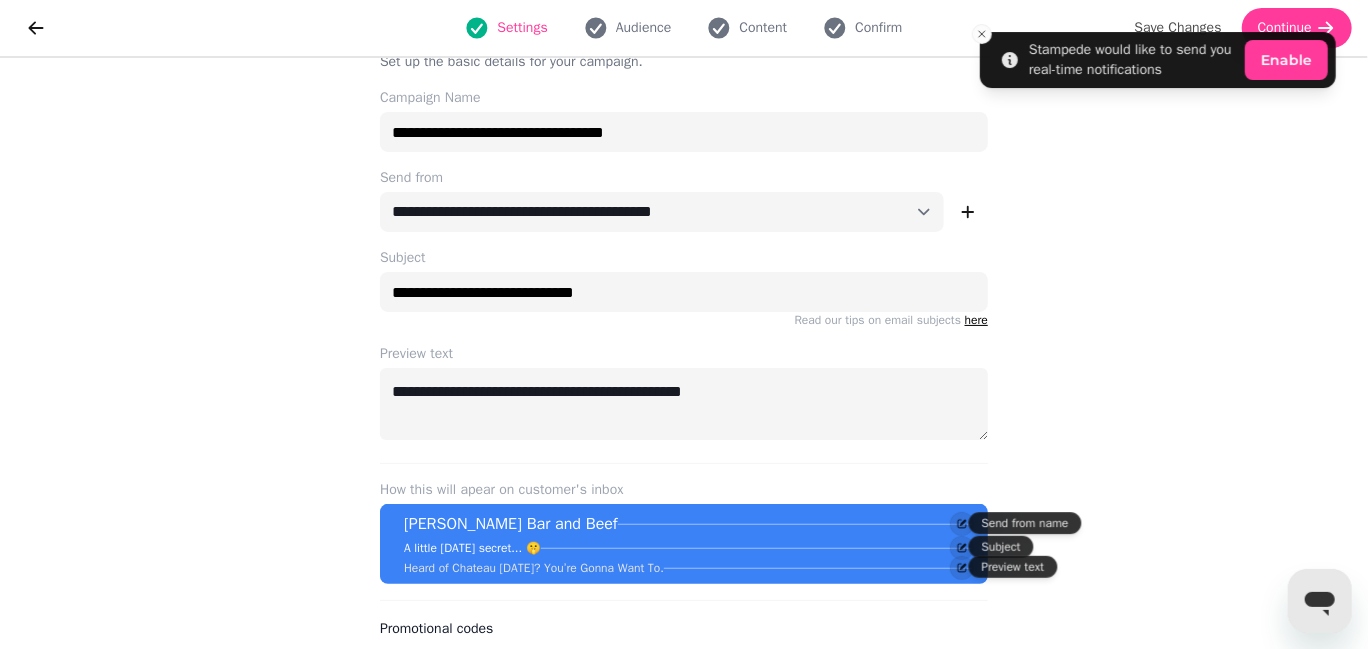 scroll, scrollTop: 108, scrollLeft: 0, axis: vertical 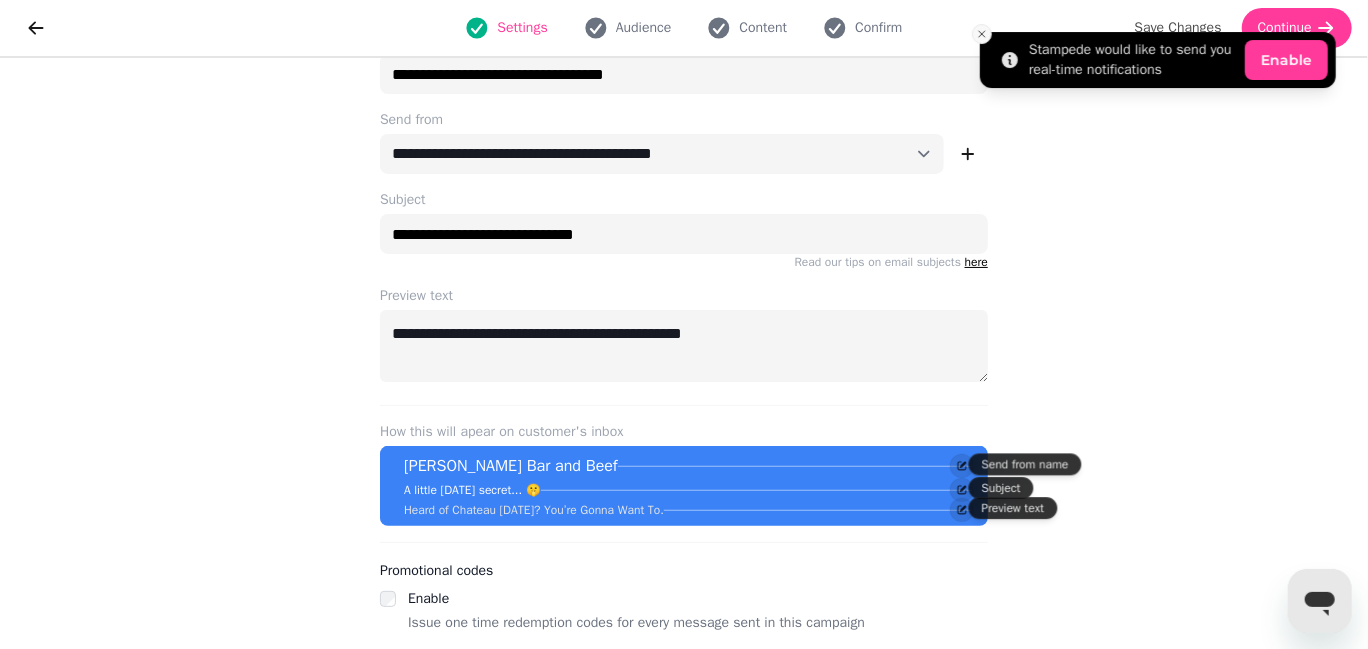 click at bounding box center [982, 34] 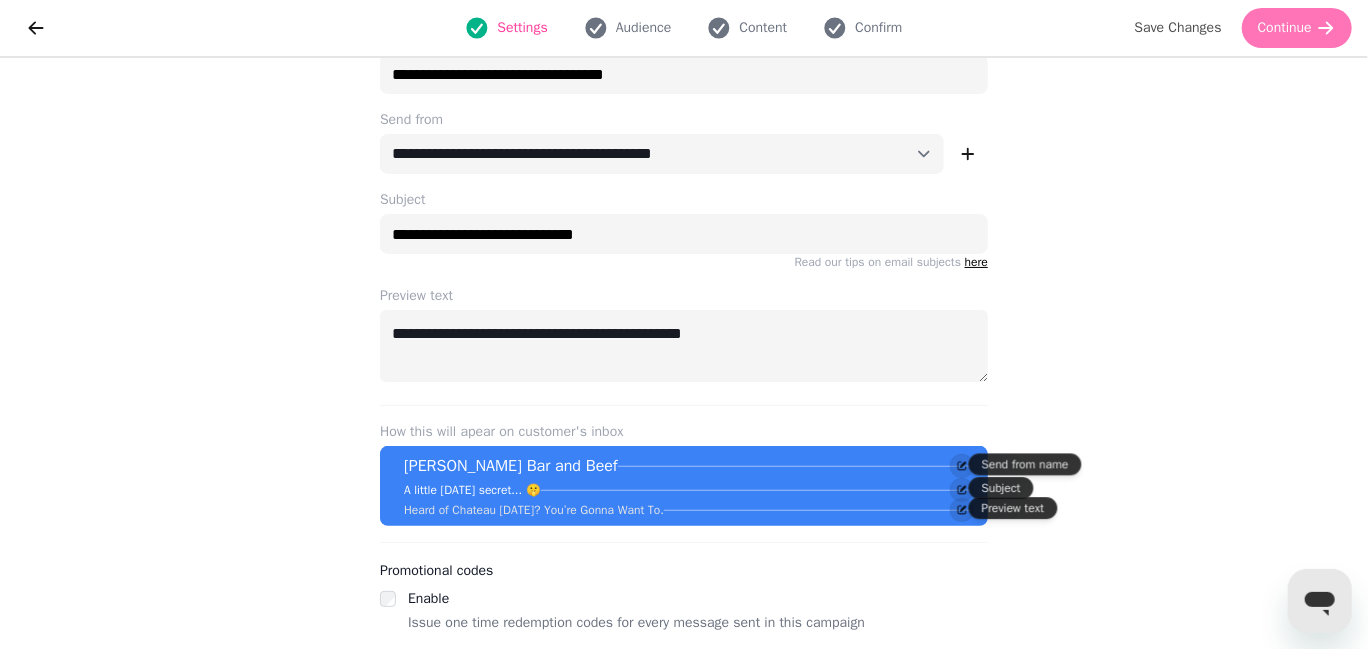click on "Continue" at bounding box center [1285, 28] 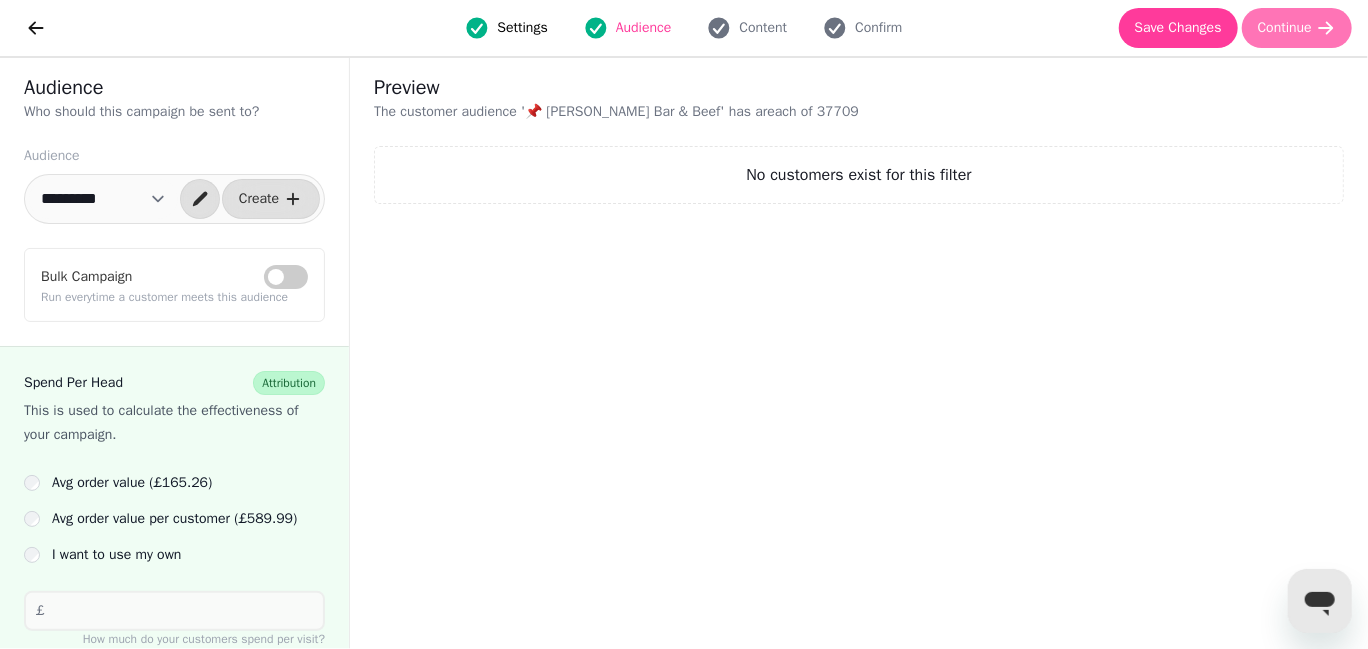 click on "Continue" at bounding box center [1297, 28] 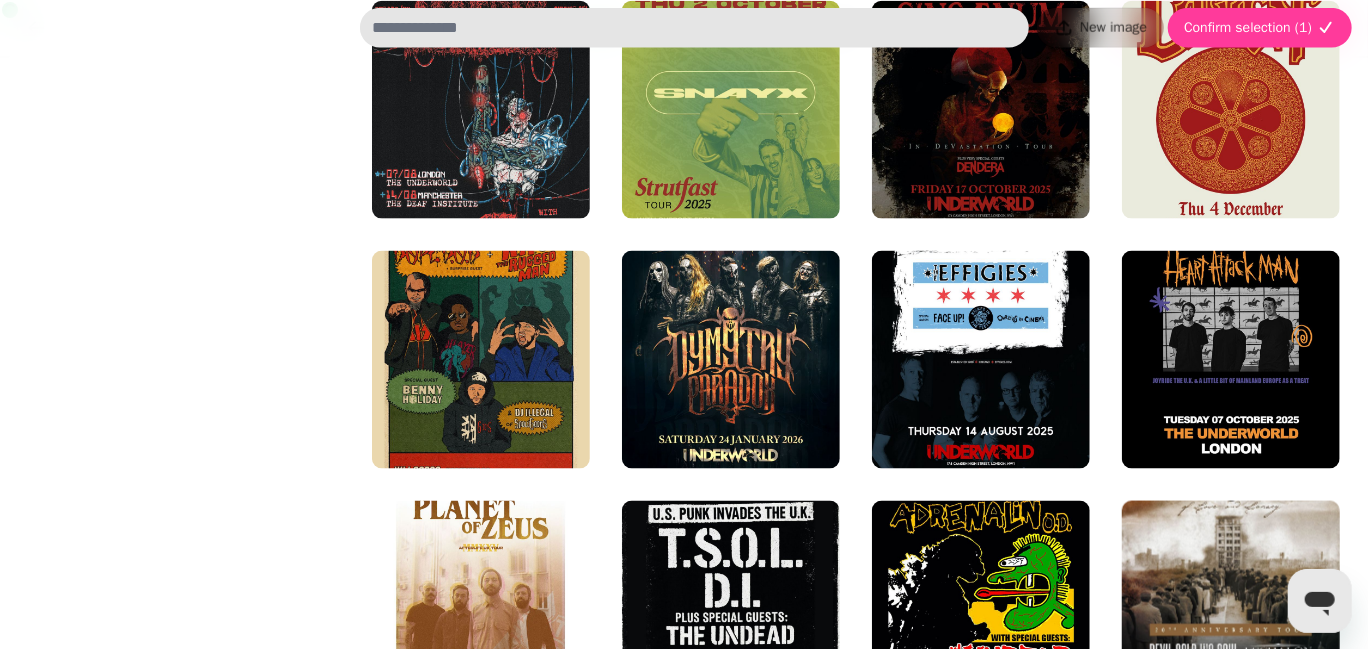 scroll, scrollTop: 1220, scrollLeft: 0, axis: vertical 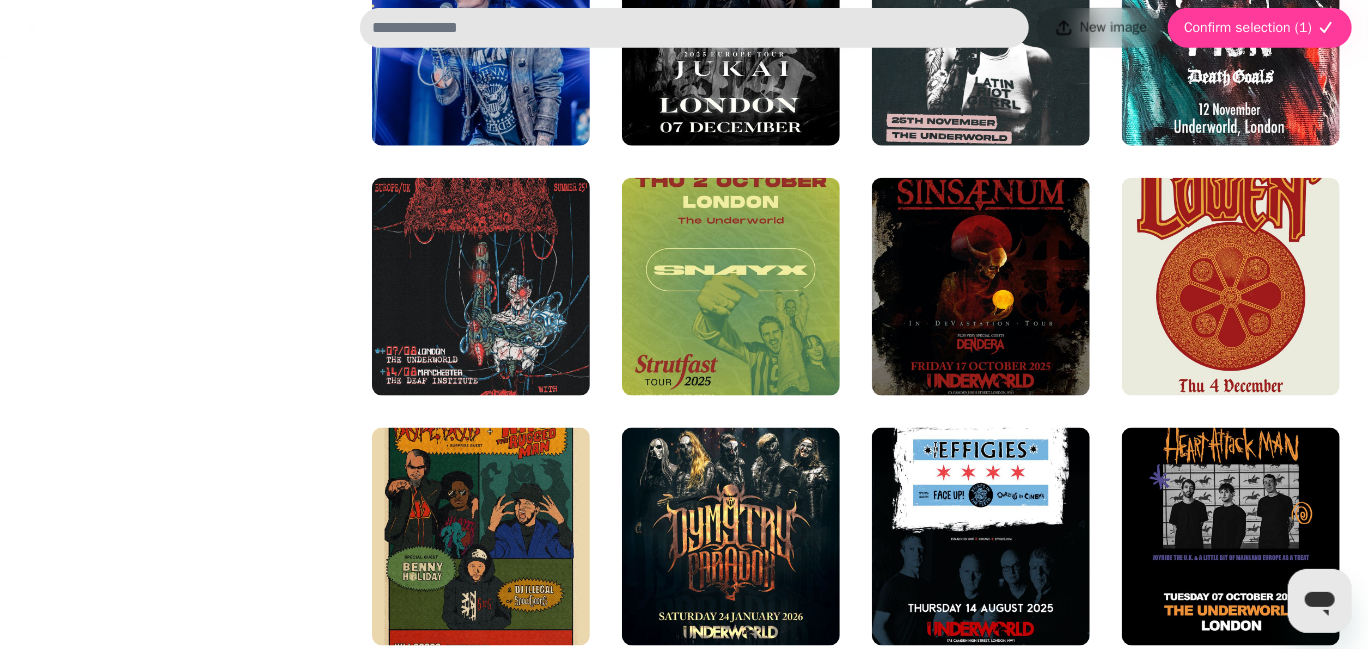 click on "Filter images by Uploaded From All Venue Upsell Marketing Gifting Loyalty Reviews Bookings Tags Show all christmas View style List Grid Select none Page  1  of  66 1 2 3 4 5 66" at bounding box center [176, 505] 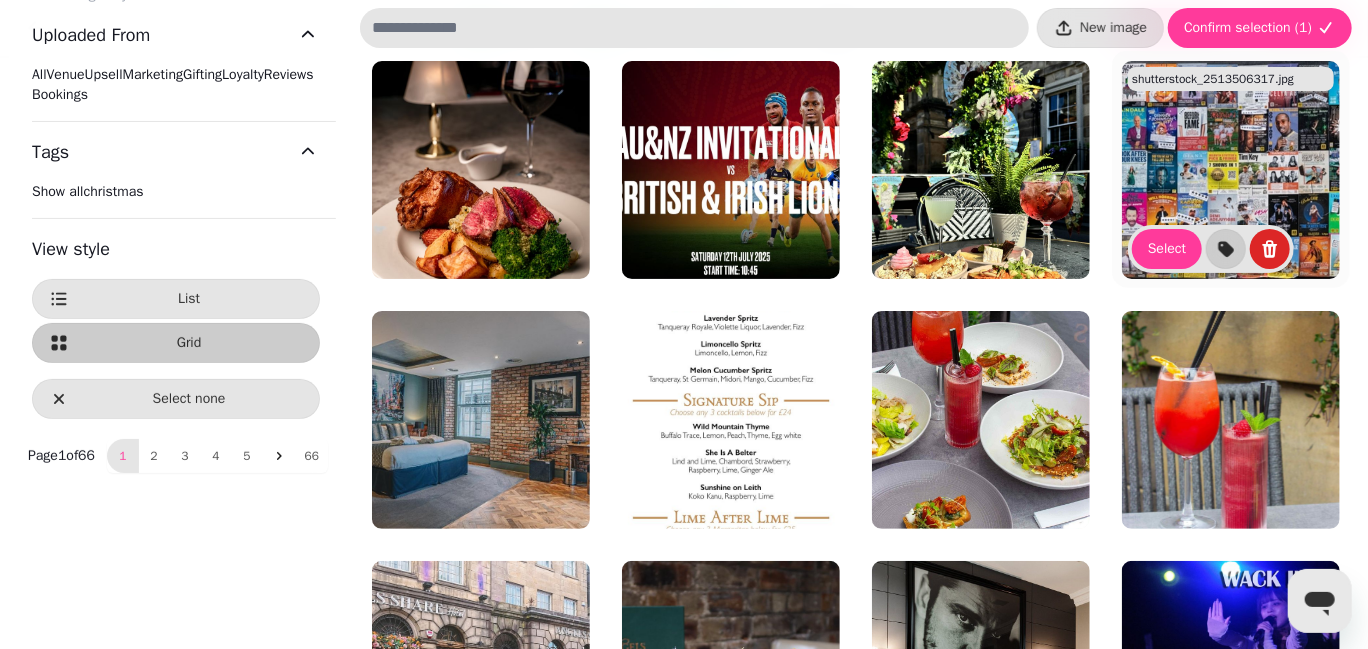 scroll, scrollTop: 0, scrollLeft: 0, axis: both 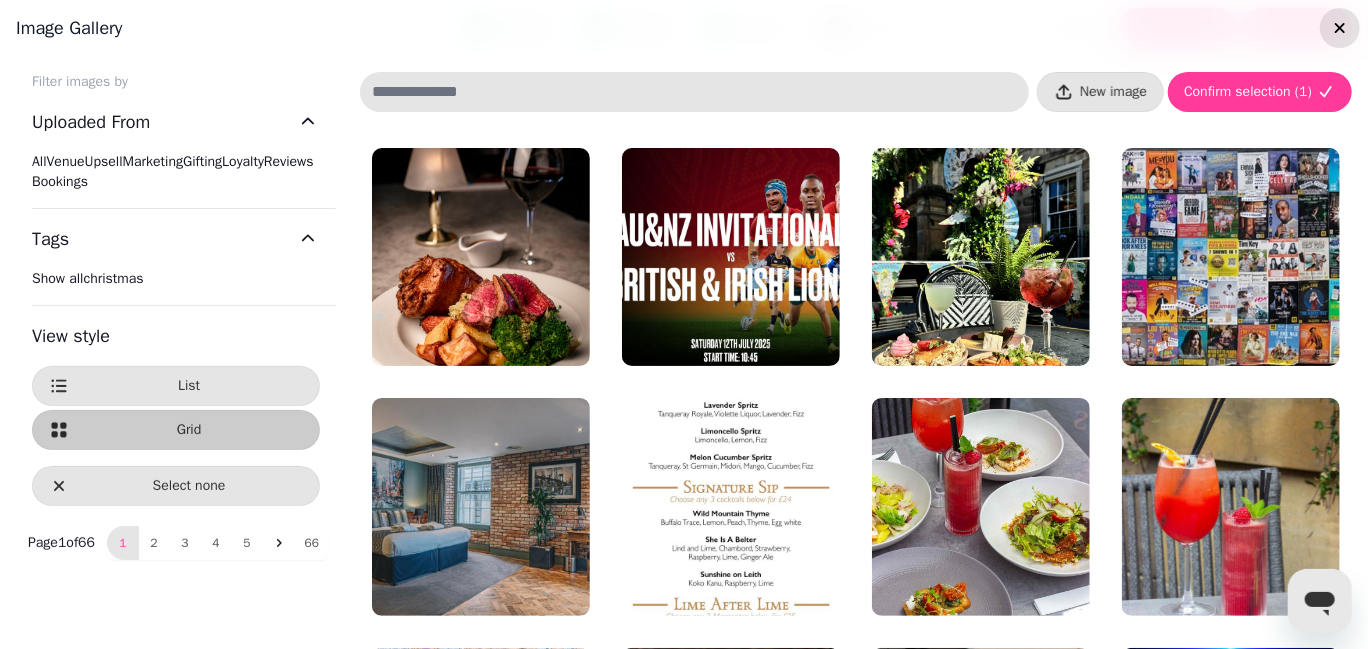 click 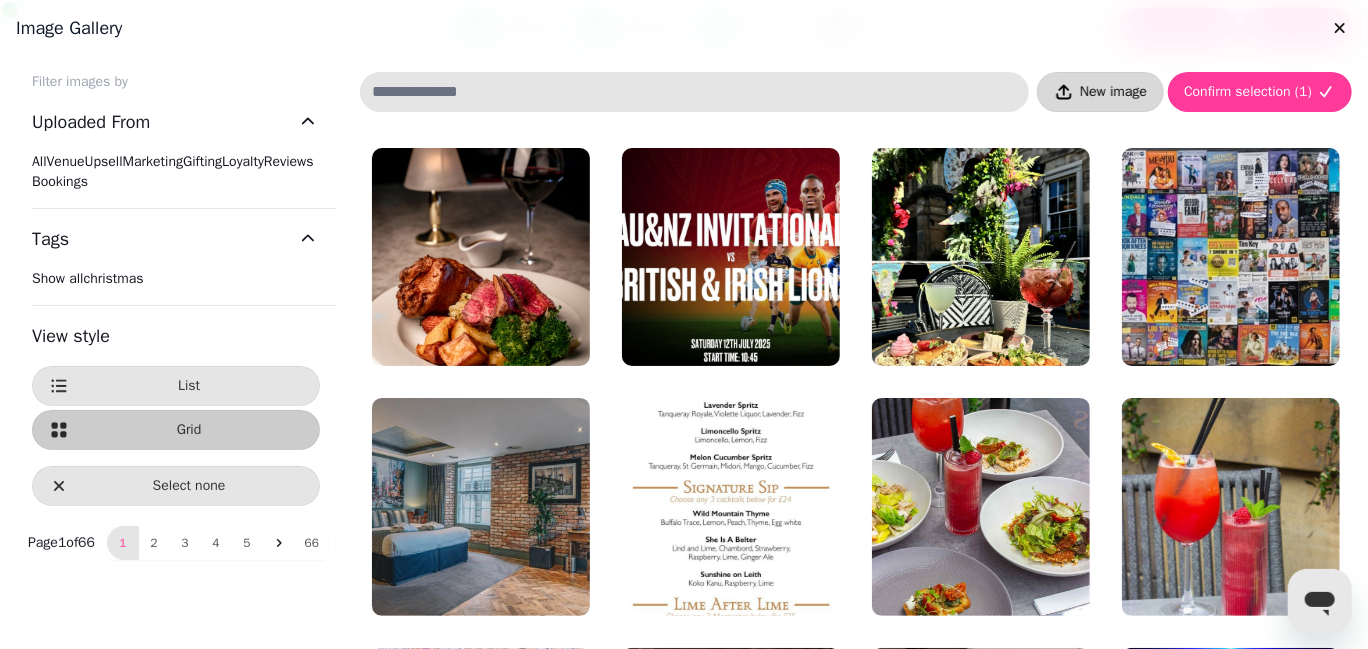 click on "New image" at bounding box center (1100, 92) 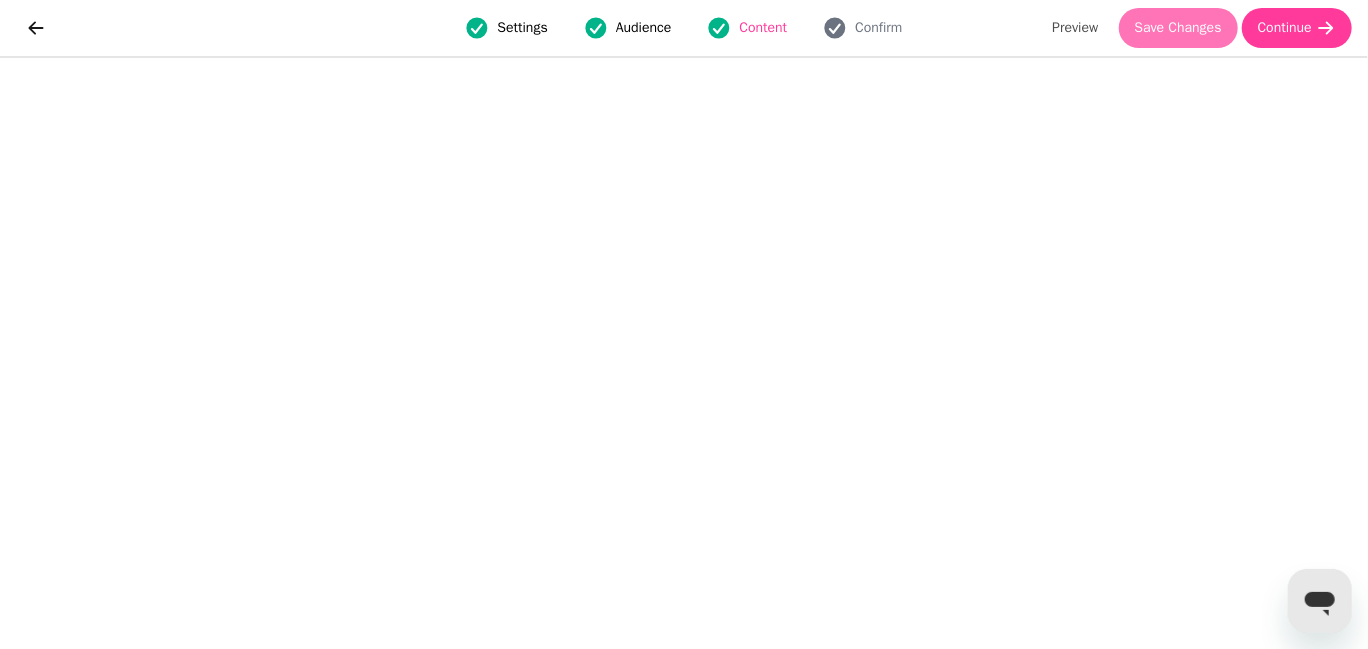 click on "Save Changes" at bounding box center [1178, 28] 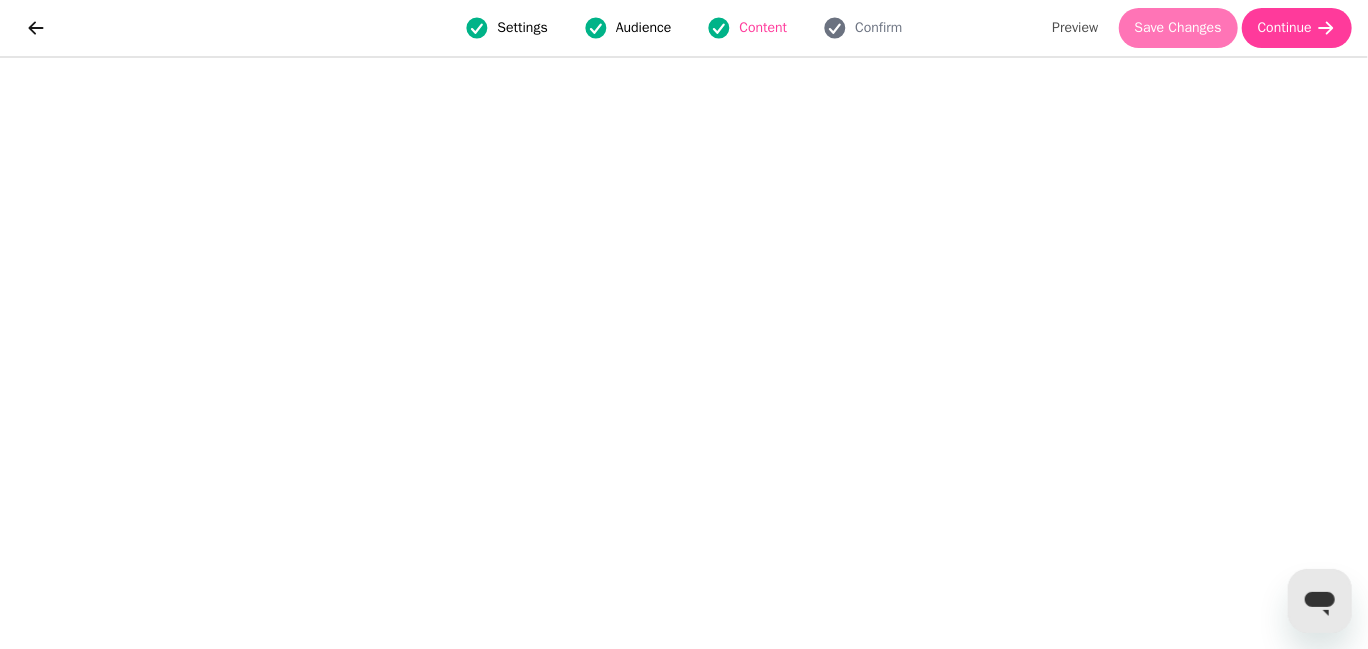 click on "Save Changes" at bounding box center (1178, 28) 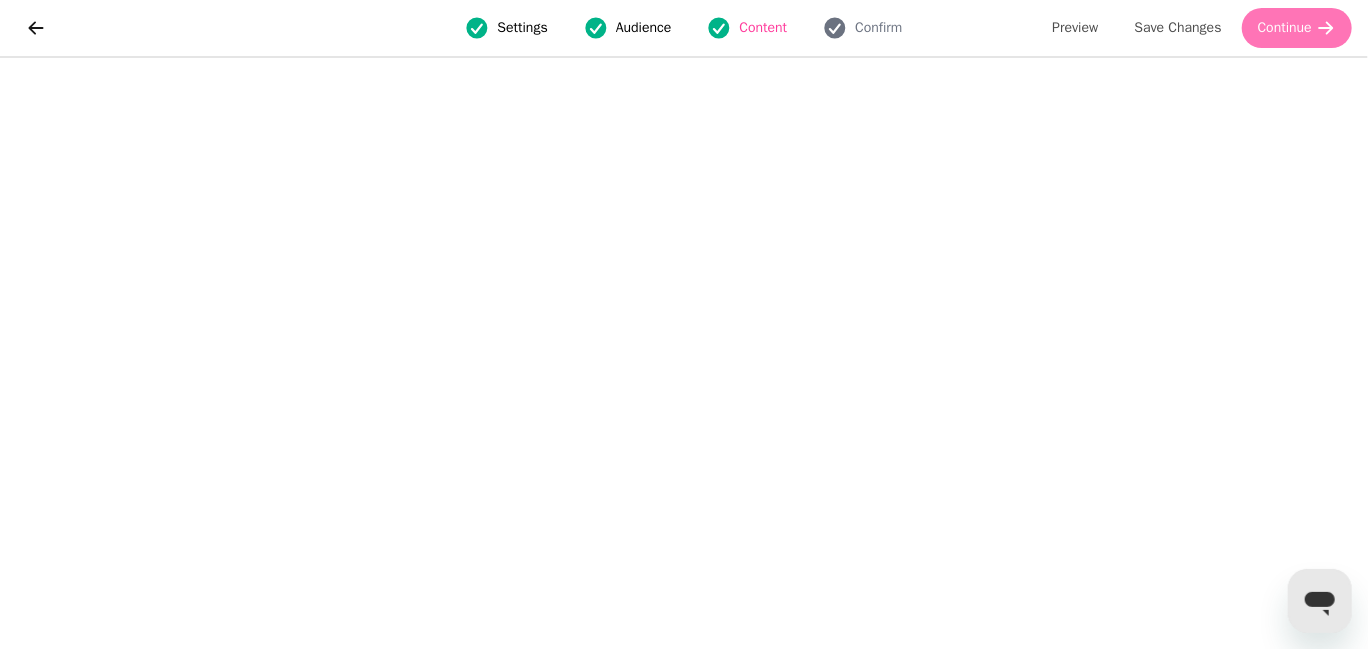 click on "Continue" at bounding box center [1285, 28] 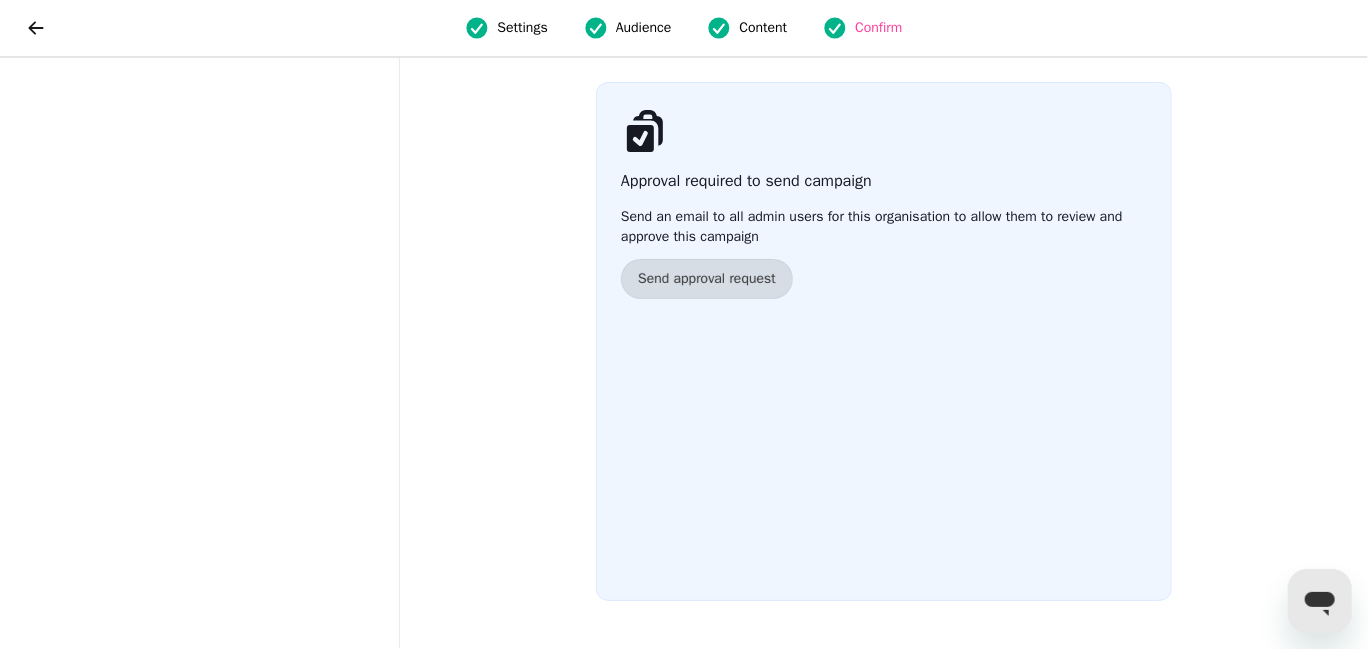 scroll, scrollTop: 0, scrollLeft: 0, axis: both 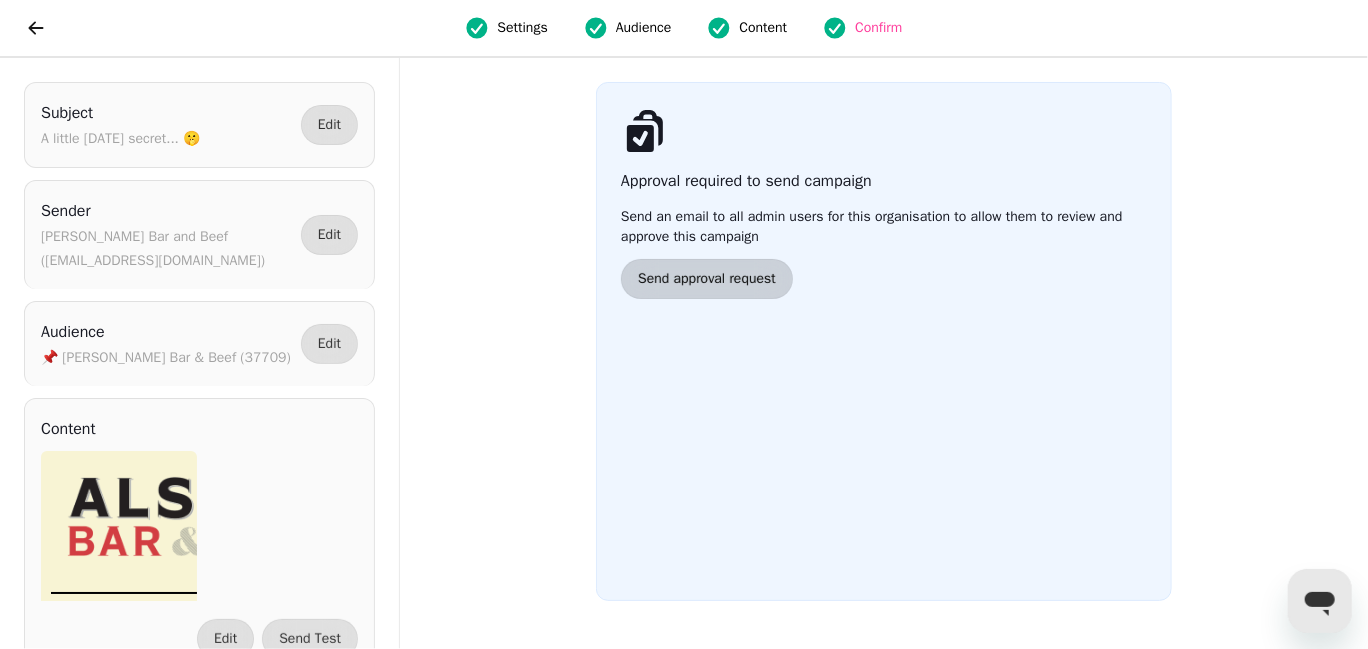 click on "Send approval request" at bounding box center (707, 279) 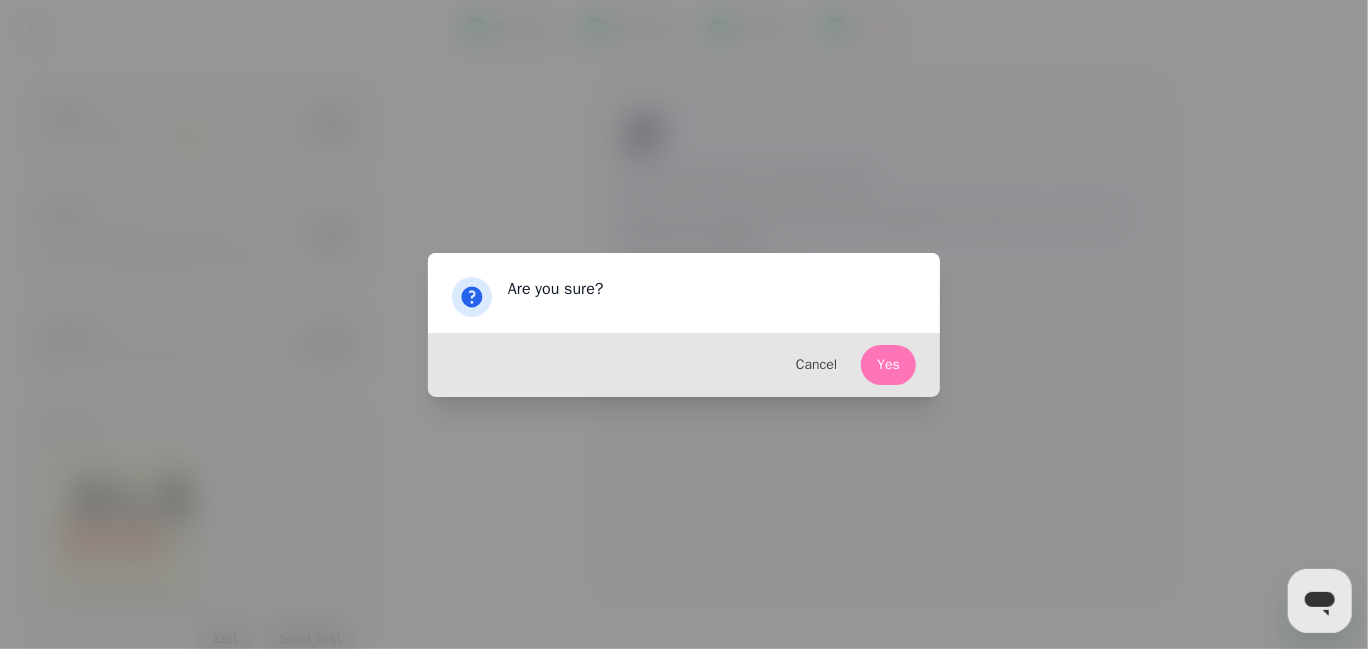 click on "Yes" at bounding box center [888, 365] 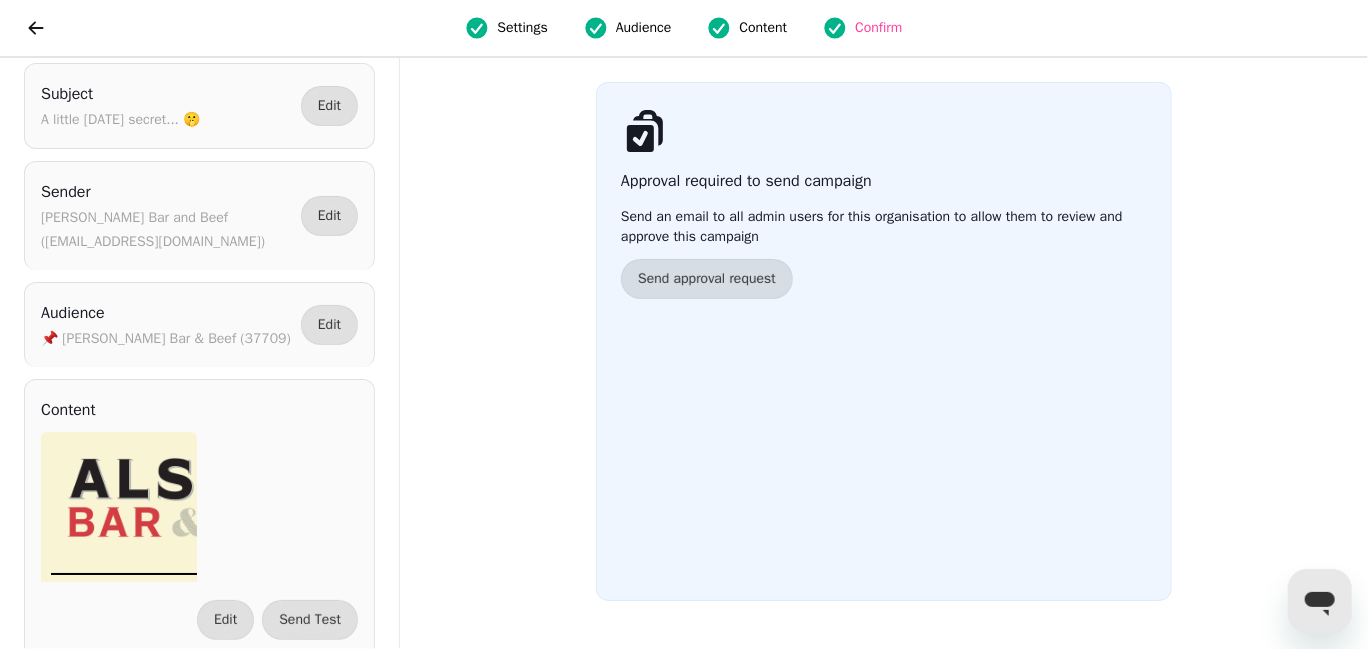 scroll, scrollTop: 0, scrollLeft: 0, axis: both 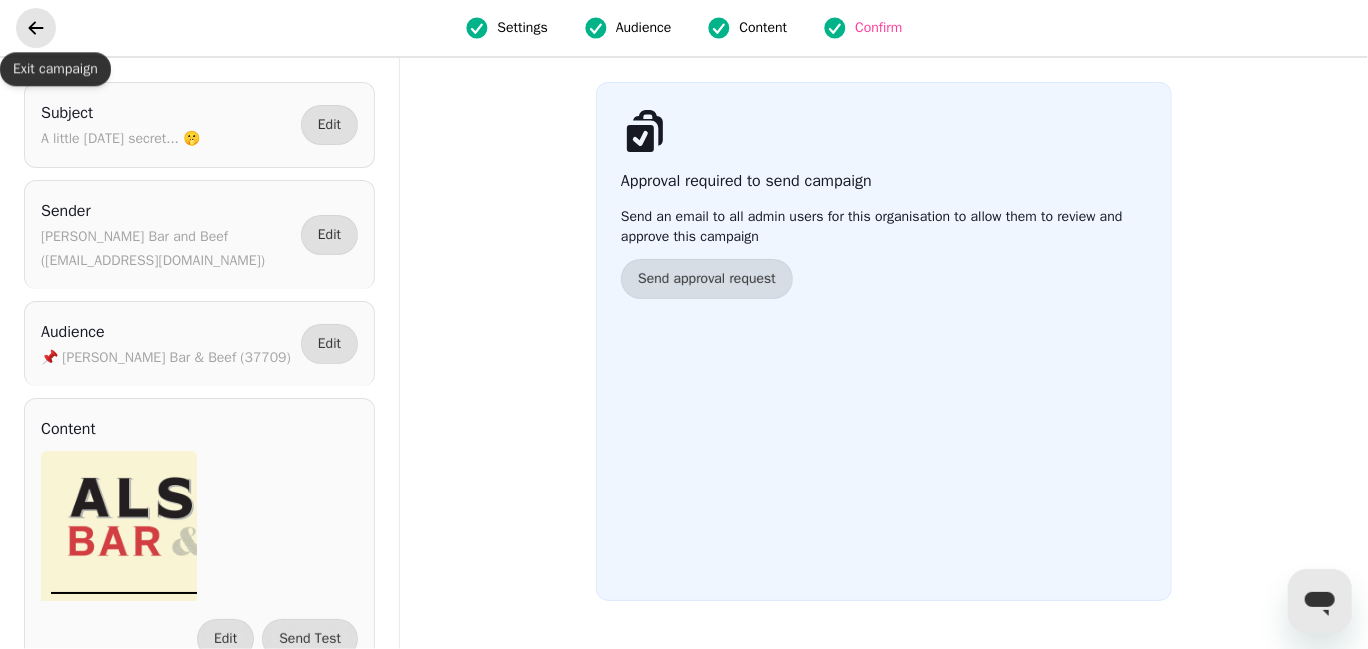 click 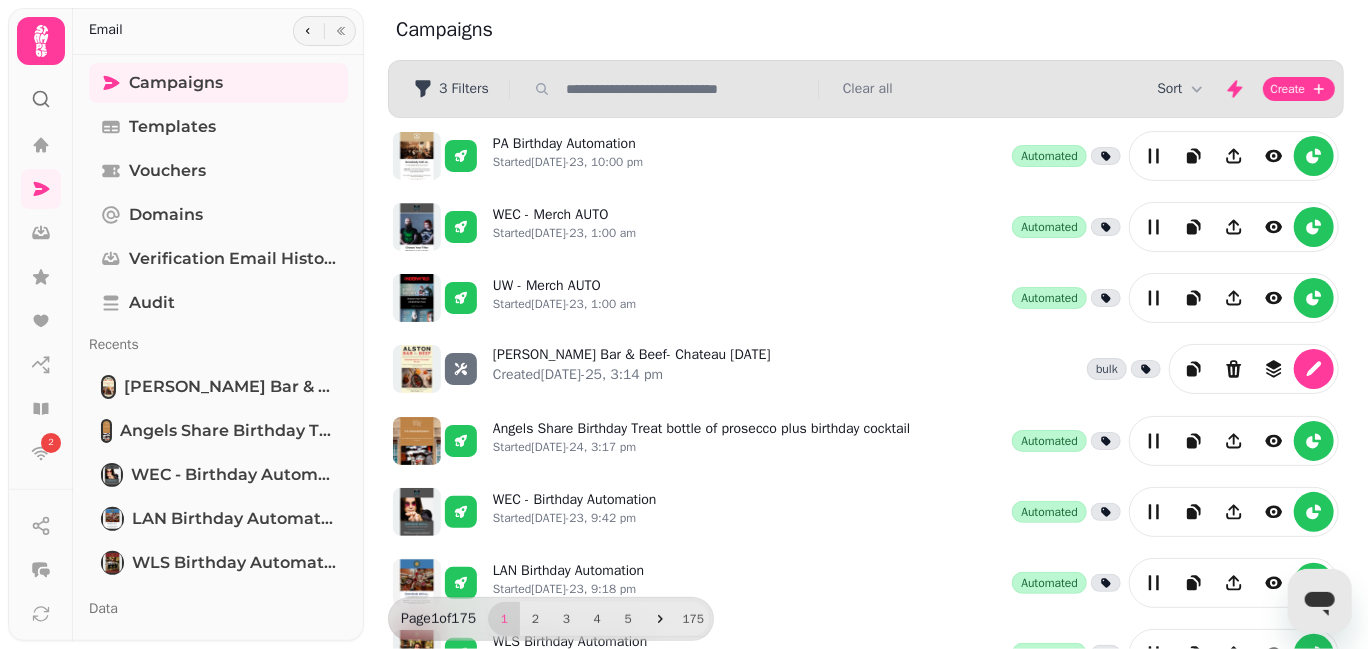 scroll, scrollTop: 0, scrollLeft: 0, axis: both 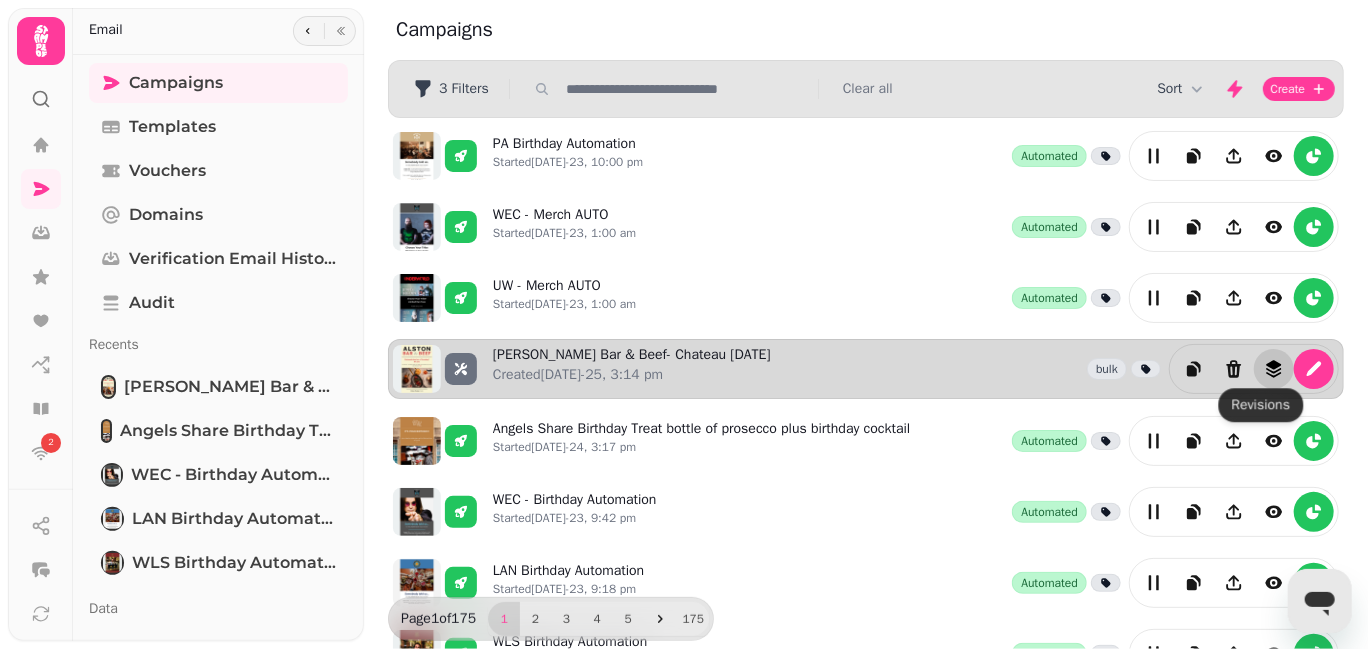 click 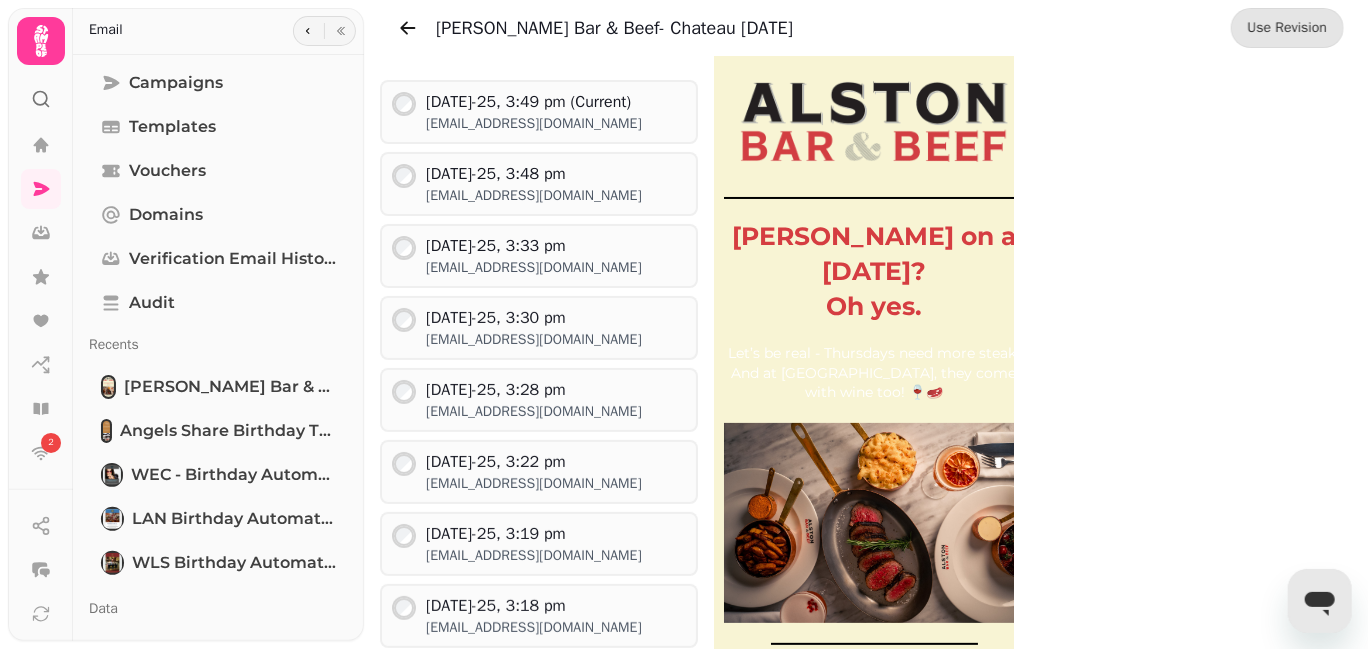 scroll, scrollTop: 0, scrollLeft: 0, axis: both 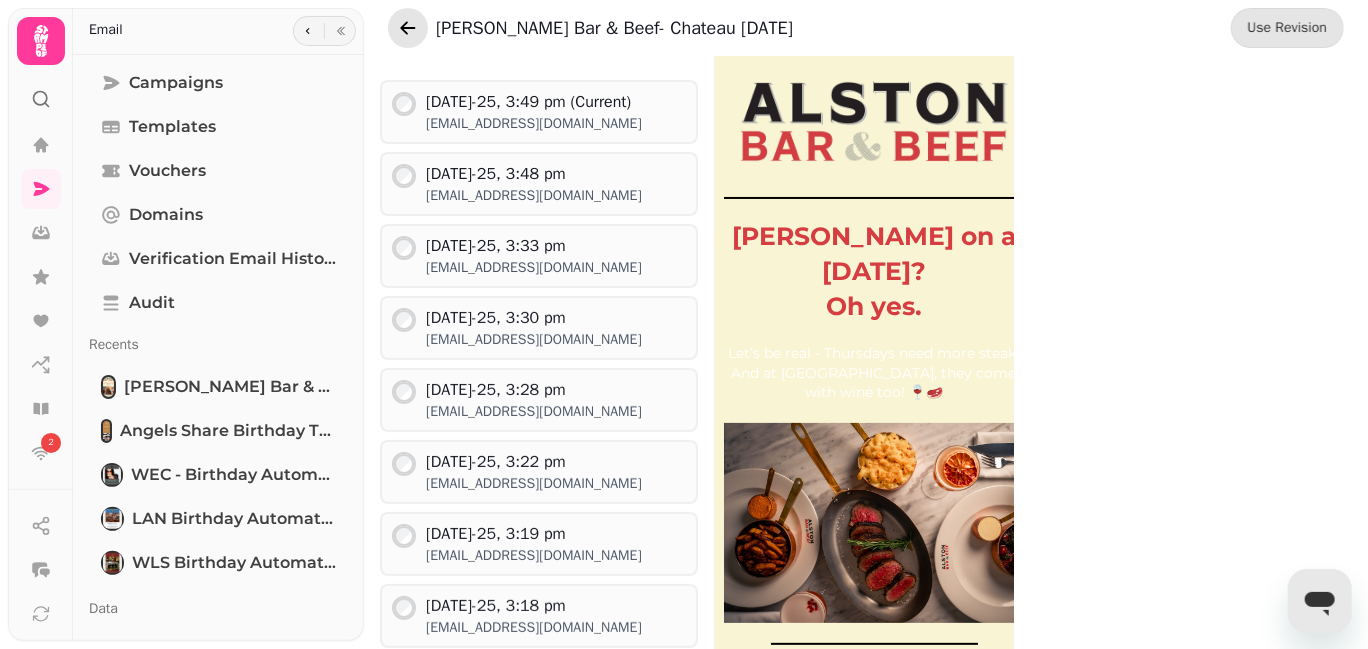 click at bounding box center (408, 28) 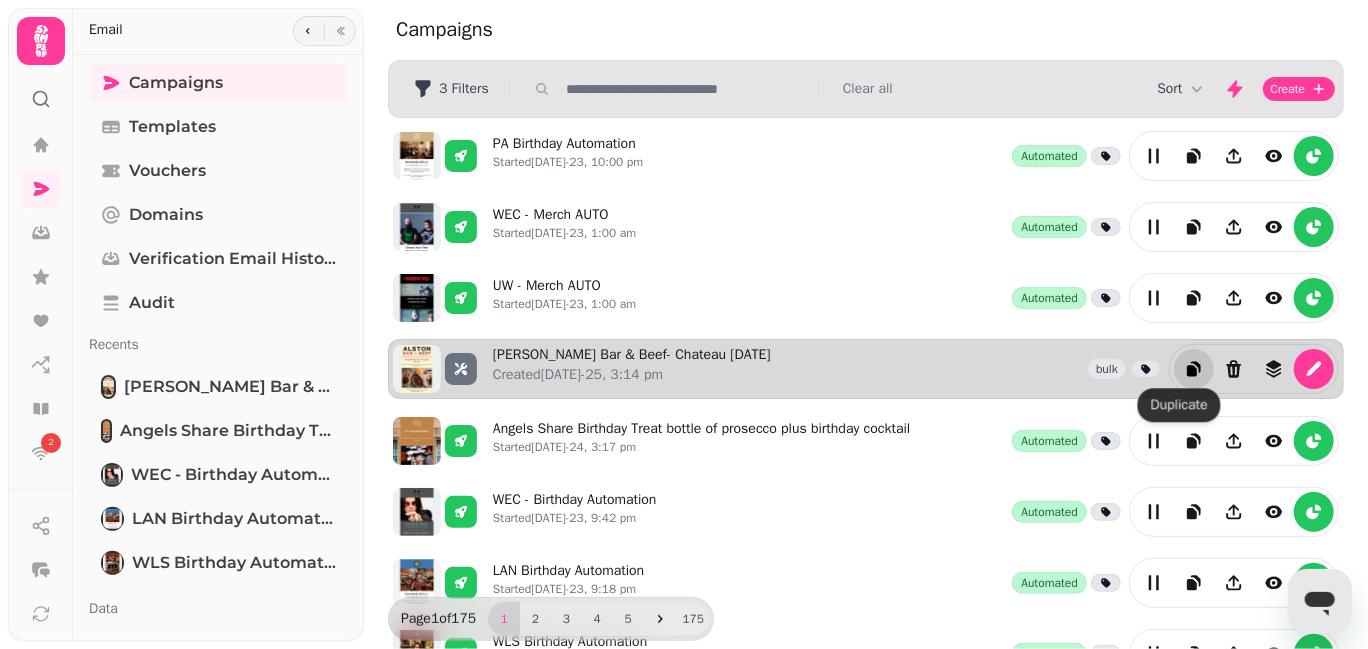 click 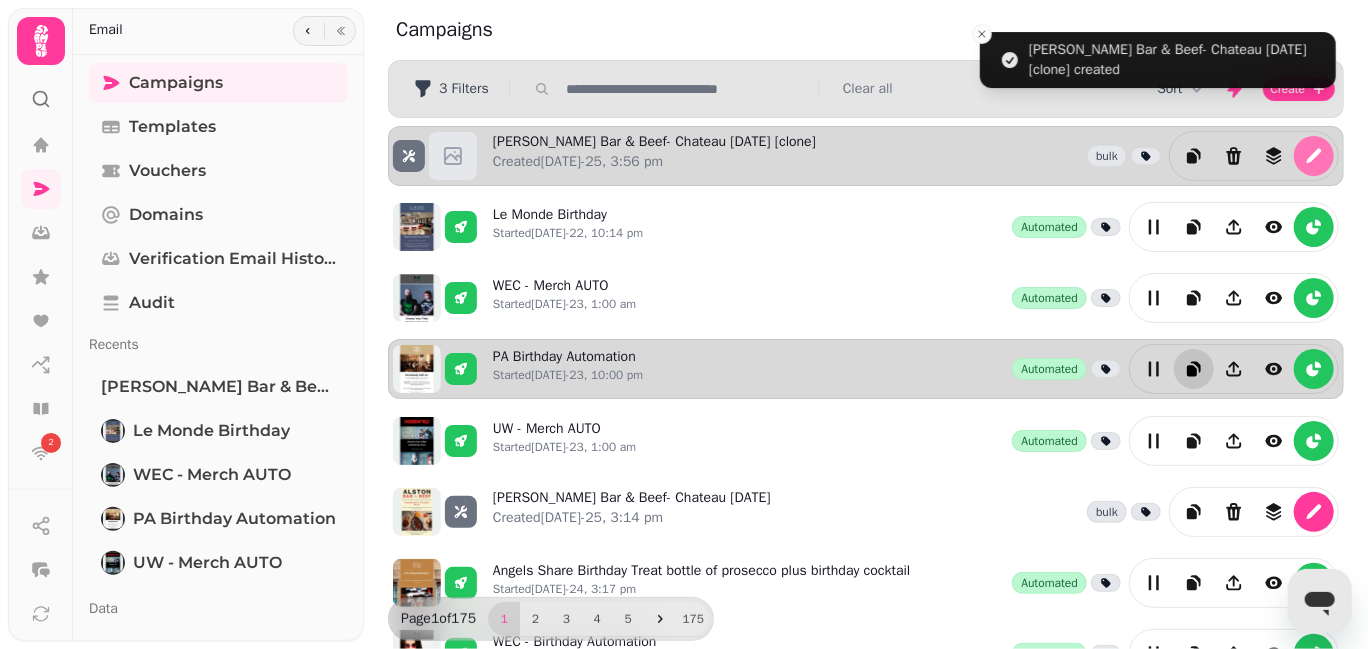 click at bounding box center (1314, 156) 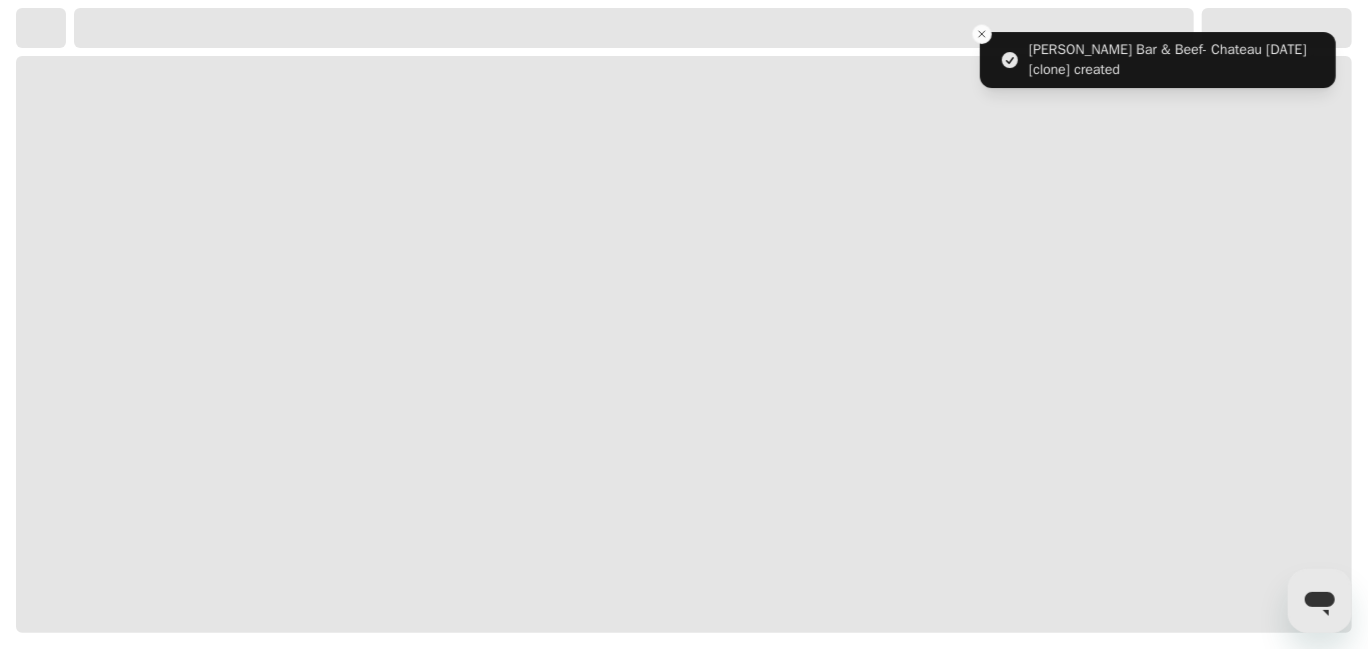 select on "**********" 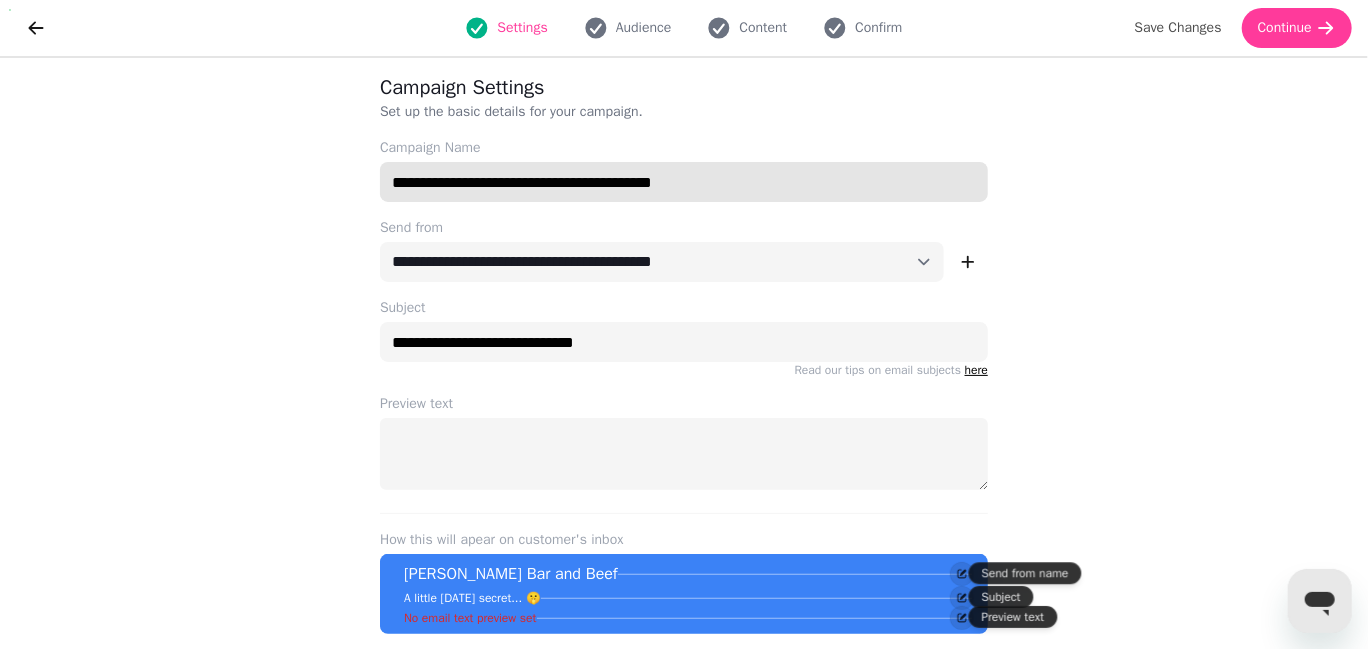click on "**********" at bounding box center [684, 182] 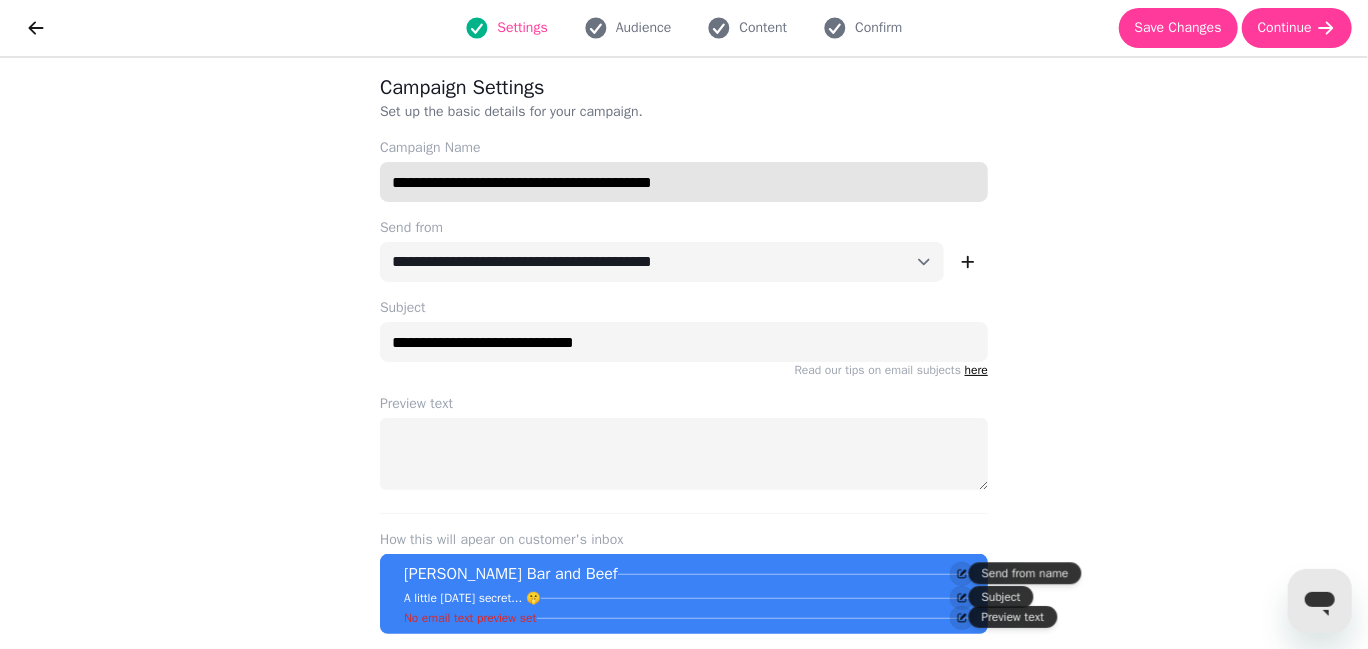 drag, startPoint x: 631, startPoint y: 188, endPoint x: 521, endPoint y: 193, distance: 110.11358 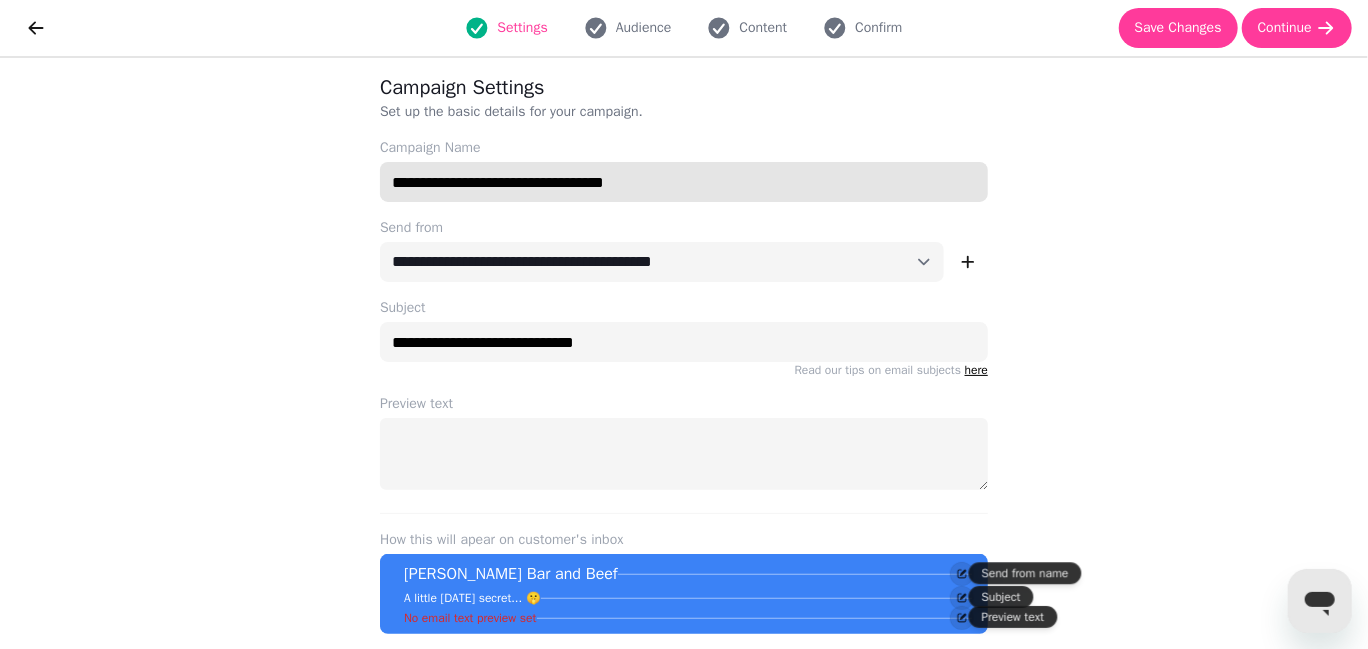 type on "**********" 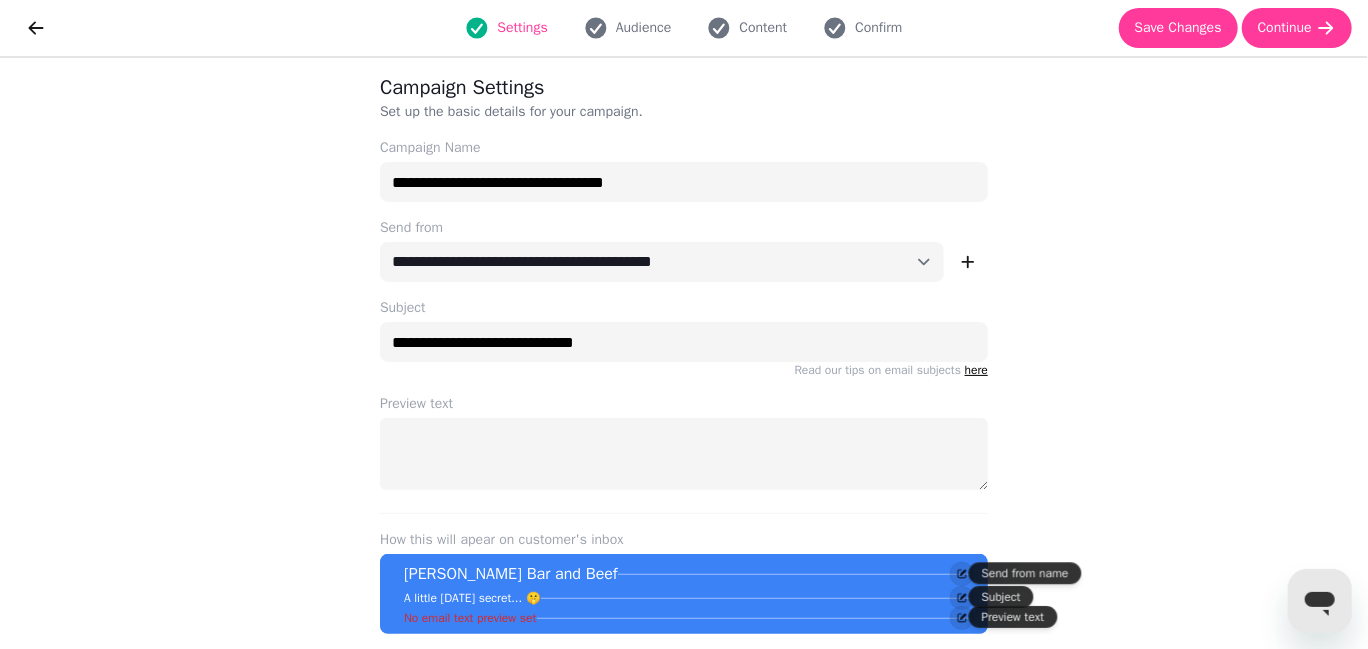 drag, startPoint x: 624, startPoint y: 363, endPoint x: 608, endPoint y: 337, distance: 30.528675 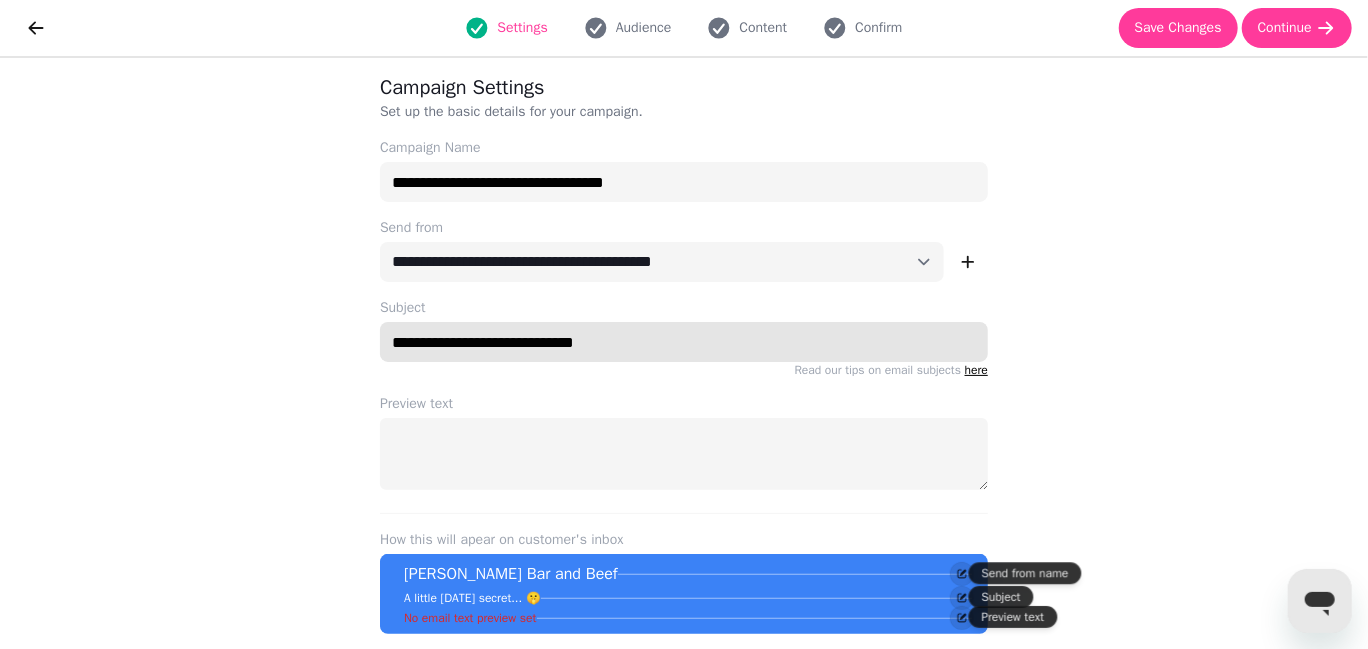 click on "**********" at bounding box center (684, 342) 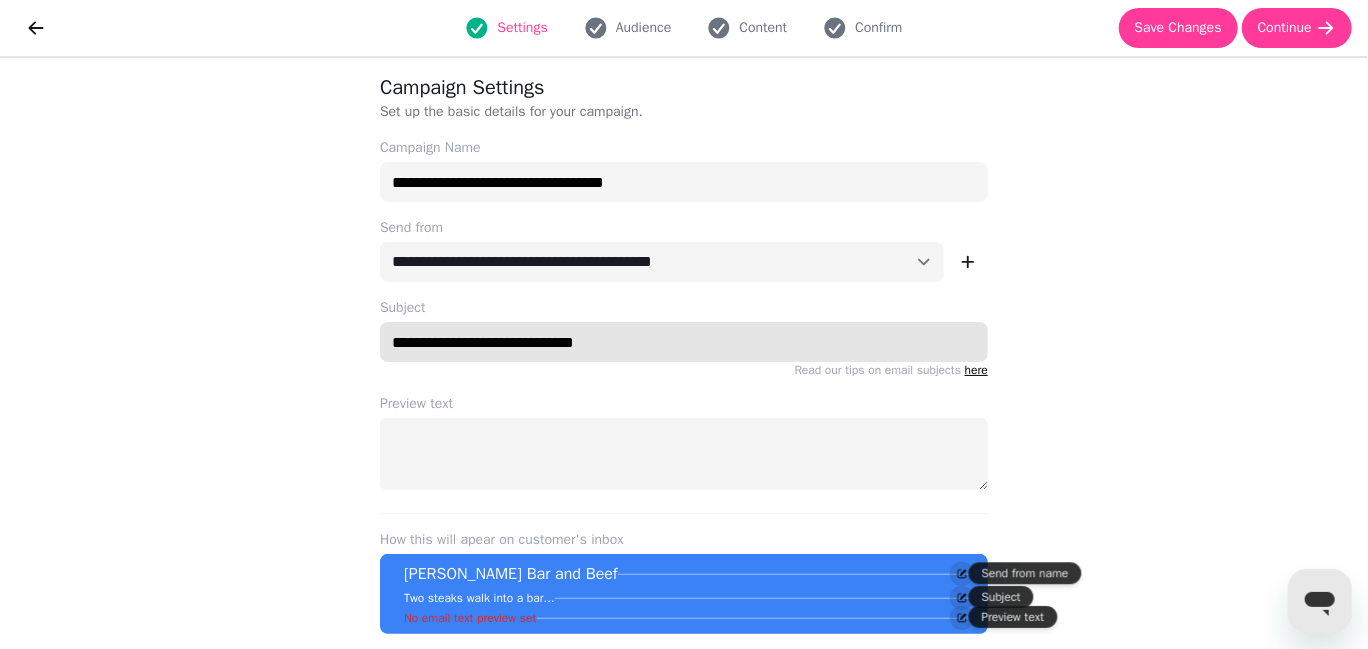 click on "**********" at bounding box center [684, 342] 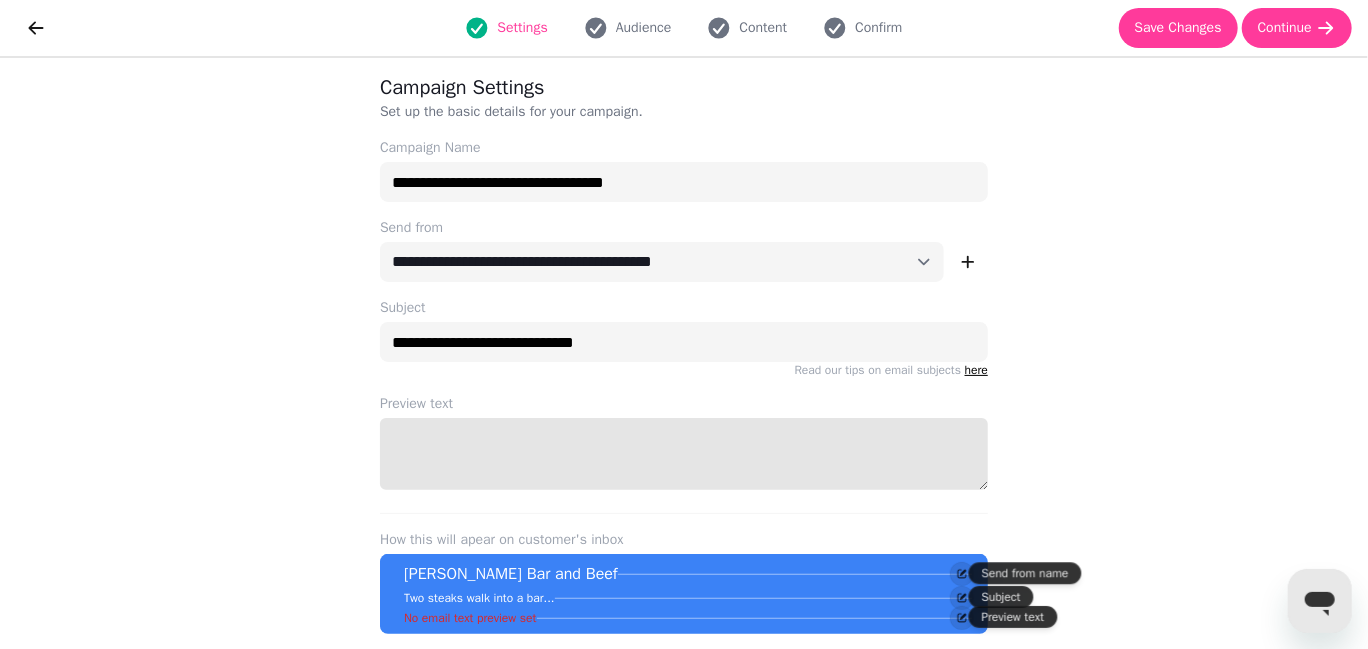 click on "Preview text" at bounding box center [684, 454] 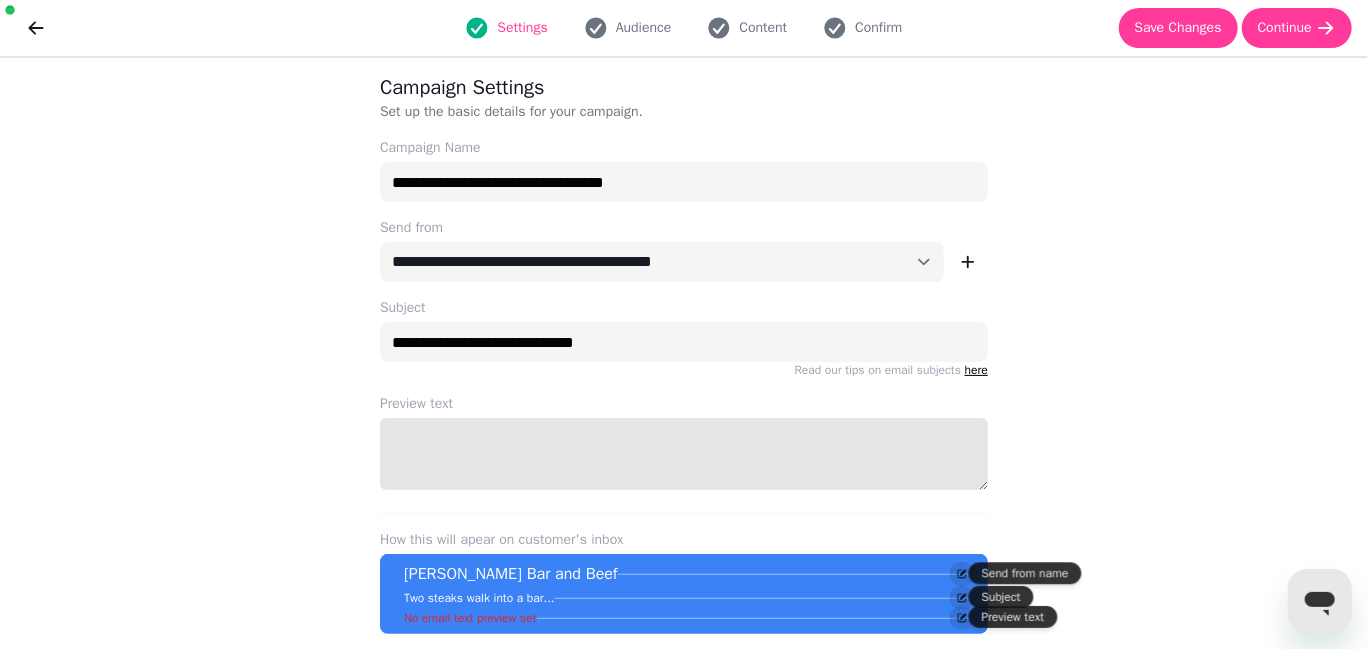 paste on "**********" 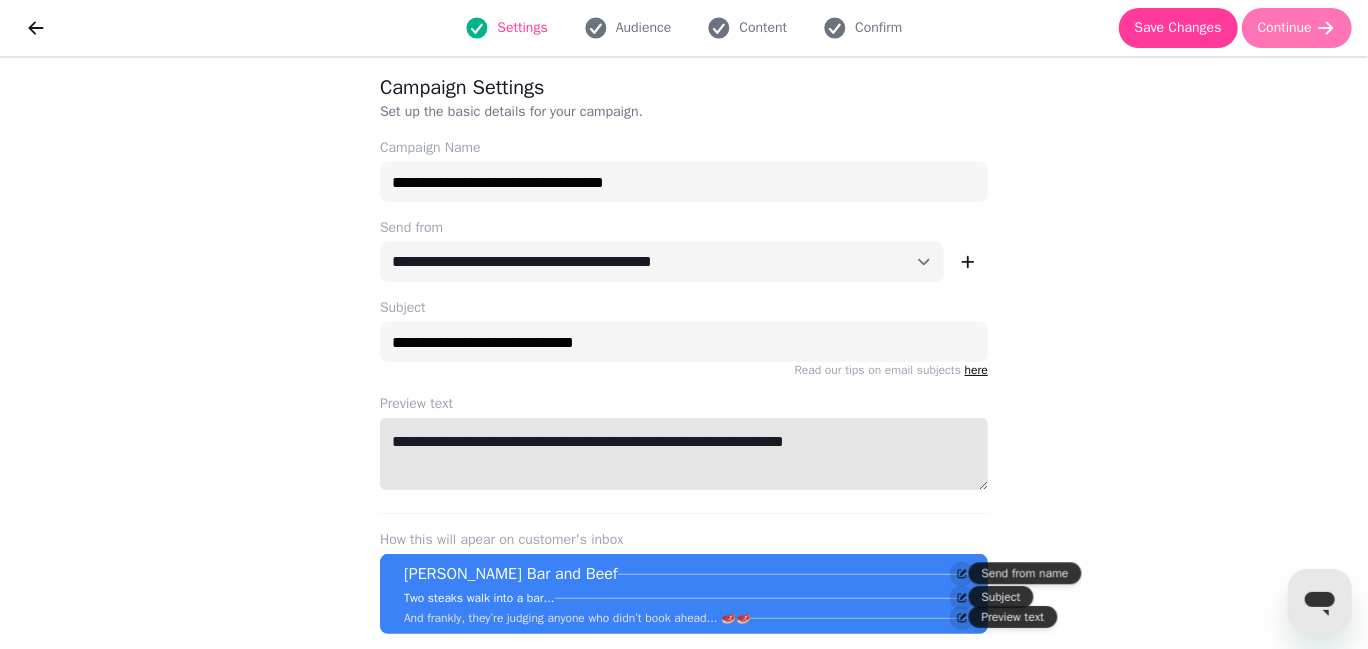 type on "**********" 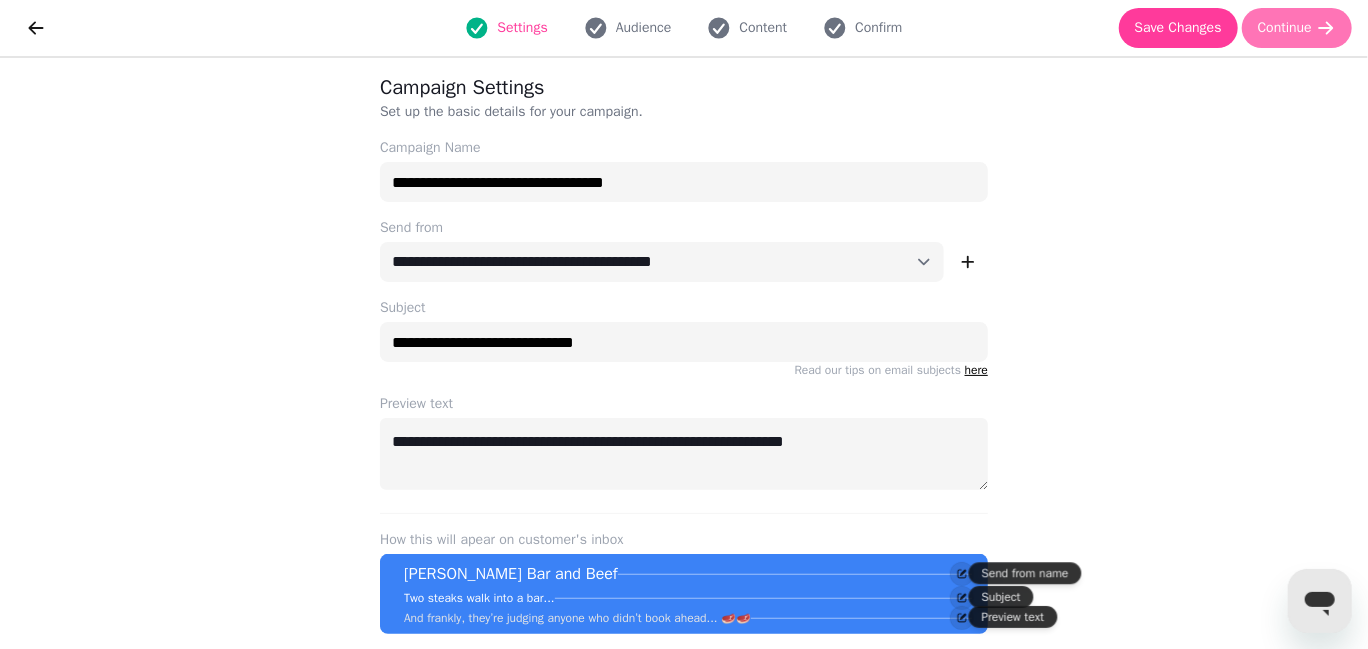 click on "Continue" at bounding box center (1285, 28) 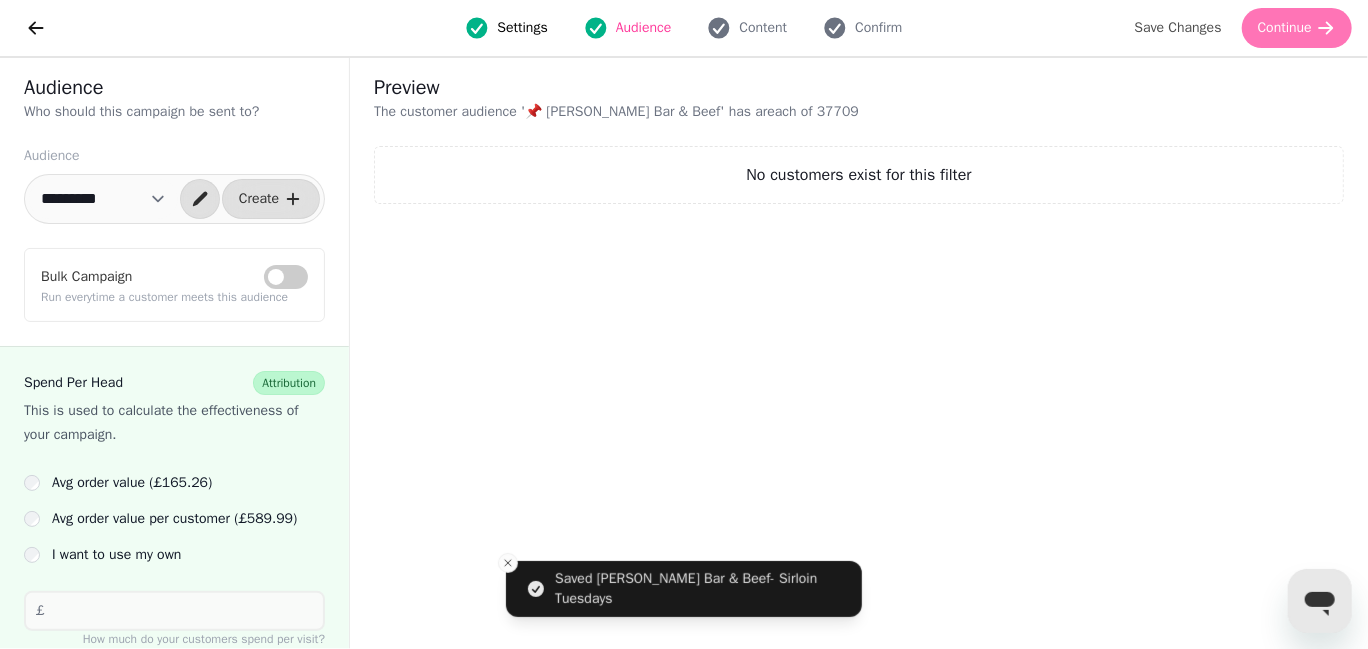 click on "Continue" at bounding box center [1285, 28] 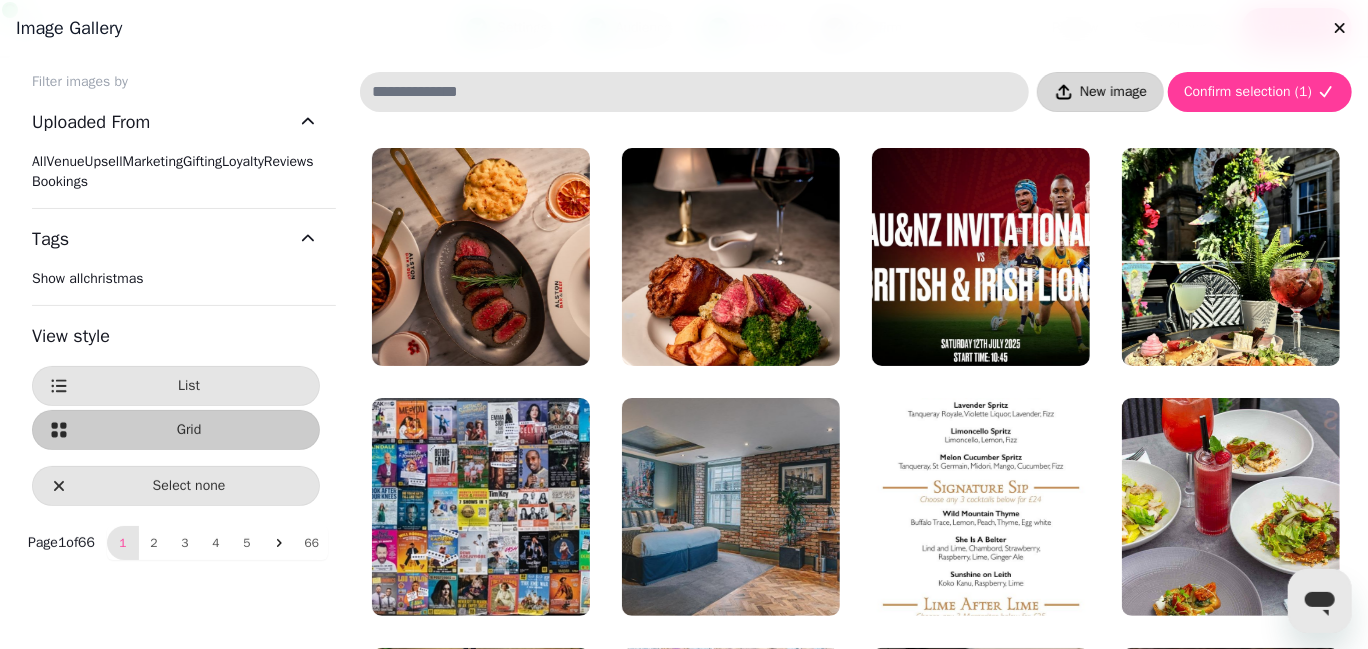 click on "New image" at bounding box center (1100, 92) 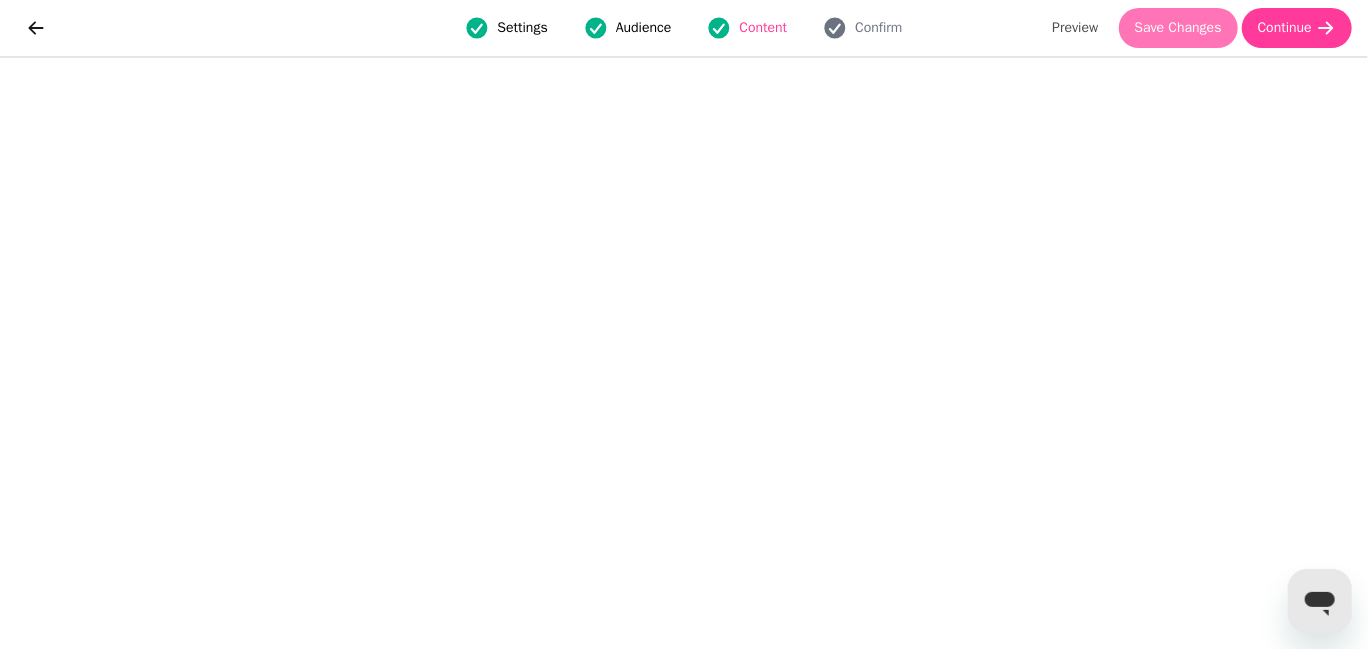click on "Save Changes" at bounding box center (1178, 28) 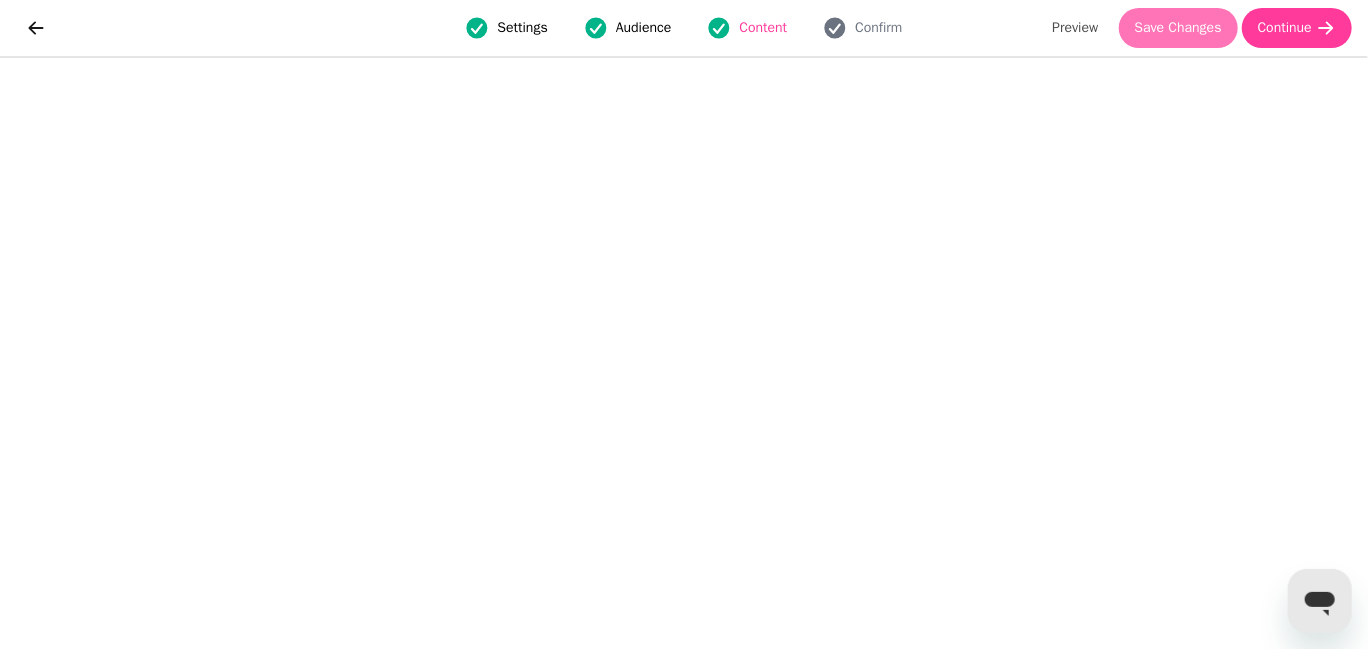 click on "Save Changes" at bounding box center [1178, 28] 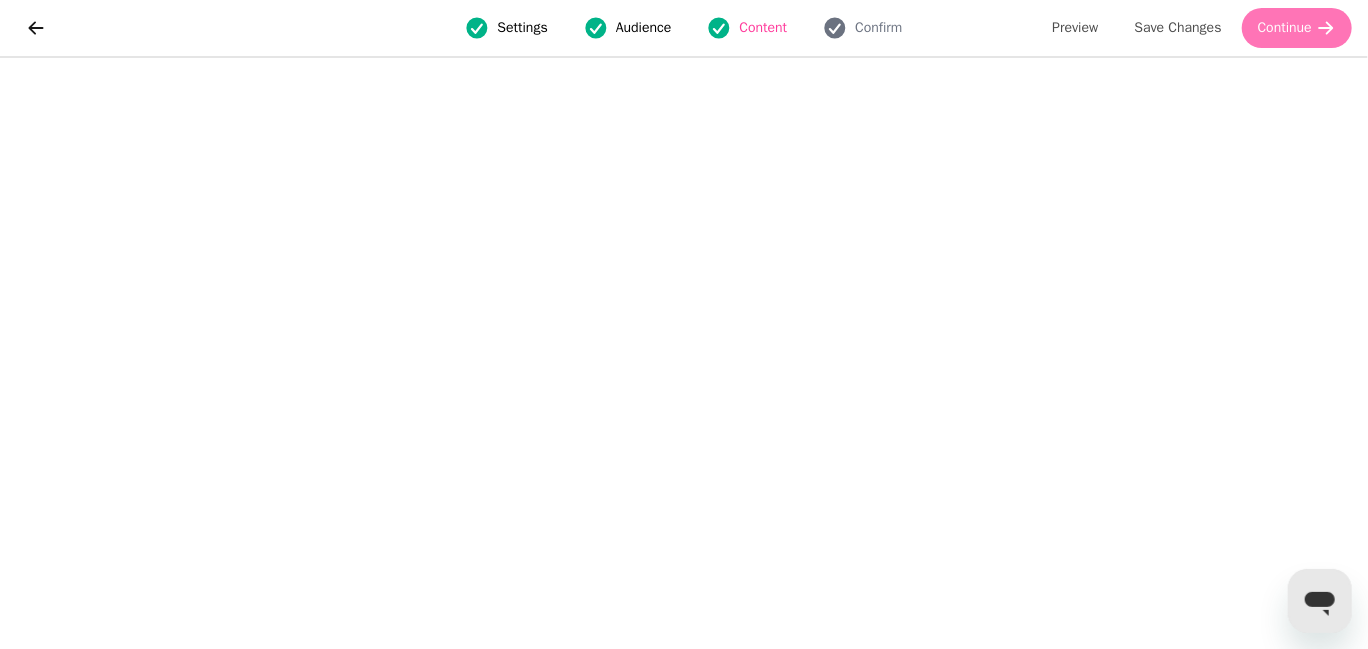 click on "Continue" at bounding box center (1285, 28) 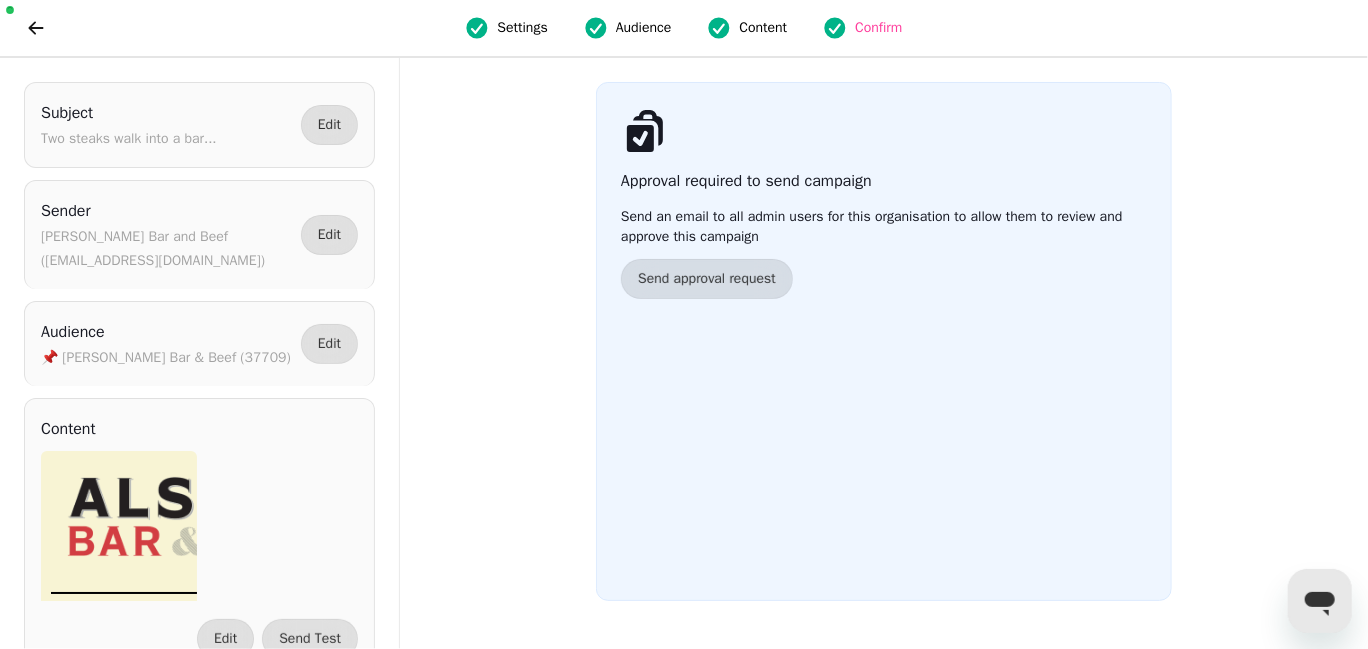 scroll, scrollTop: 0, scrollLeft: 0, axis: both 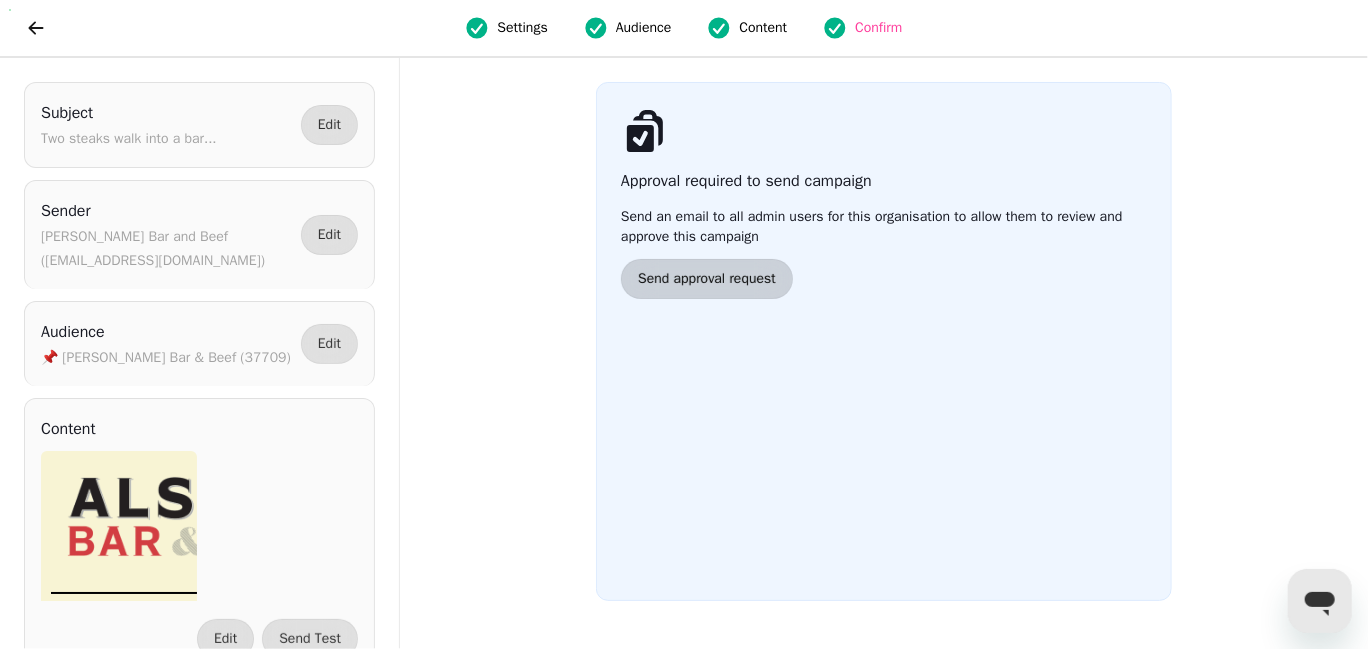 click on "Send approval request" at bounding box center (707, 279) 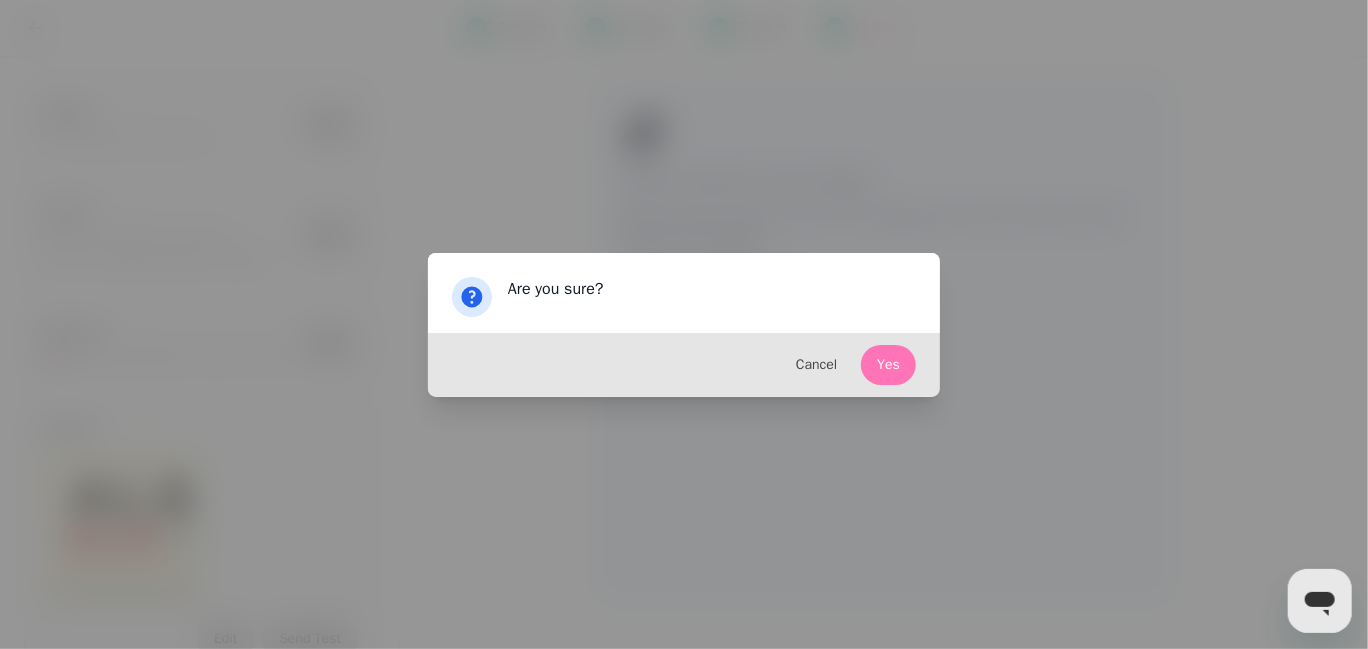 click on "Yes" at bounding box center (888, 365) 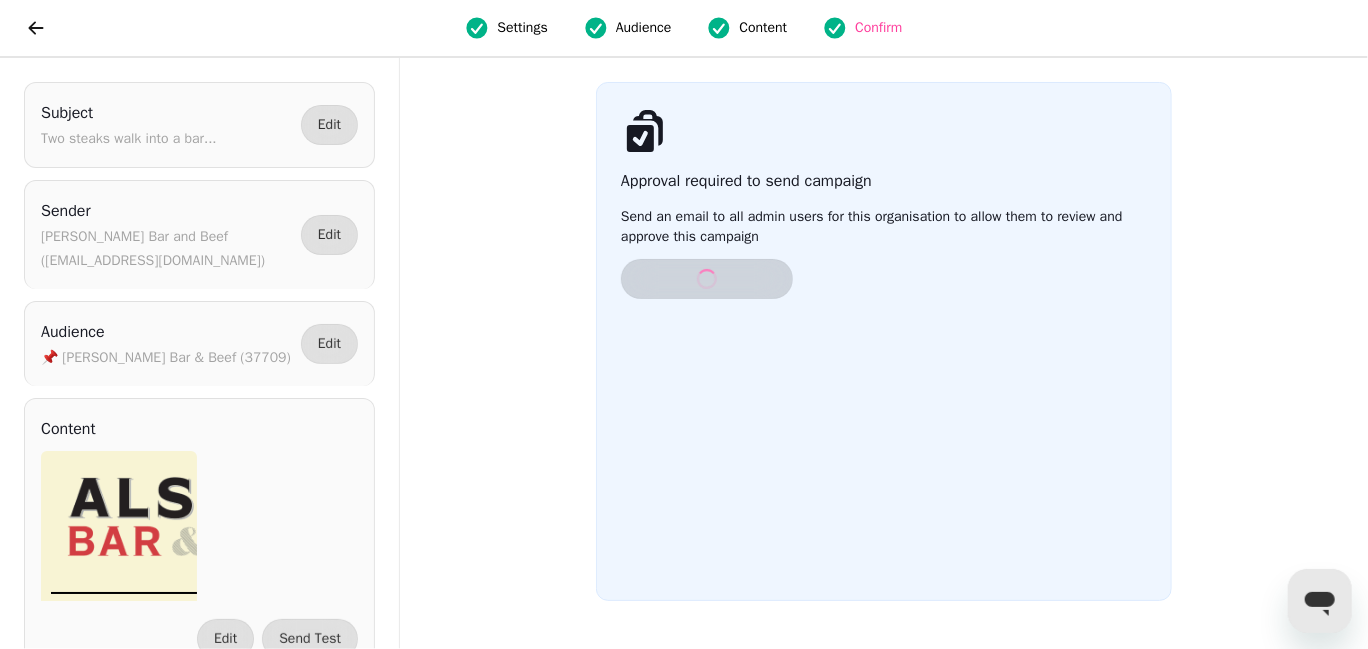 click on "Approval required to send campaign Send an email to all admin users for this organisation to allow them to review and approve this campaign Send approval request" at bounding box center [884, 341] 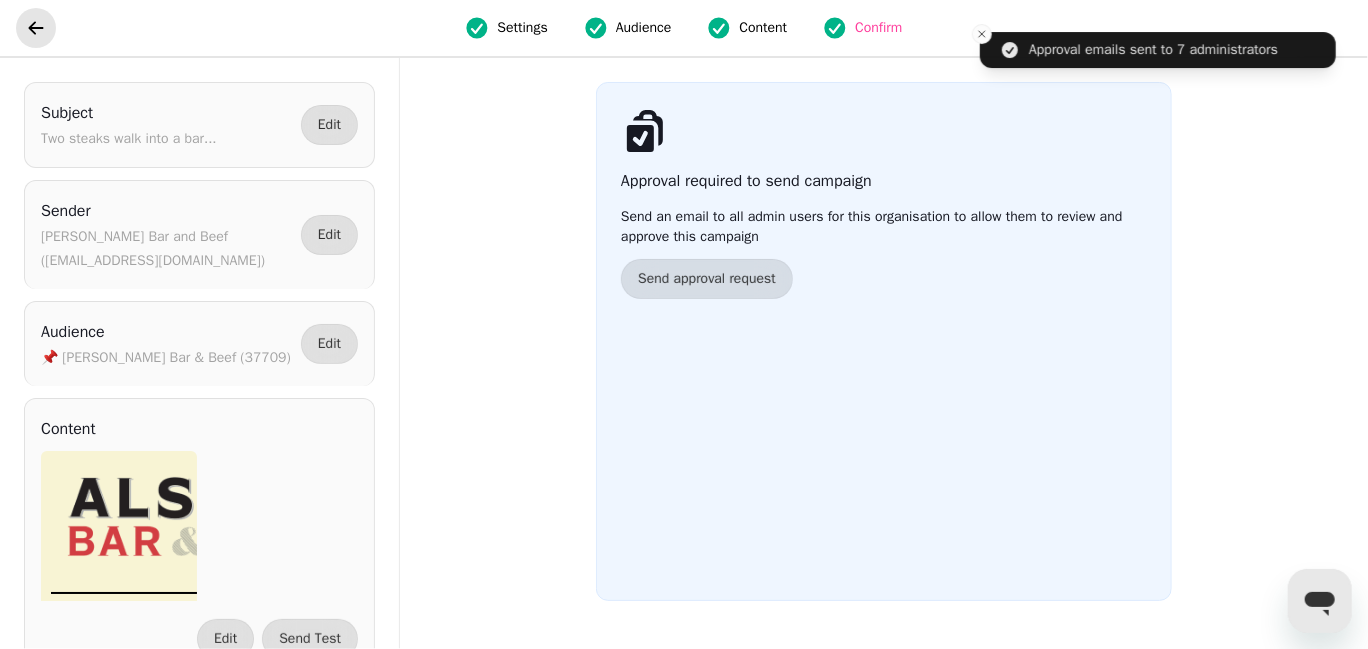 click 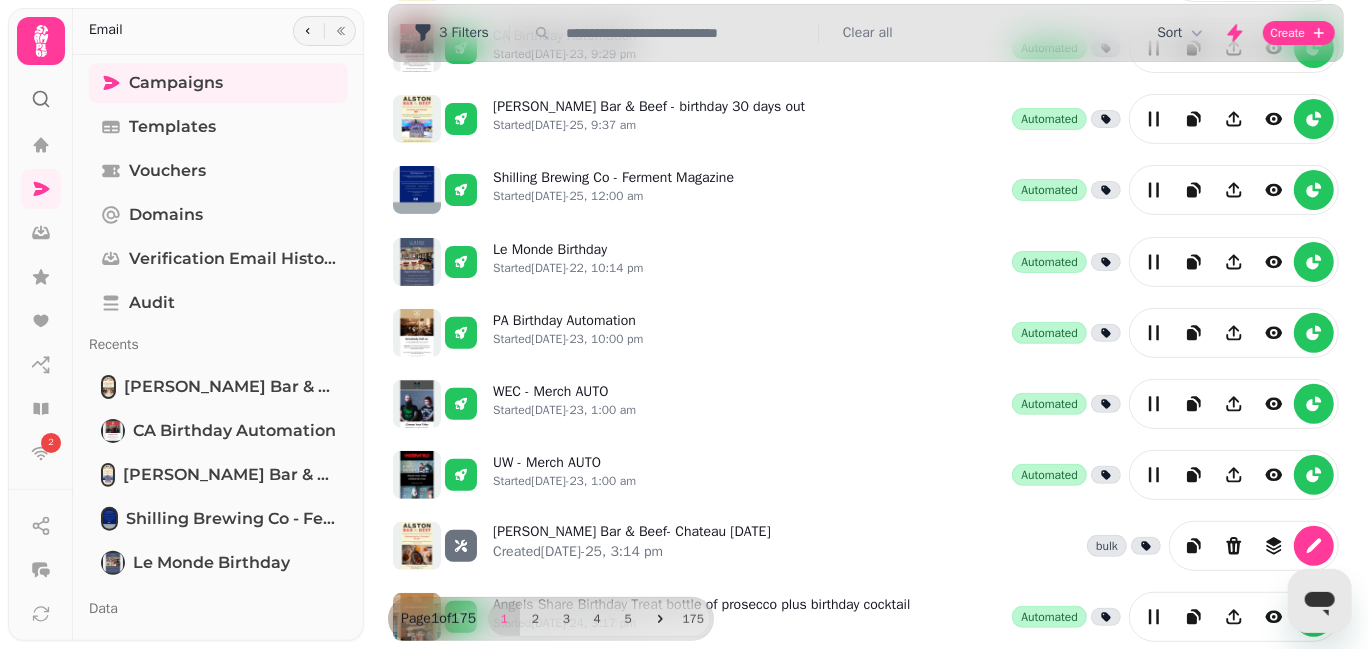 scroll, scrollTop: 257, scrollLeft: 0, axis: vertical 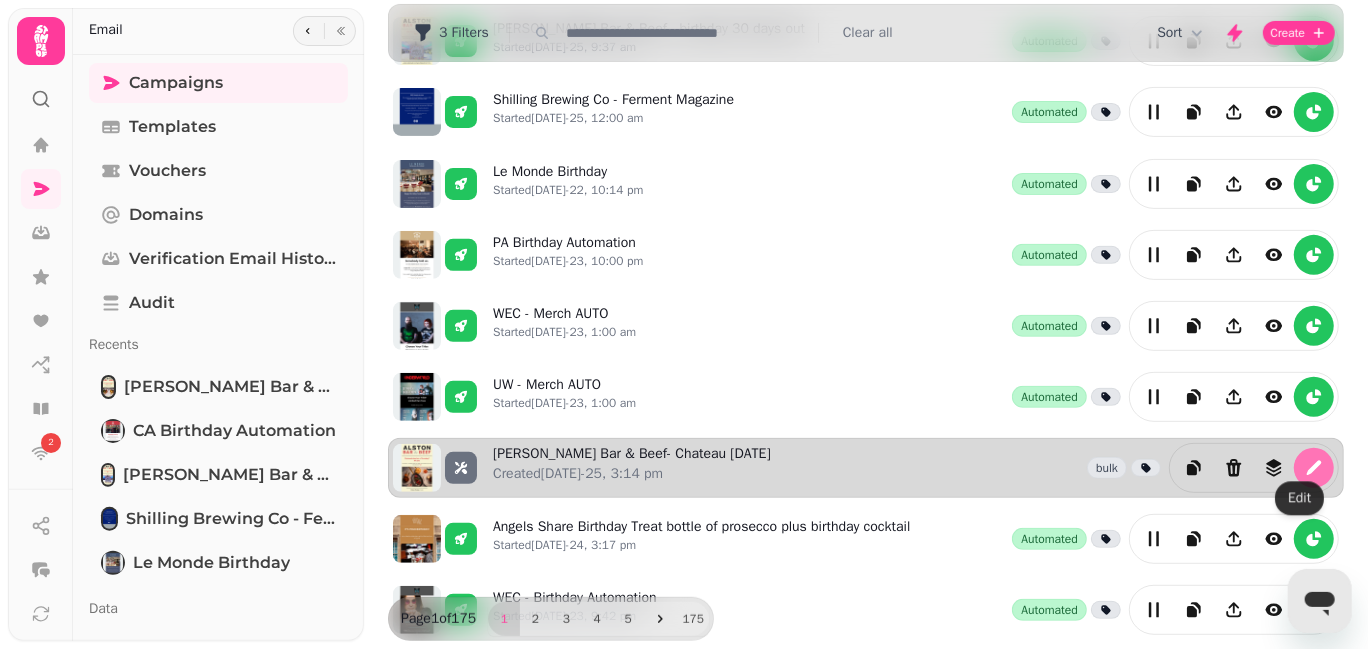 click at bounding box center (1314, 468) 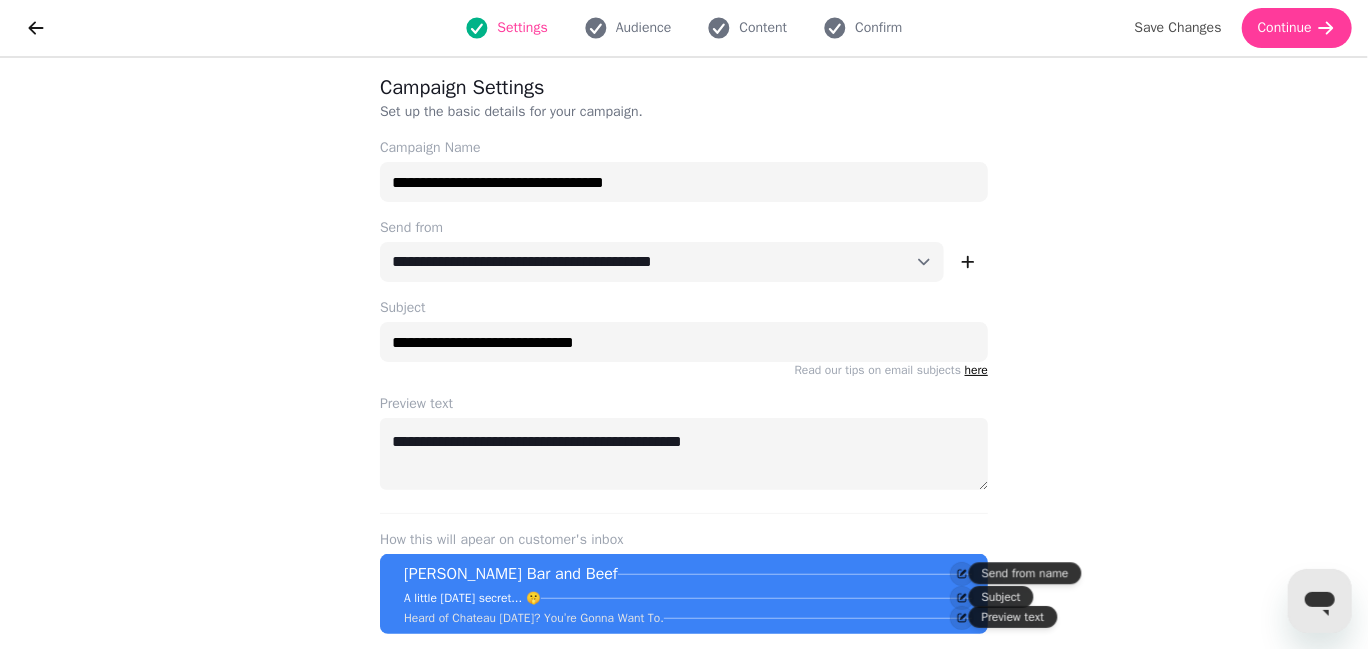 scroll, scrollTop: 0, scrollLeft: 0, axis: both 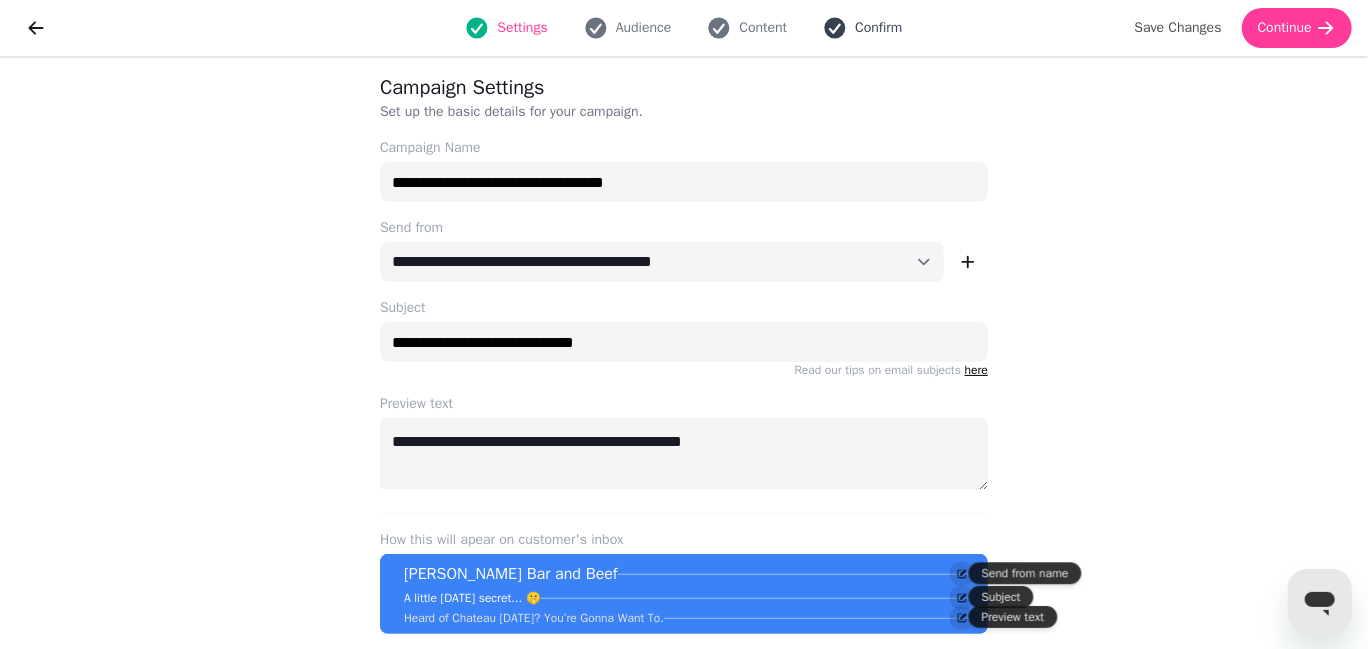 click on "Confirm" at bounding box center (878, 28) 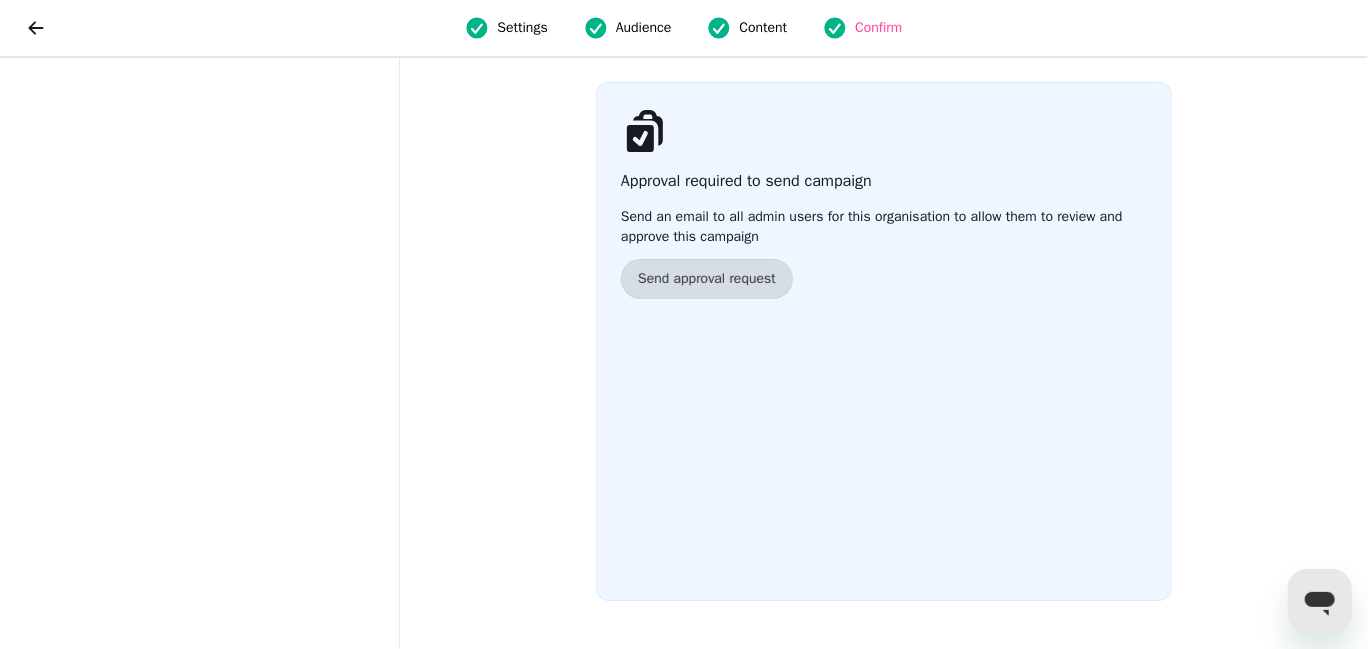 scroll, scrollTop: 0, scrollLeft: 0, axis: both 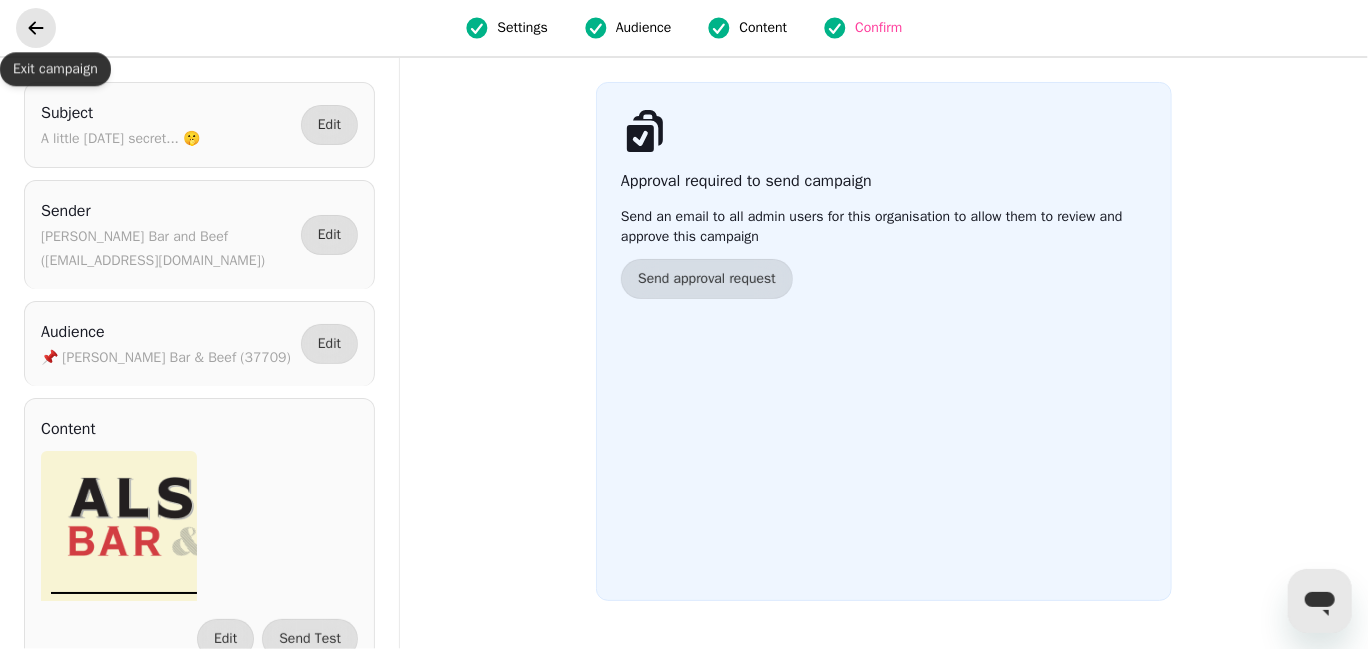 click 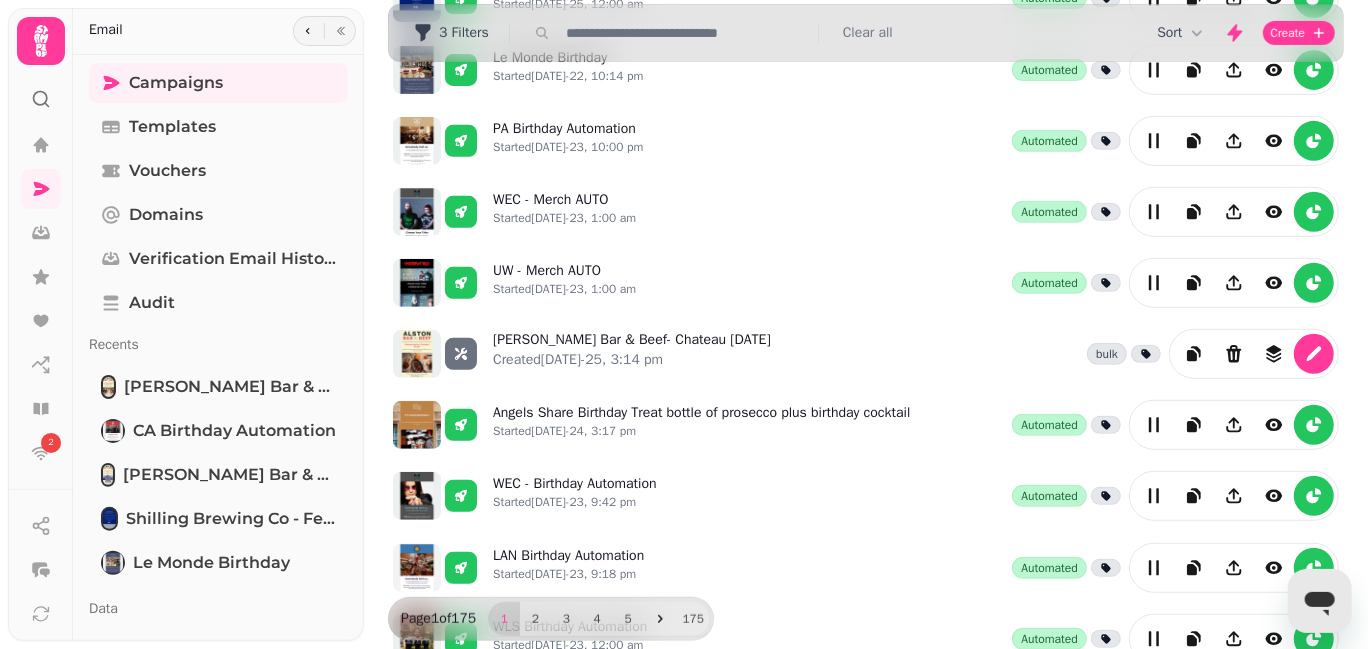 scroll, scrollTop: 512, scrollLeft: 0, axis: vertical 